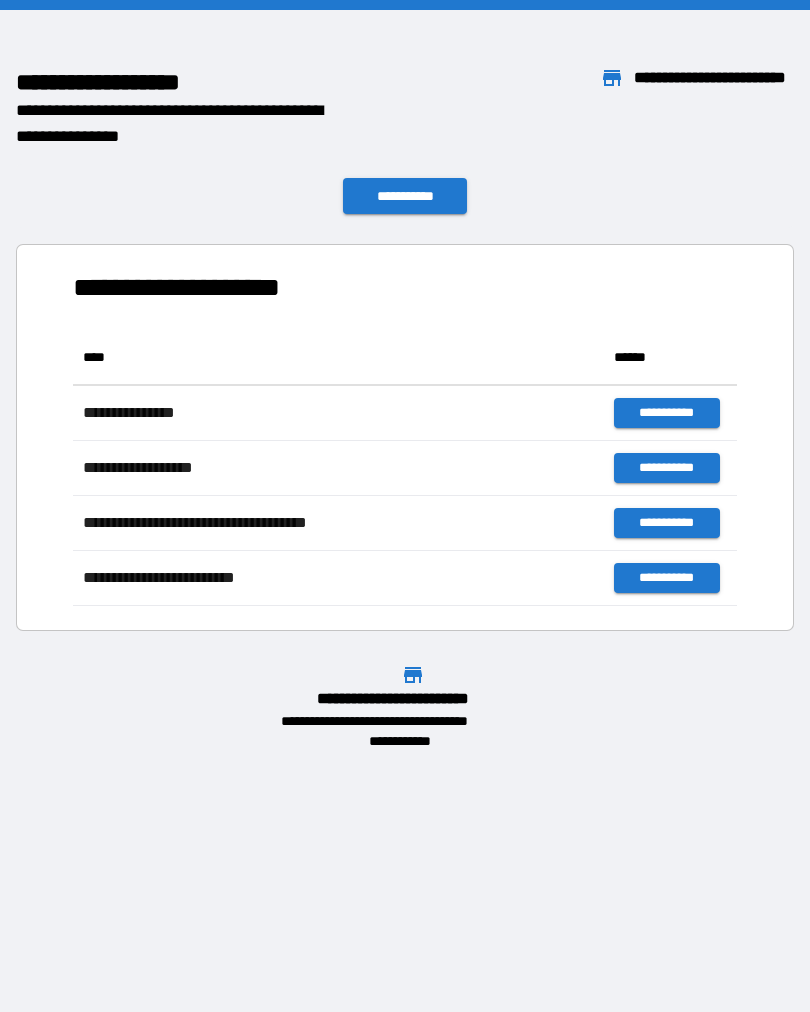 scroll, scrollTop: 0, scrollLeft: 0, axis: both 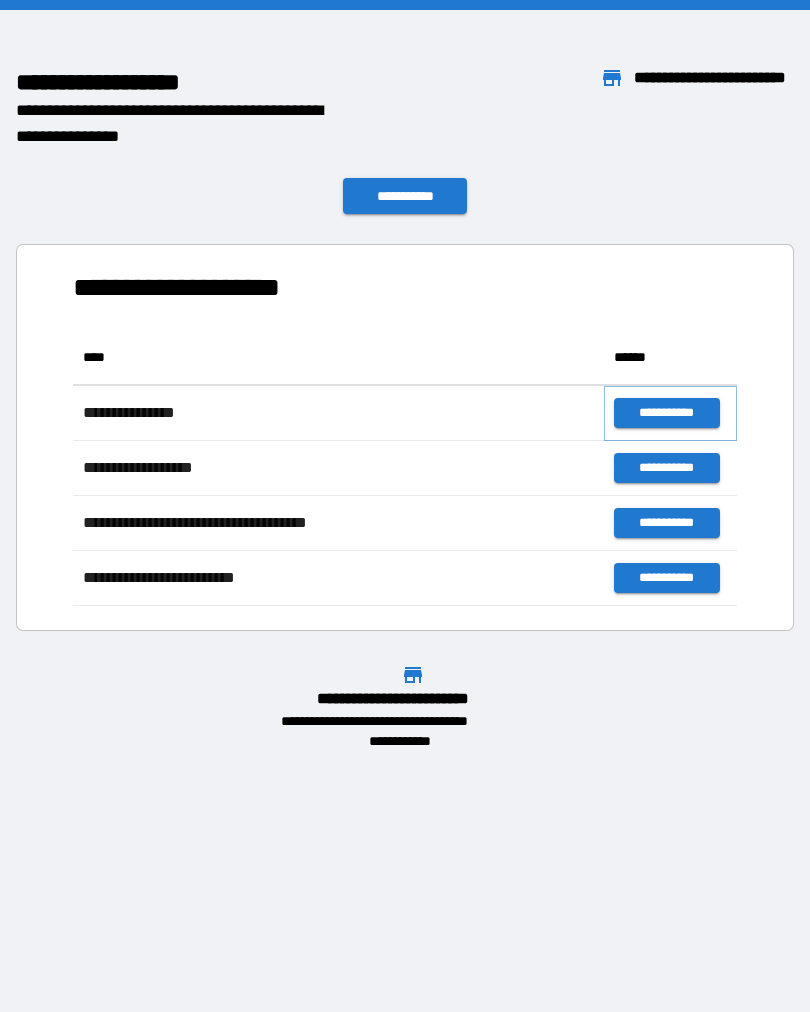 click on "**********" at bounding box center (666, 413) 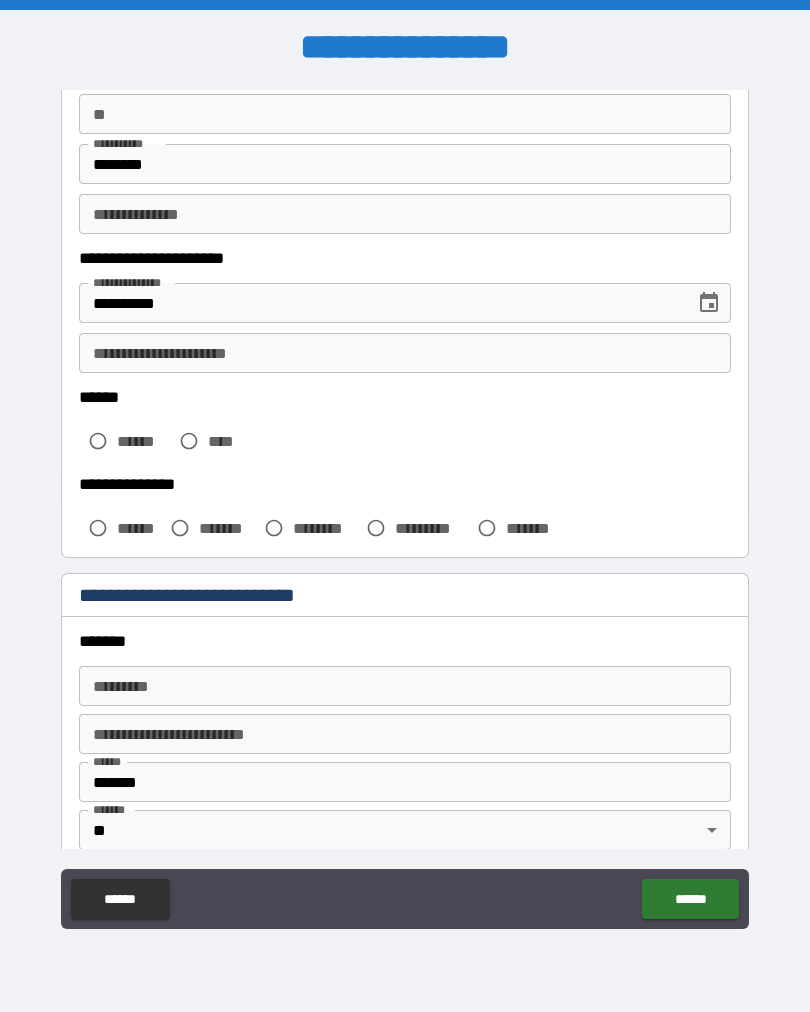 scroll, scrollTop: 287, scrollLeft: 0, axis: vertical 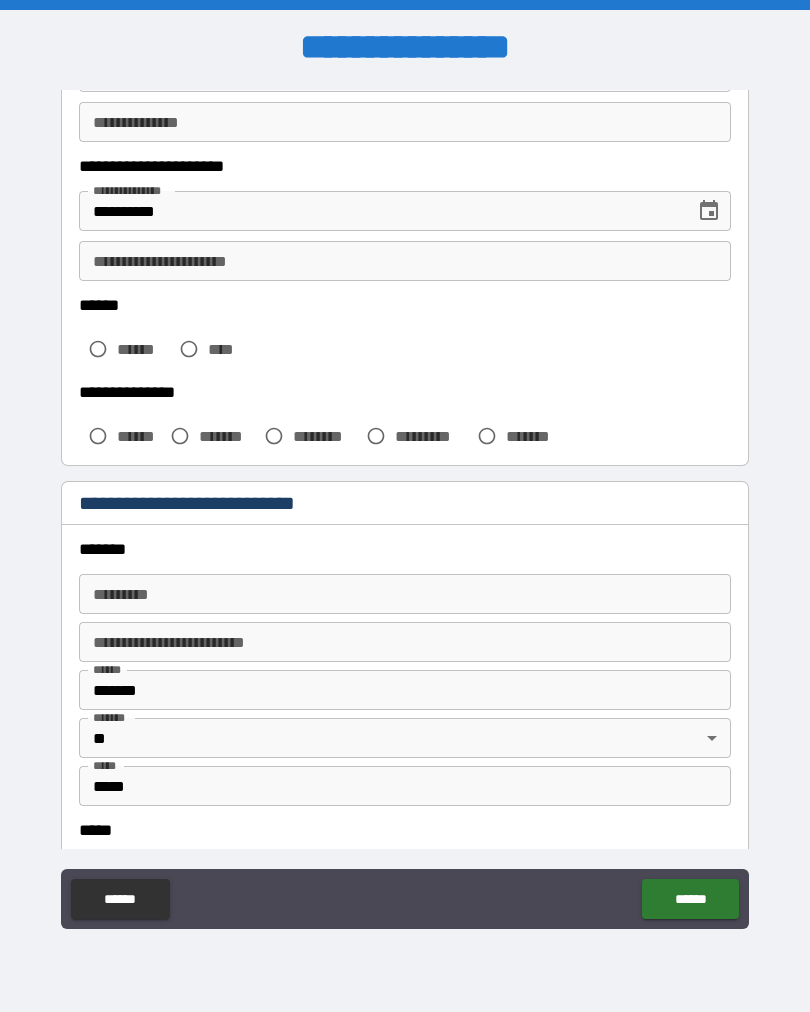click on "*******   * *******   *" at bounding box center [405, 594] 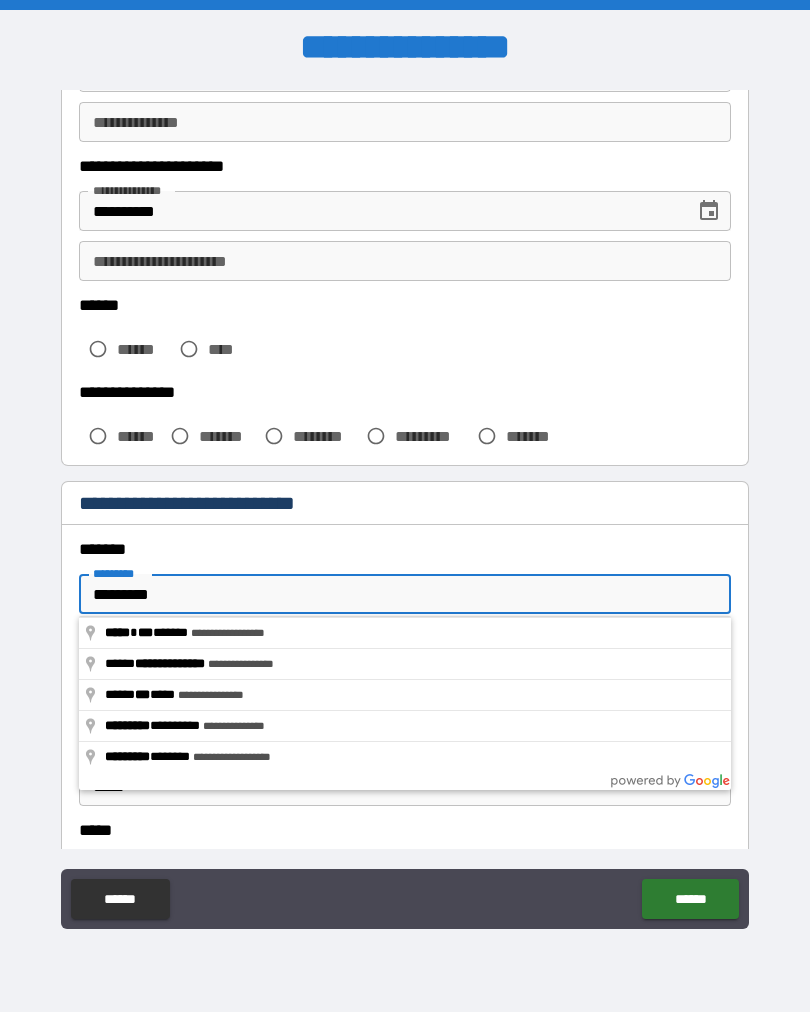 type on "**********" 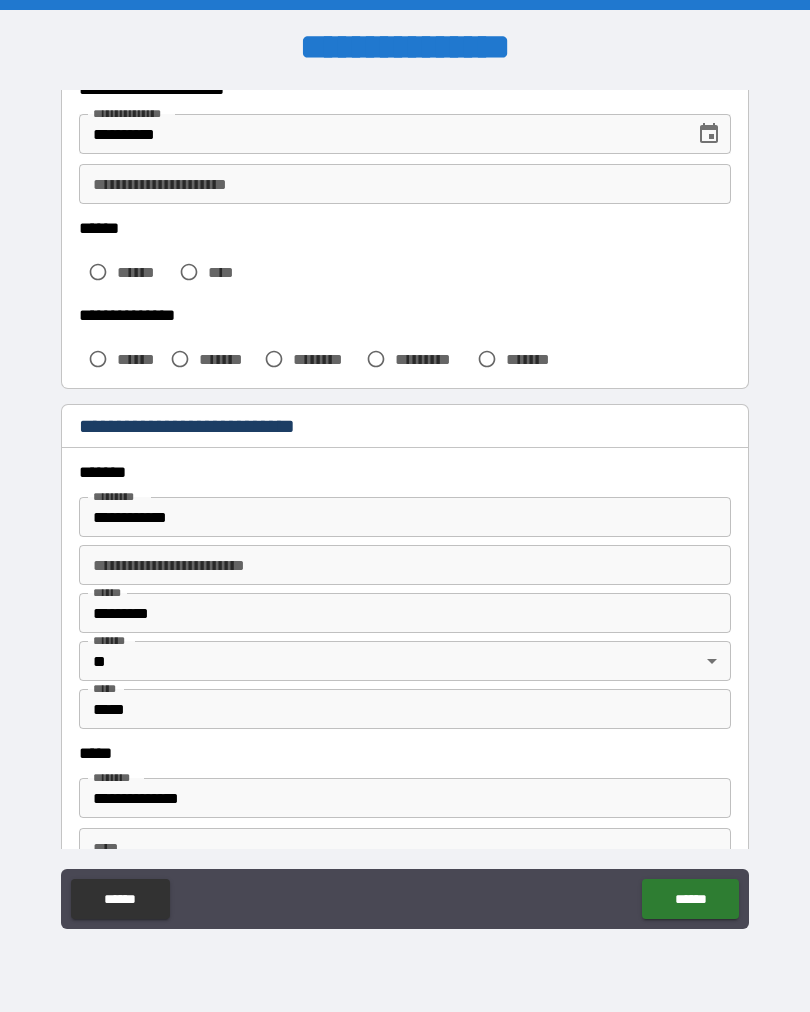 scroll, scrollTop: 368, scrollLeft: 0, axis: vertical 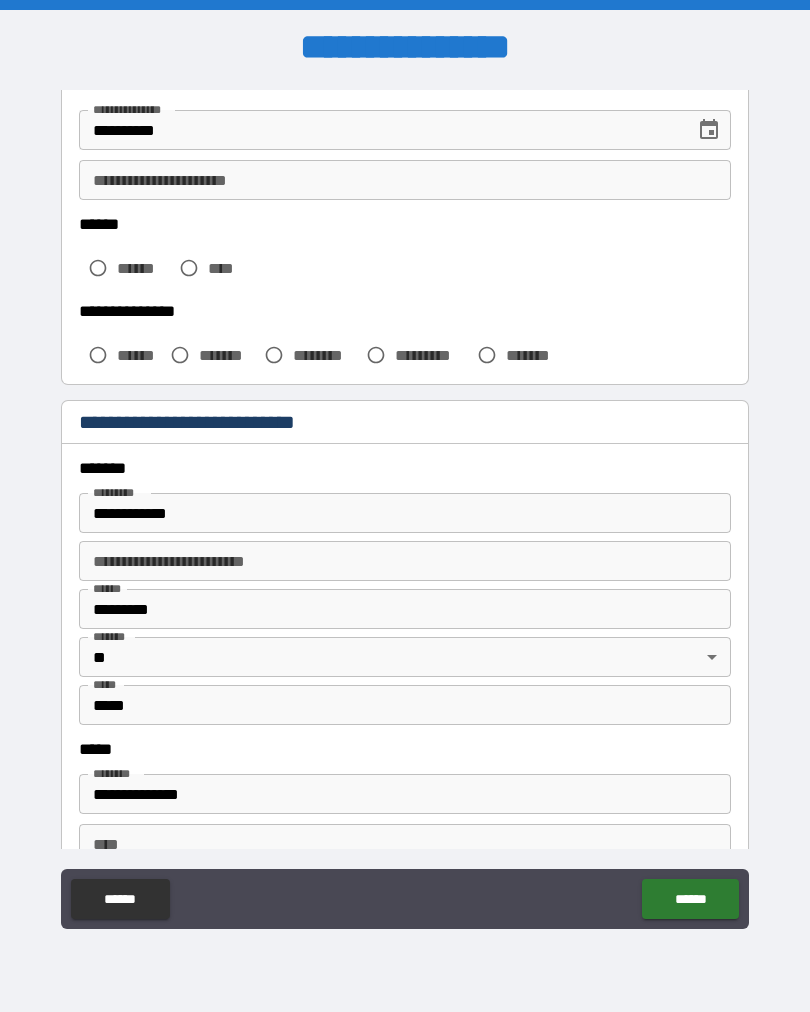 click on "**********" at bounding box center (405, 561) 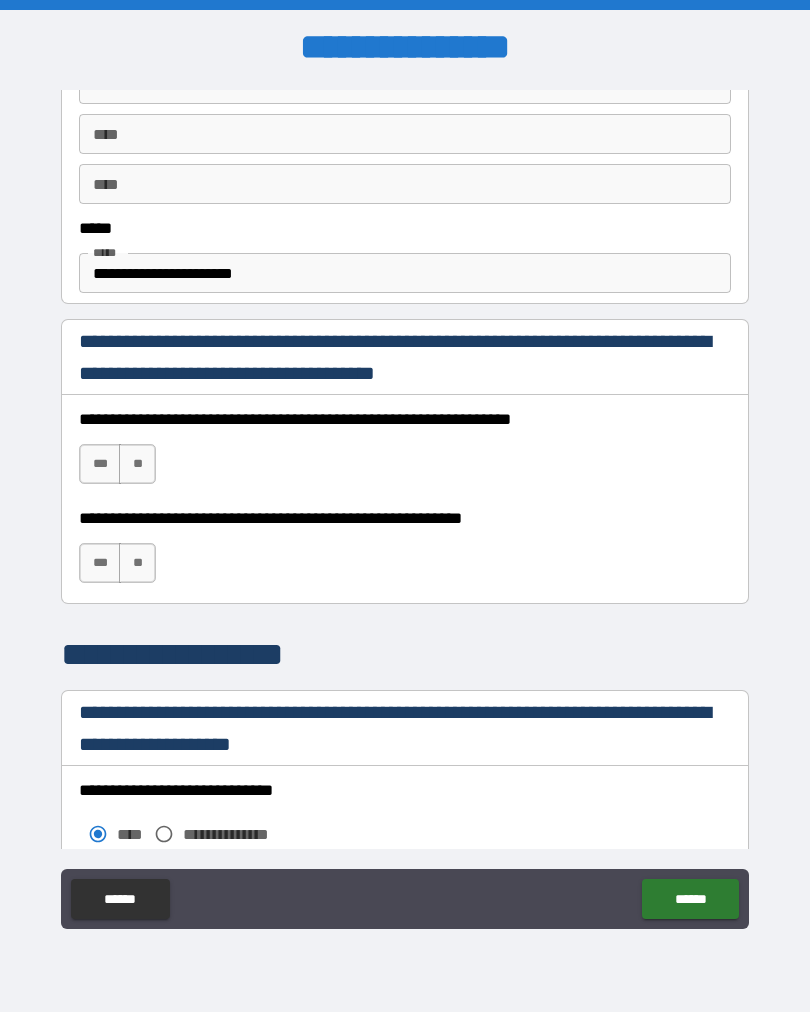 scroll, scrollTop: 1077, scrollLeft: 0, axis: vertical 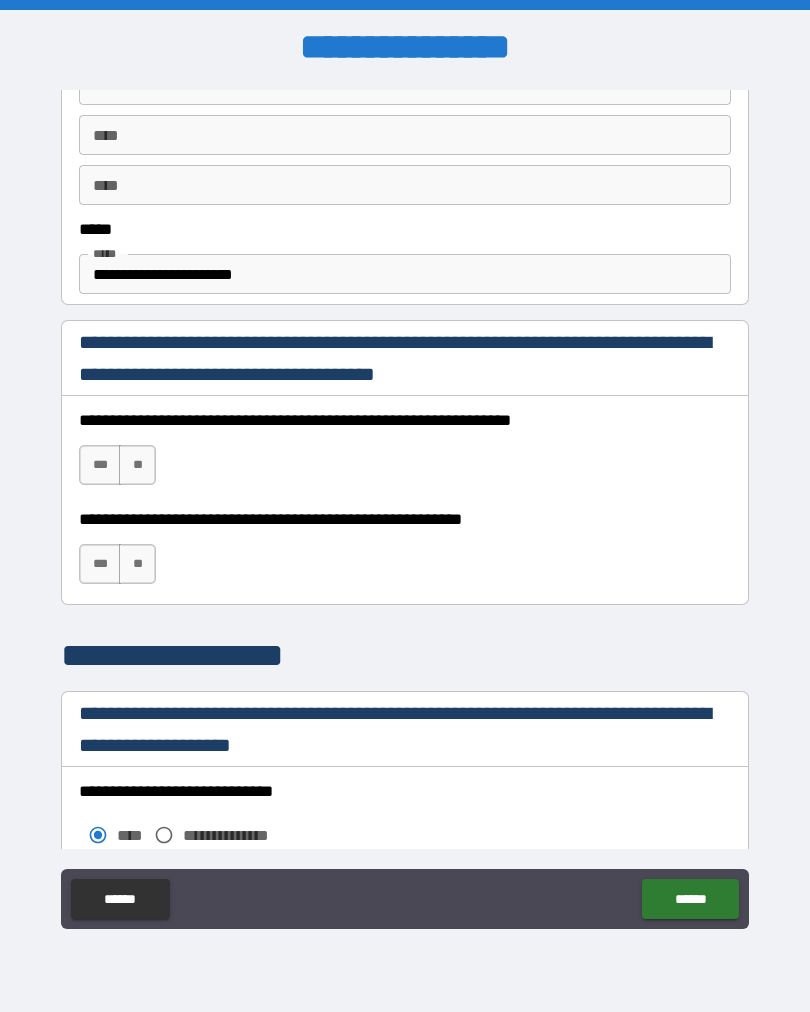 type on "**********" 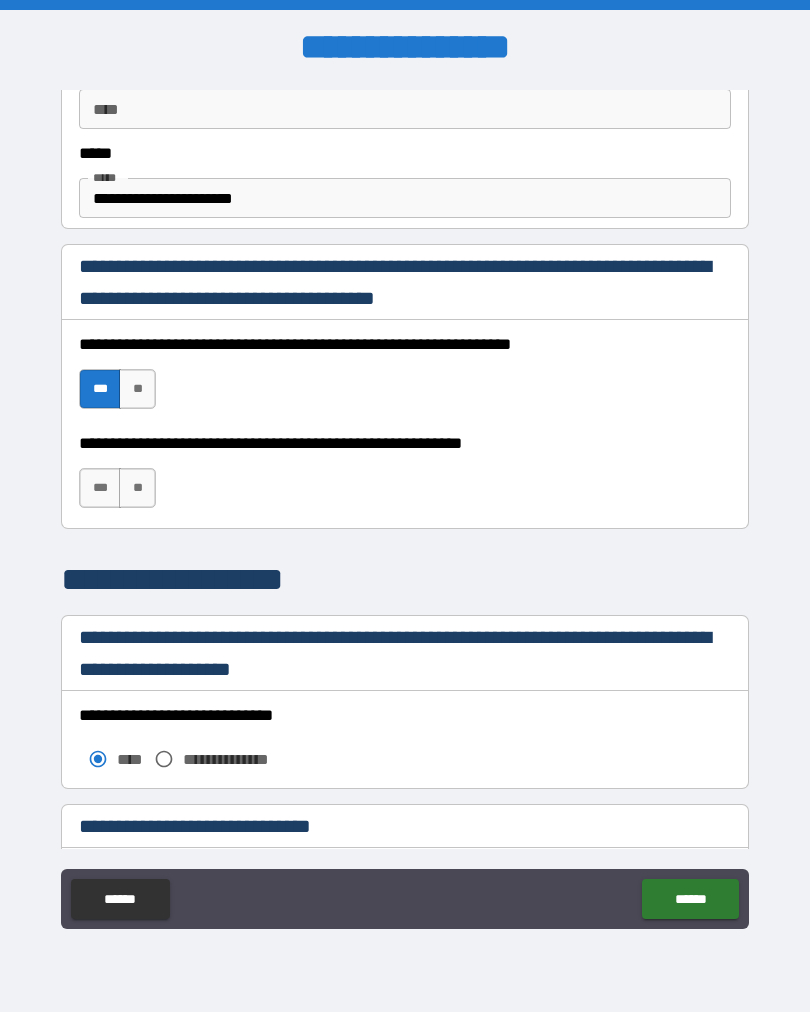 scroll, scrollTop: 1161, scrollLeft: 0, axis: vertical 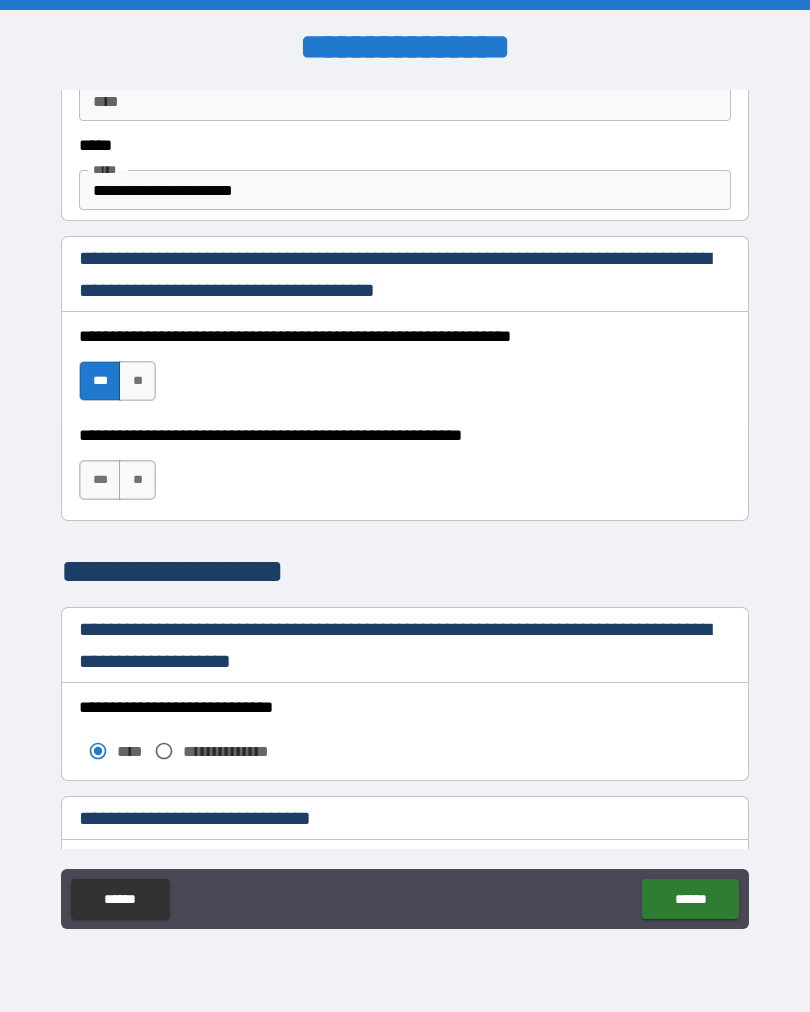 click on "***" at bounding box center [100, 480] 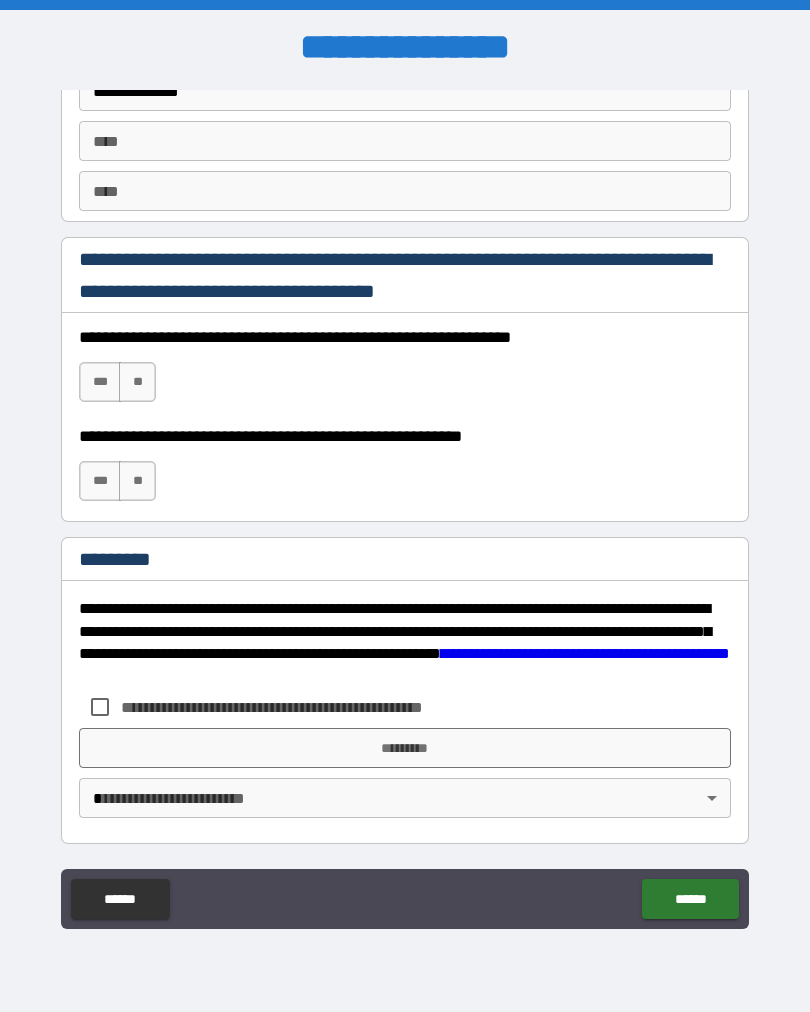 scroll, scrollTop: 2747, scrollLeft: 0, axis: vertical 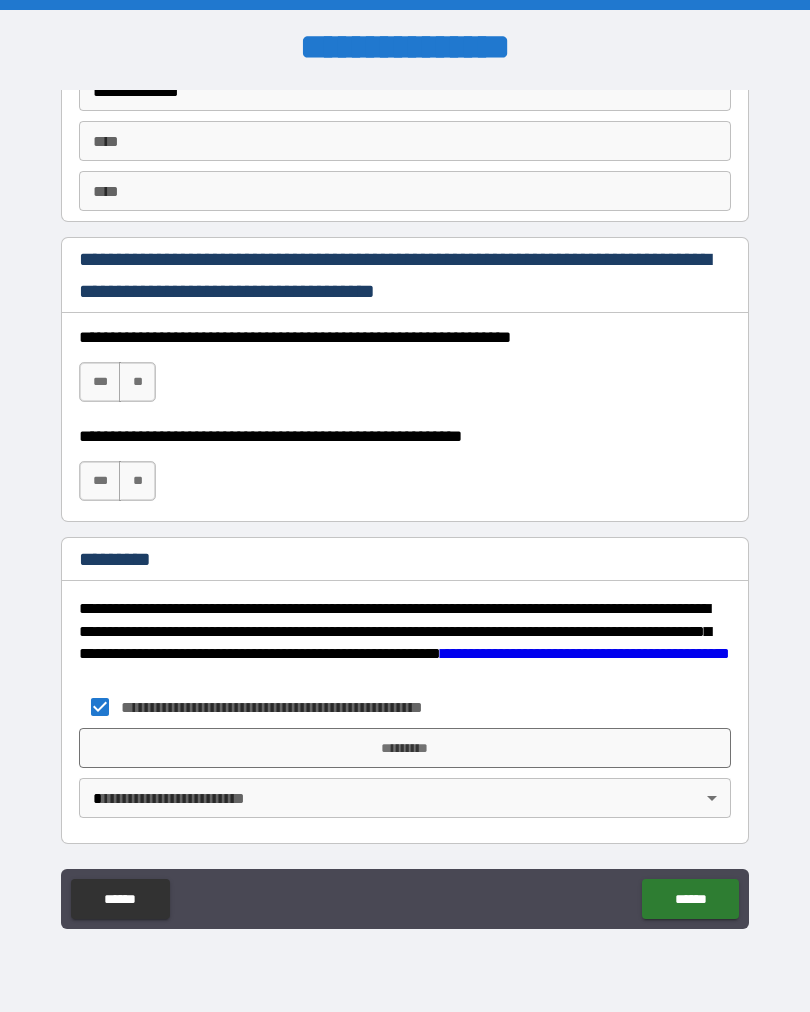 click on "*********" at bounding box center [405, 748] 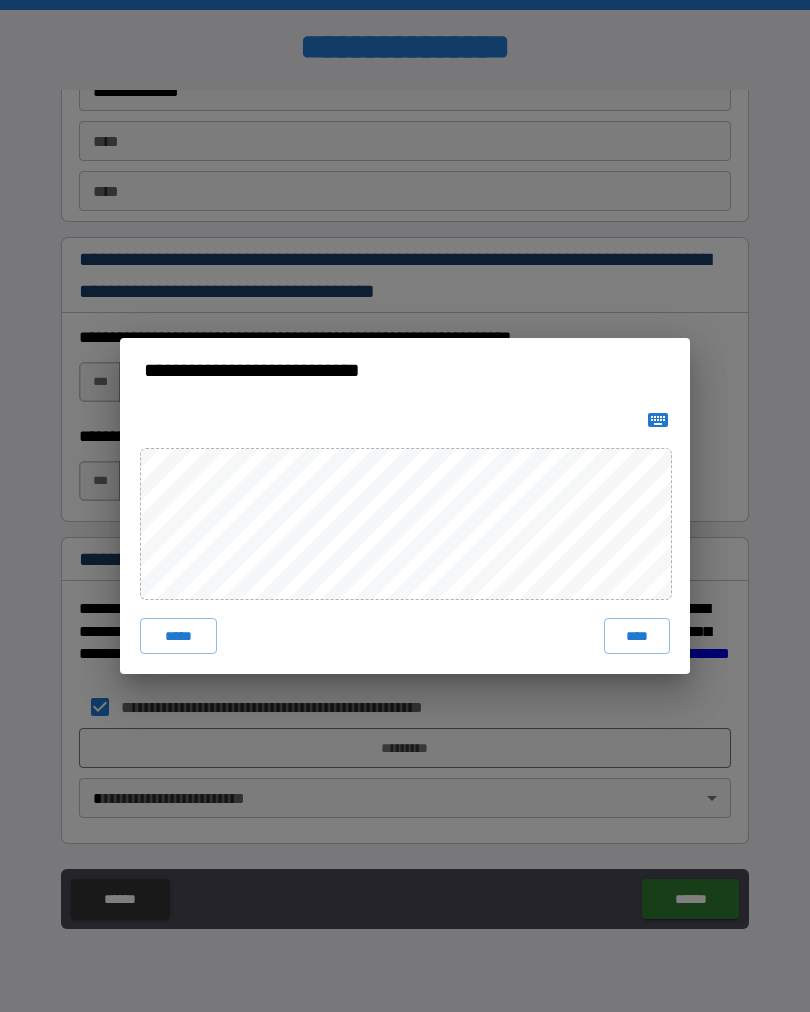 click on "****" at bounding box center (637, 636) 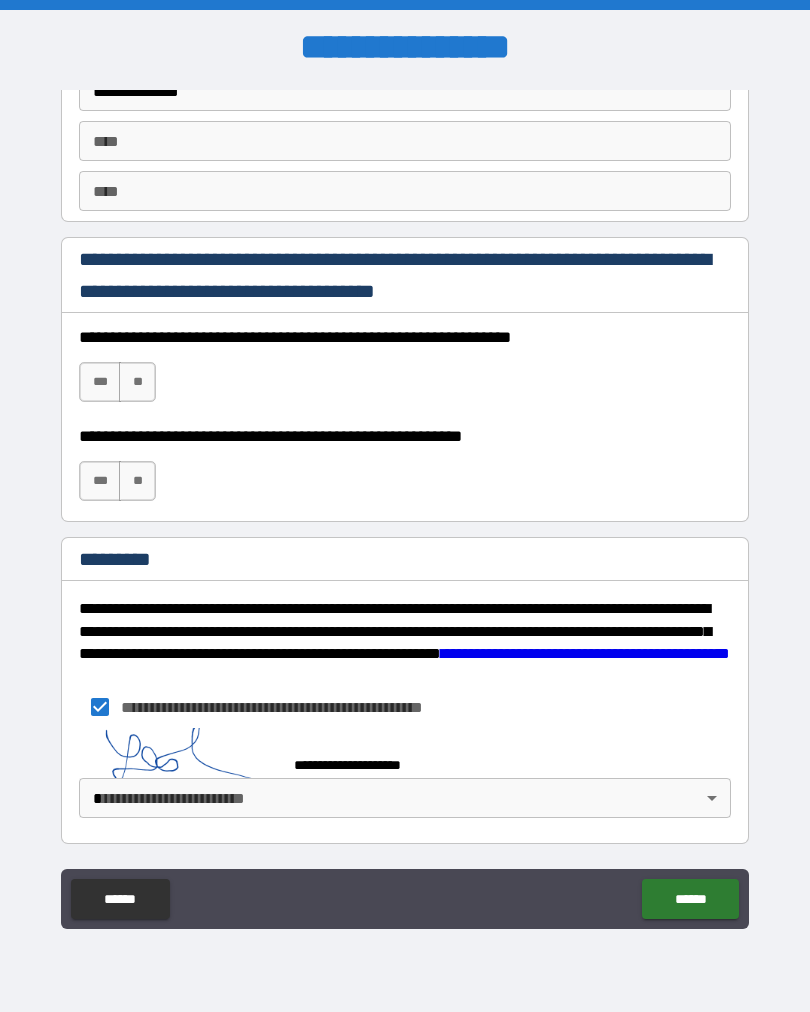 scroll, scrollTop: 2737, scrollLeft: 0, axis: vertical 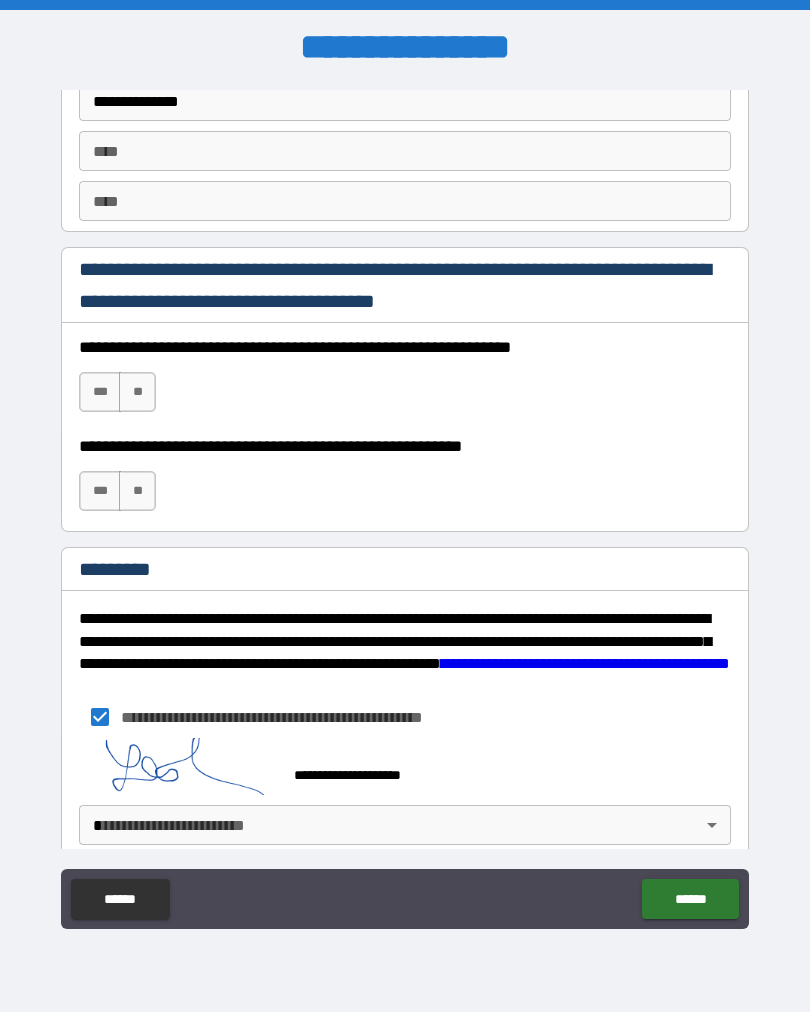 click on "**********" at bounding box center [405, 506] 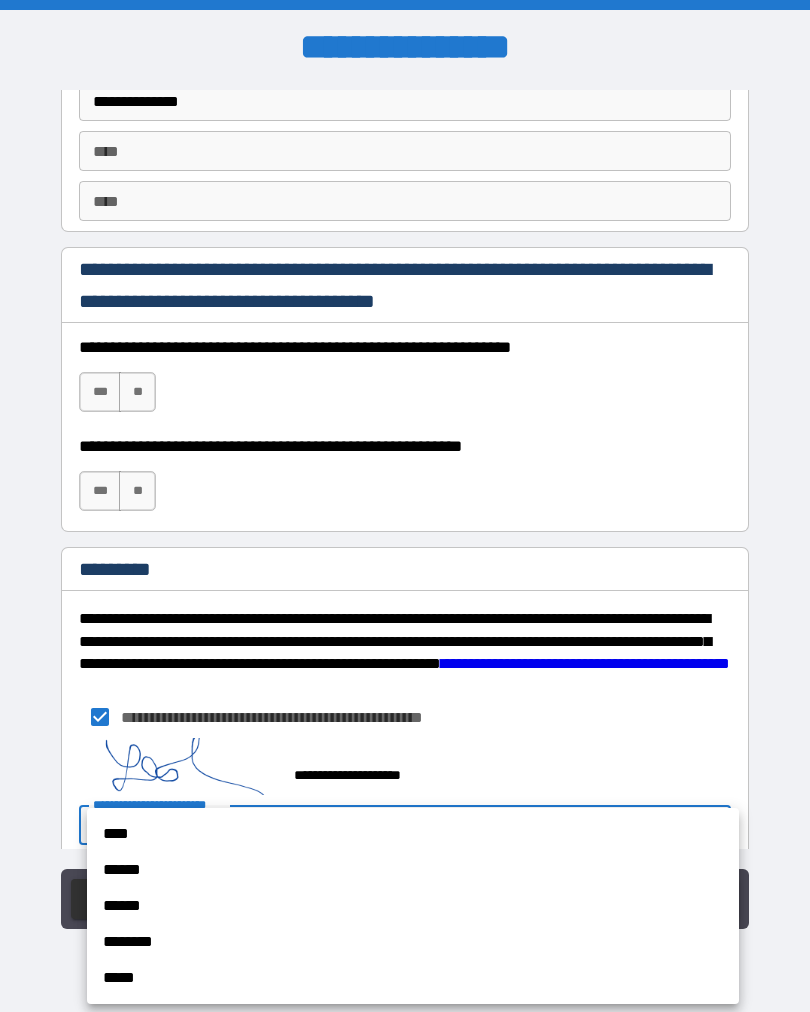 click on "****" at bounding box center [413, 834] 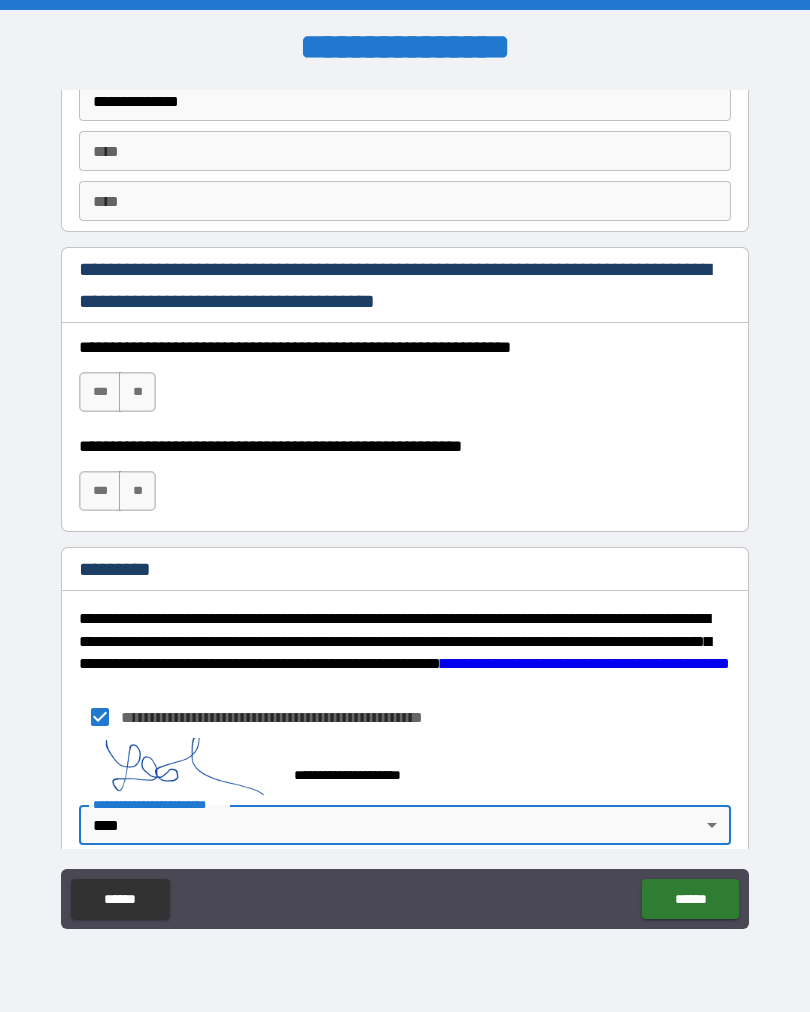 type on "*" 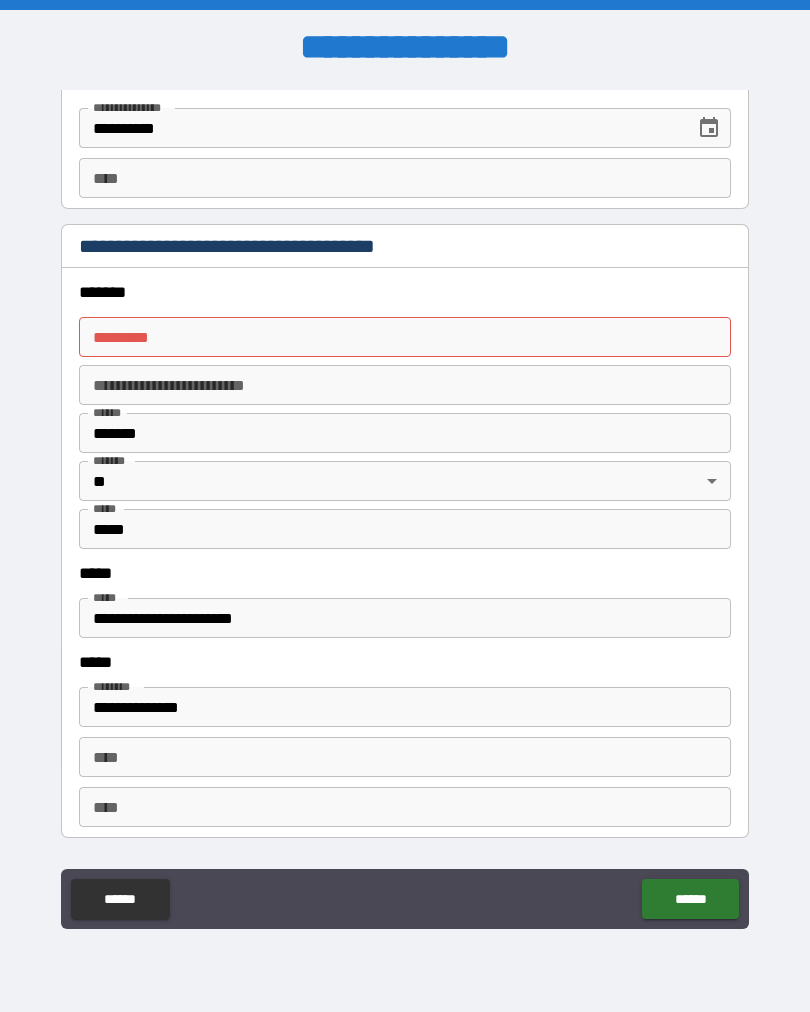 scroll, scrollTop: 2149, scrollLeft: 0, axis: vertical 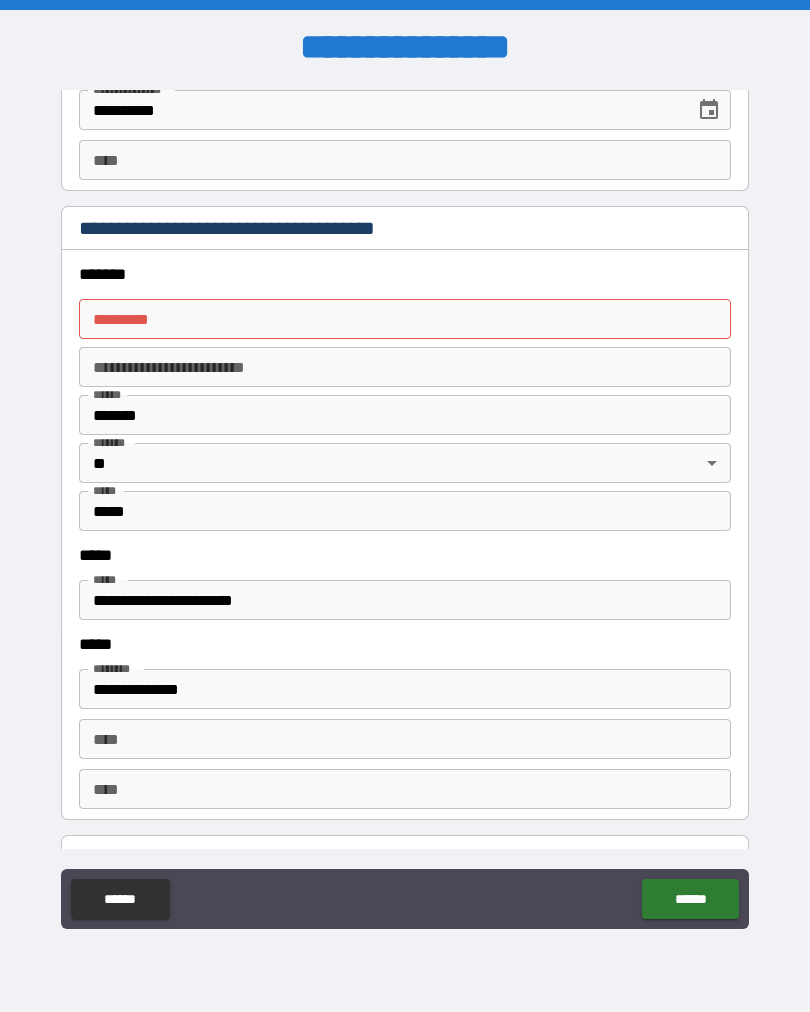 click on "*******   * *******   *" at bounding box center (405, 319) 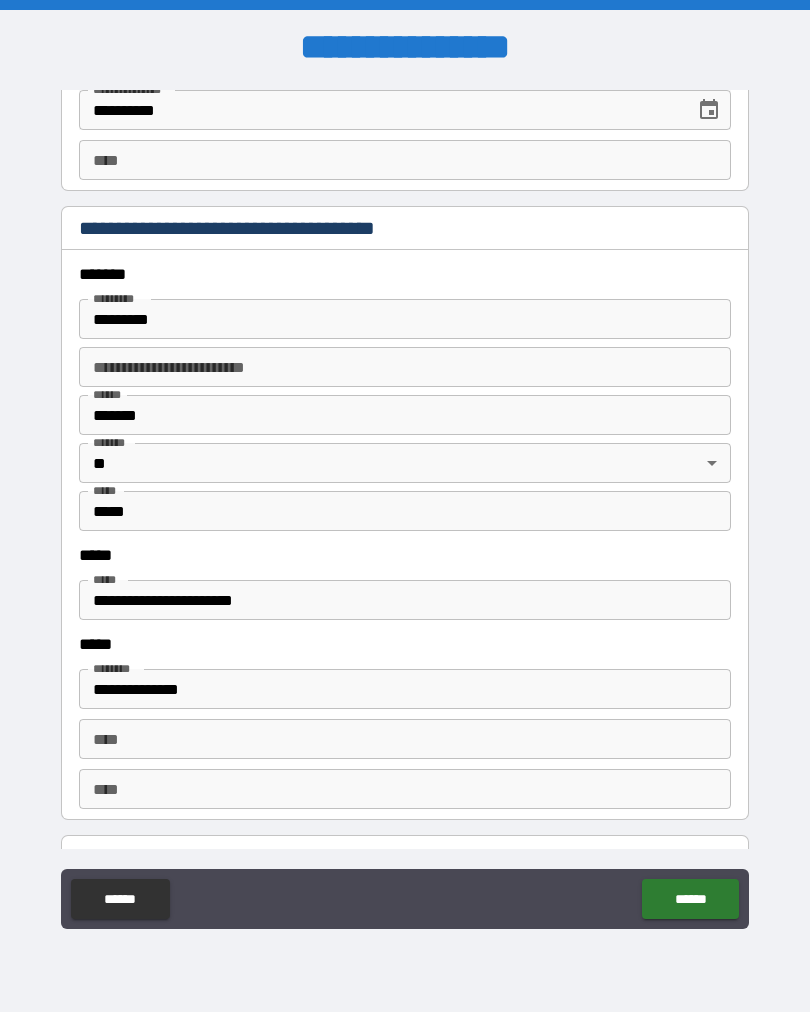 type on "**********" 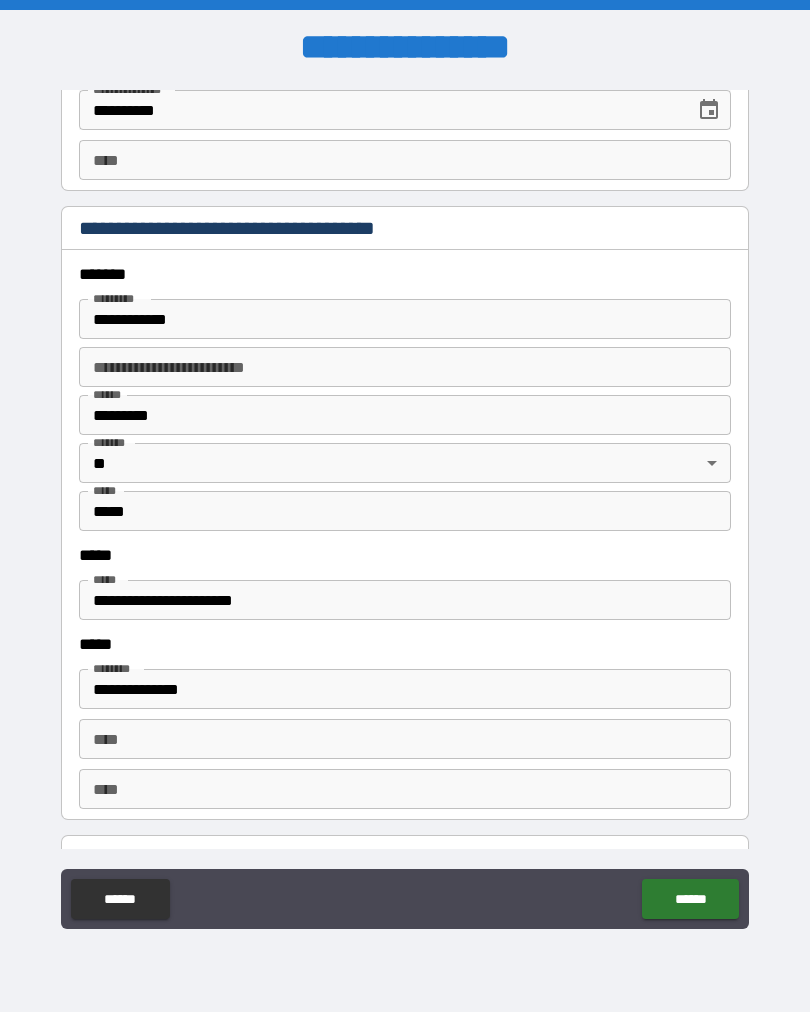 click on "**********" at bounding box center (405, 367) 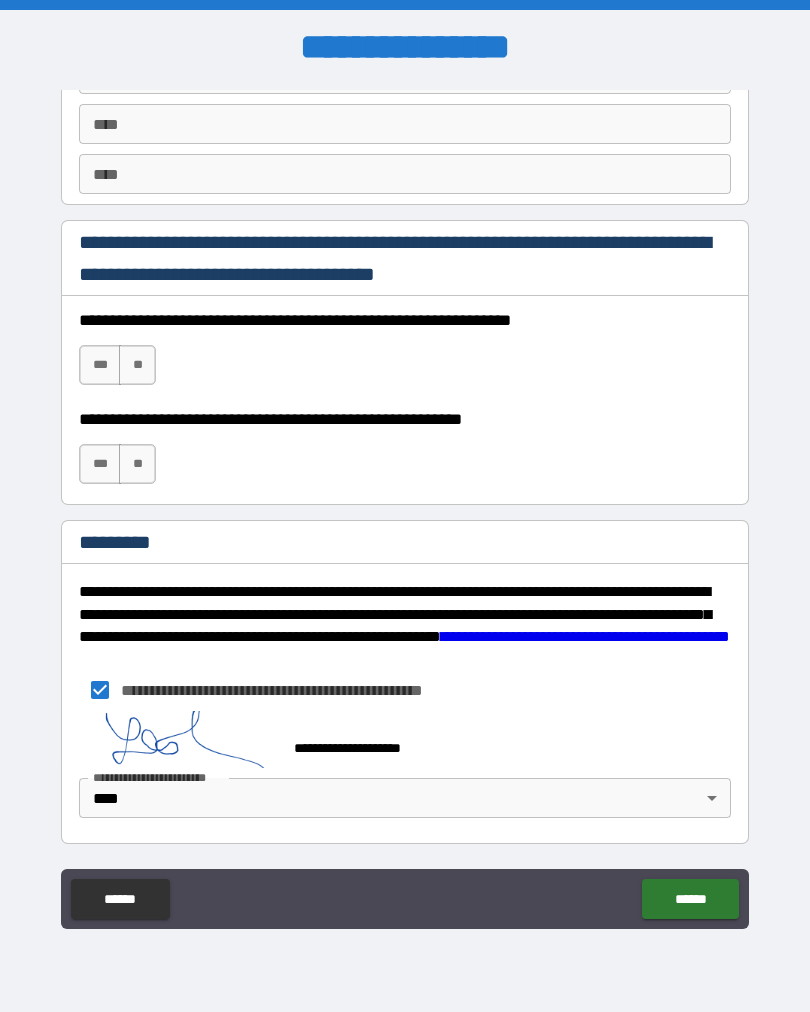 scroll, scrollTop: 2764, scrollLeft: 0, axis: vertical 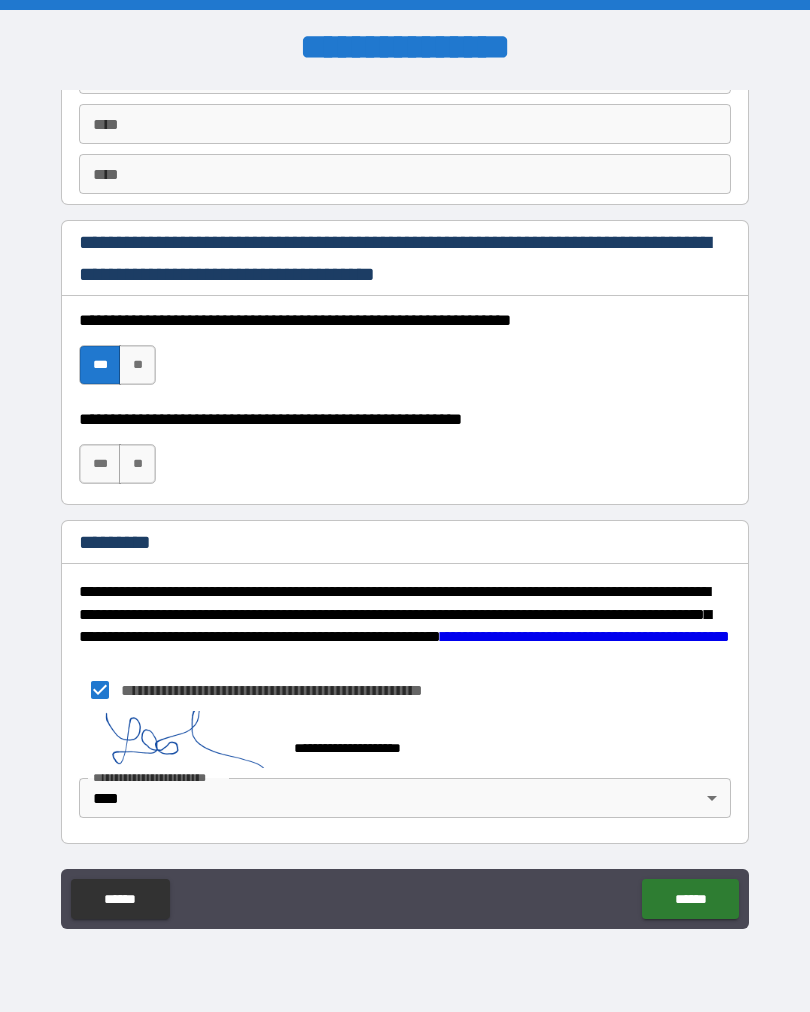 click on "***" at bounding box center [100, 464] 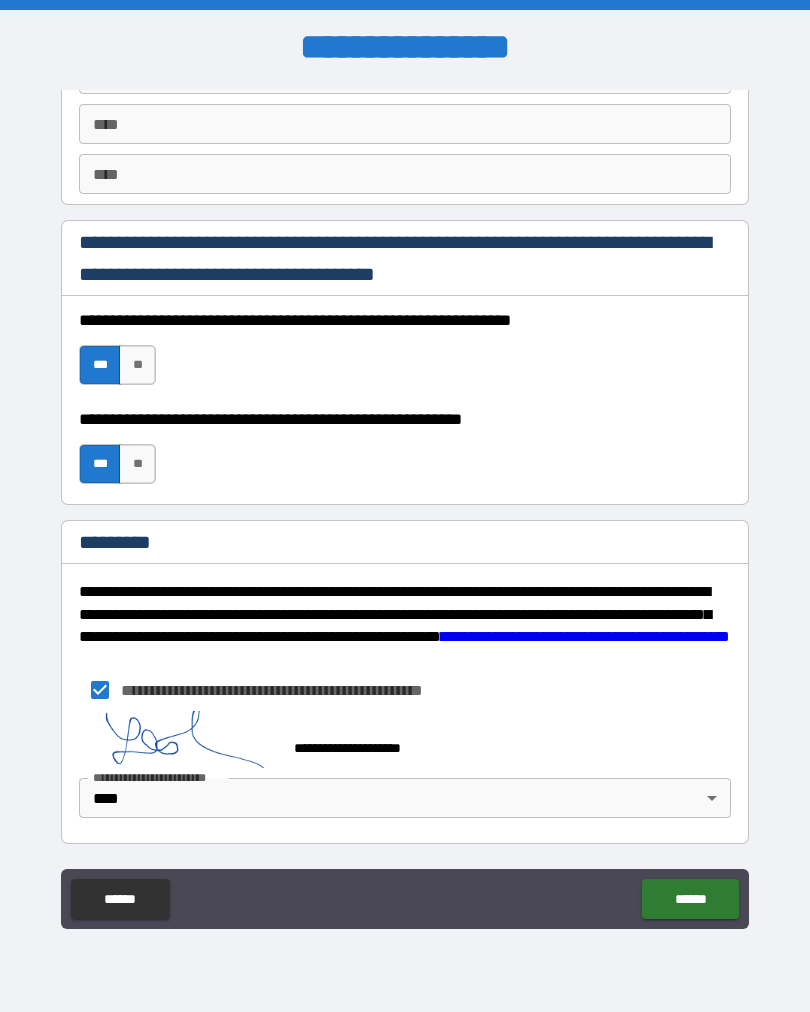 click on "******" at bounding box center [690, 899] 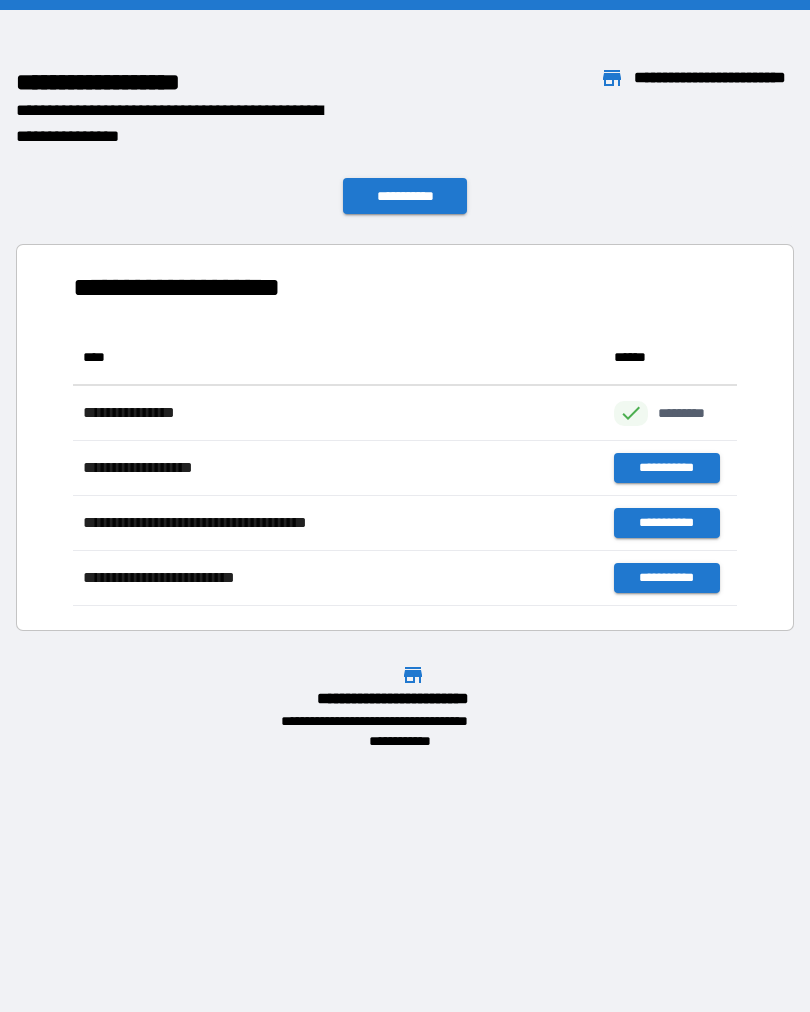 scroll, scrollTop: 276, scrollLeft: 664, axis: both 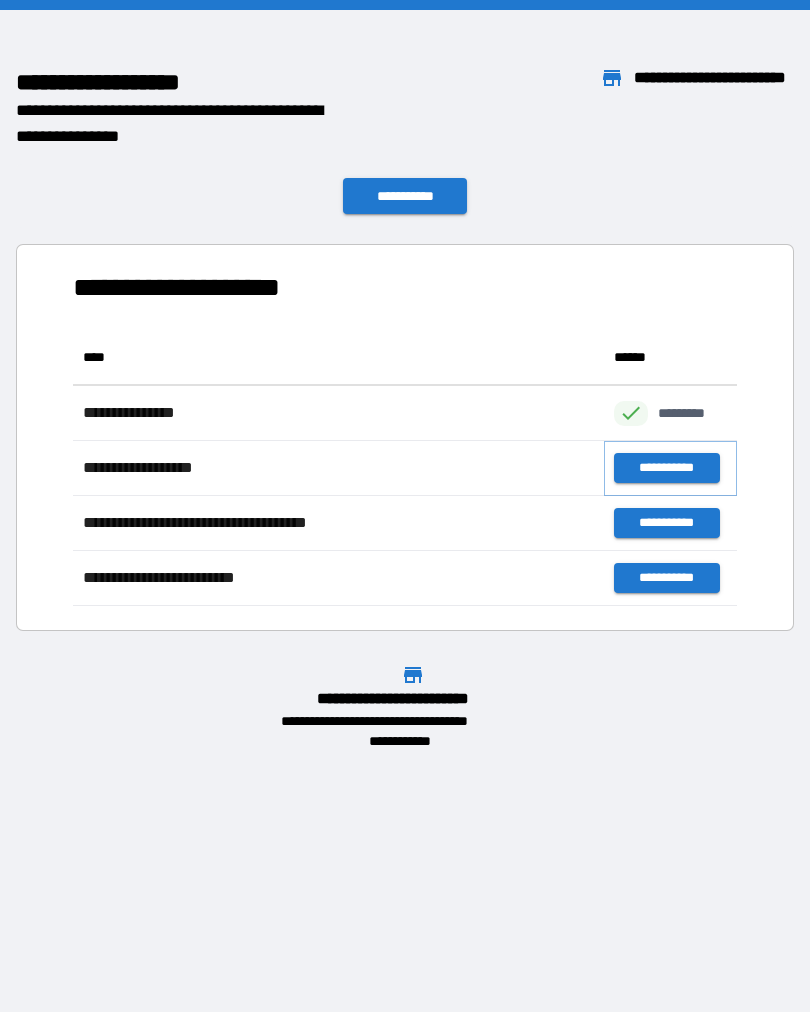 click on "**********" at bounding box center [666, 468] 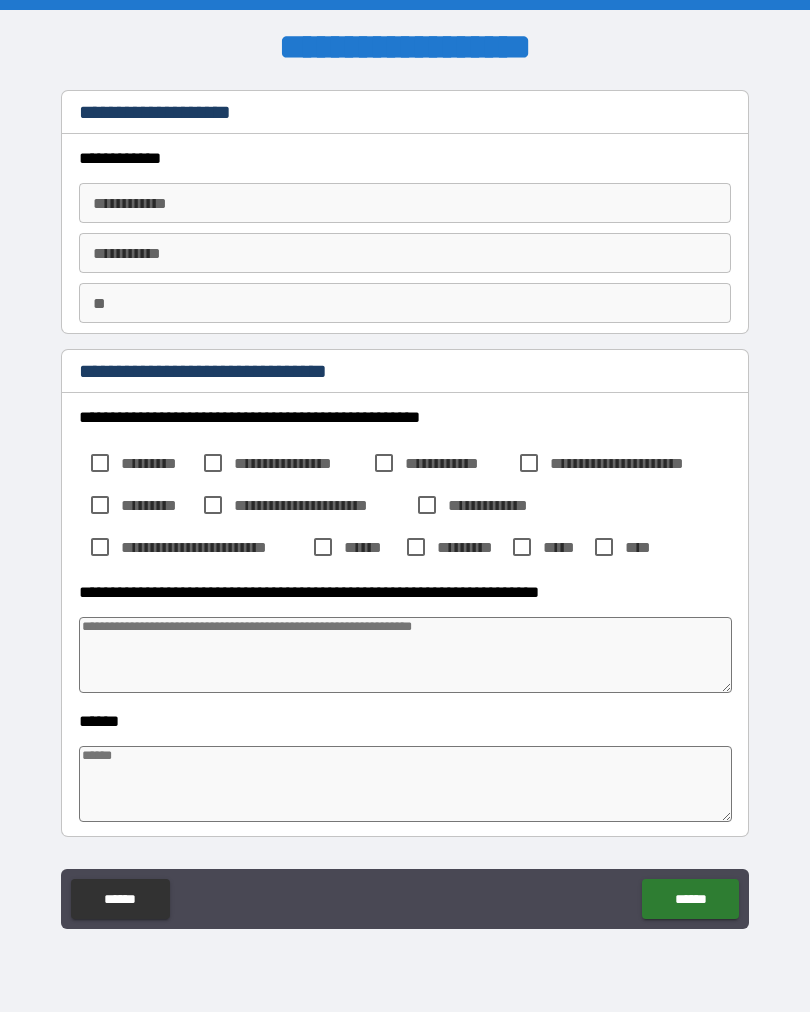 type on "*" 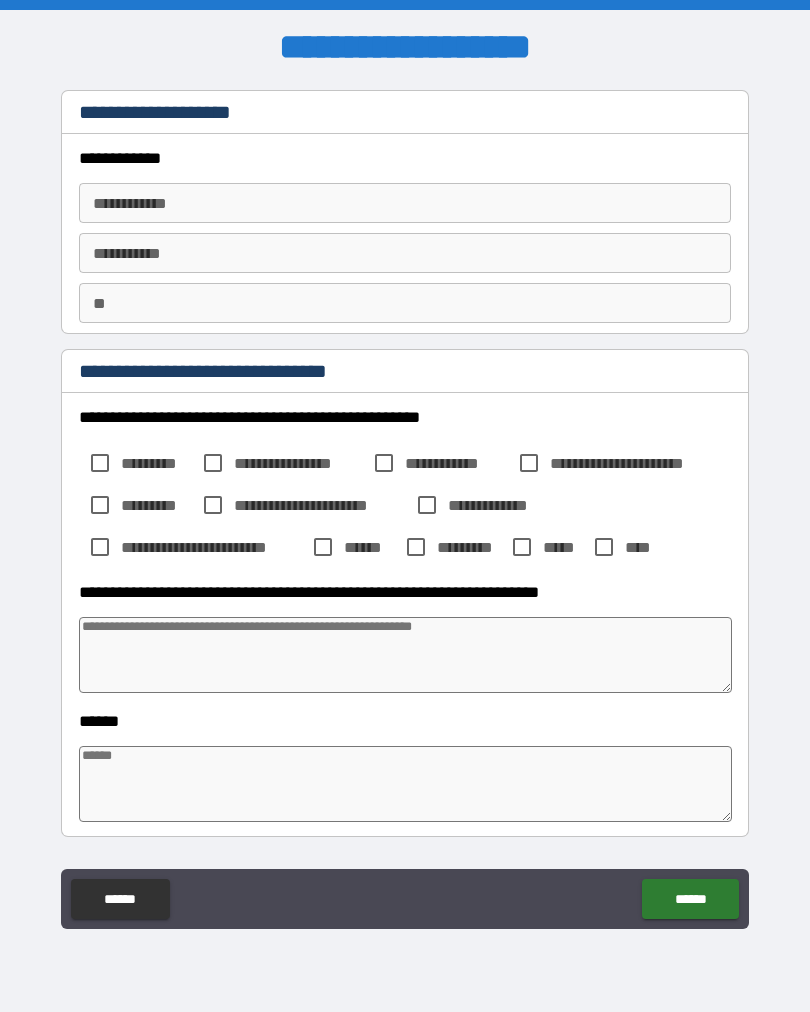 type on "*" 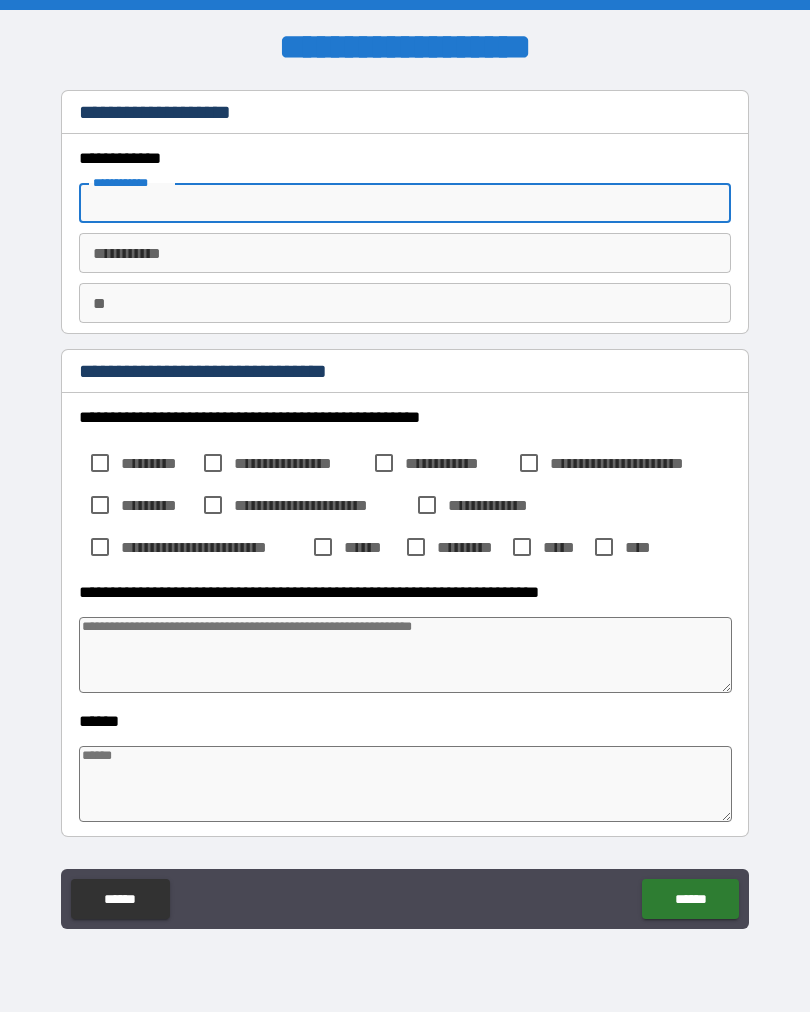 type on "*" 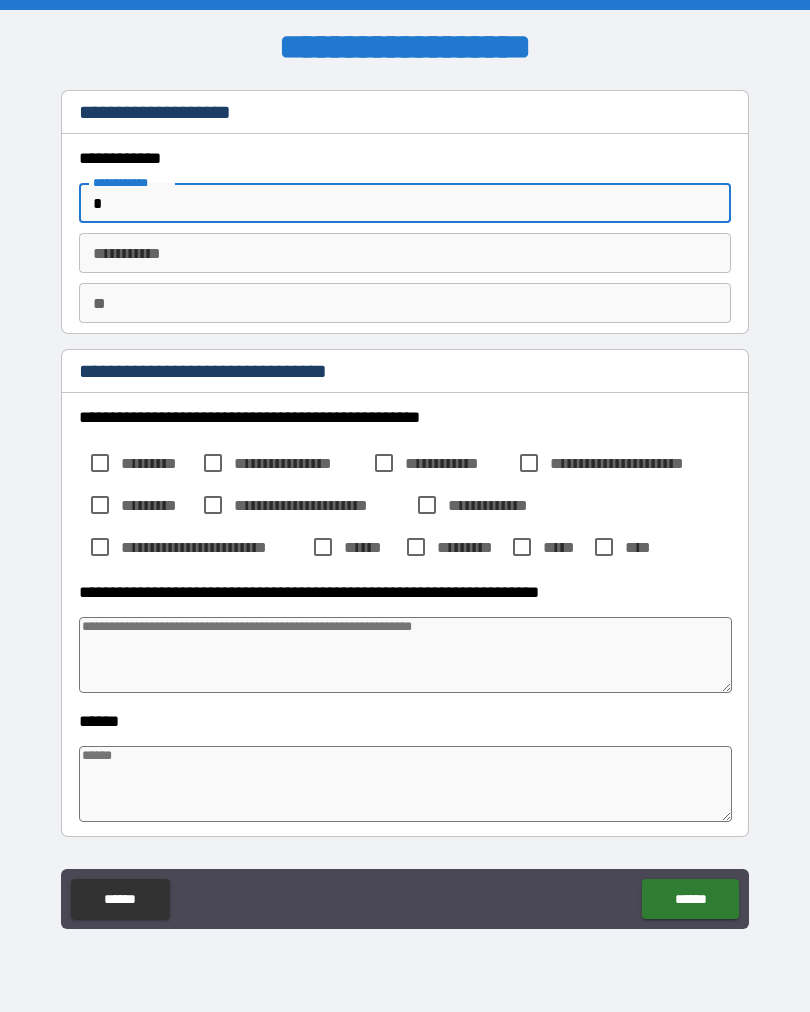 type on "*" 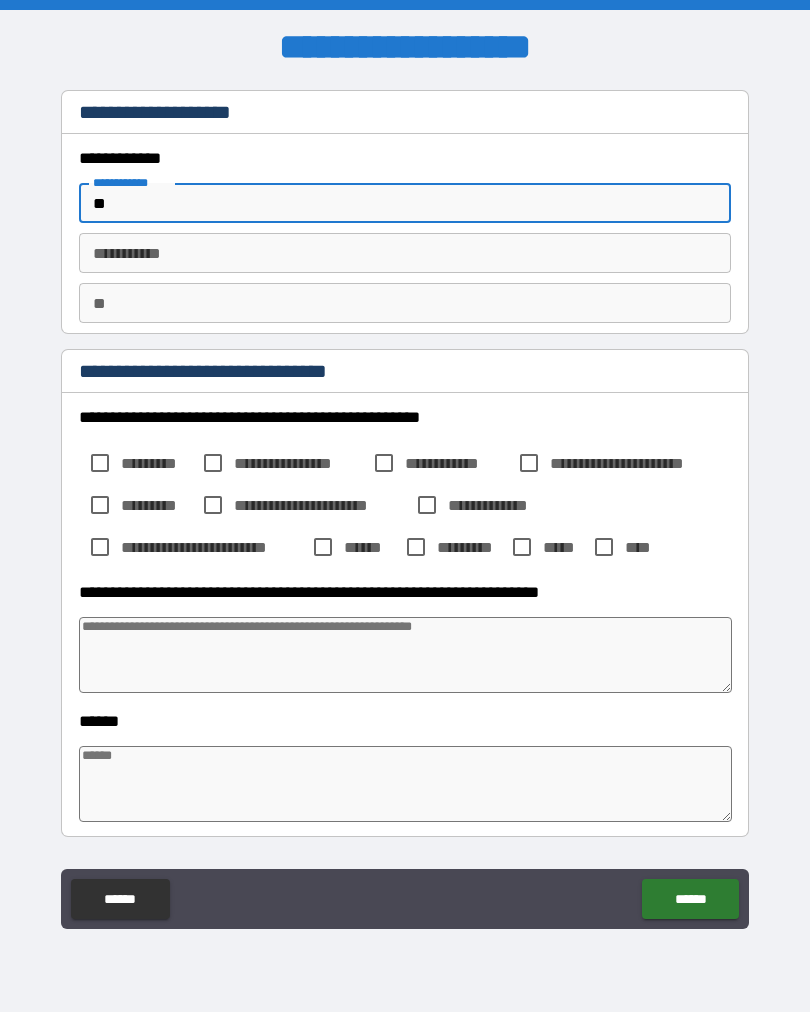type on "*" 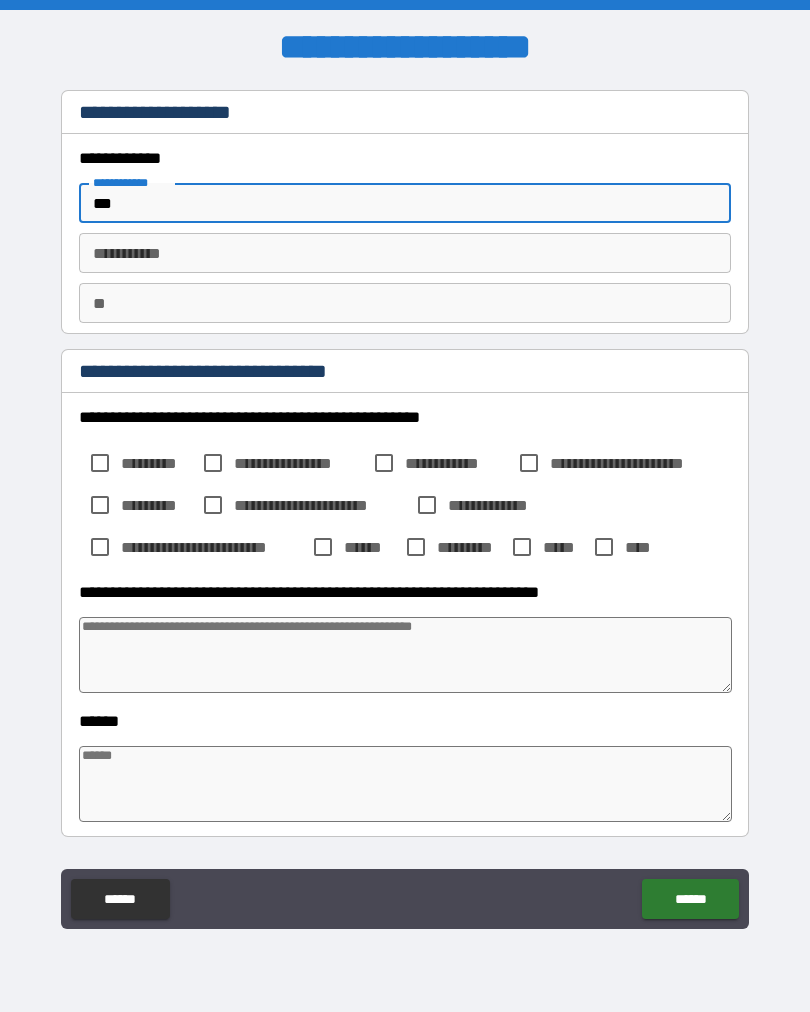 type on "*" 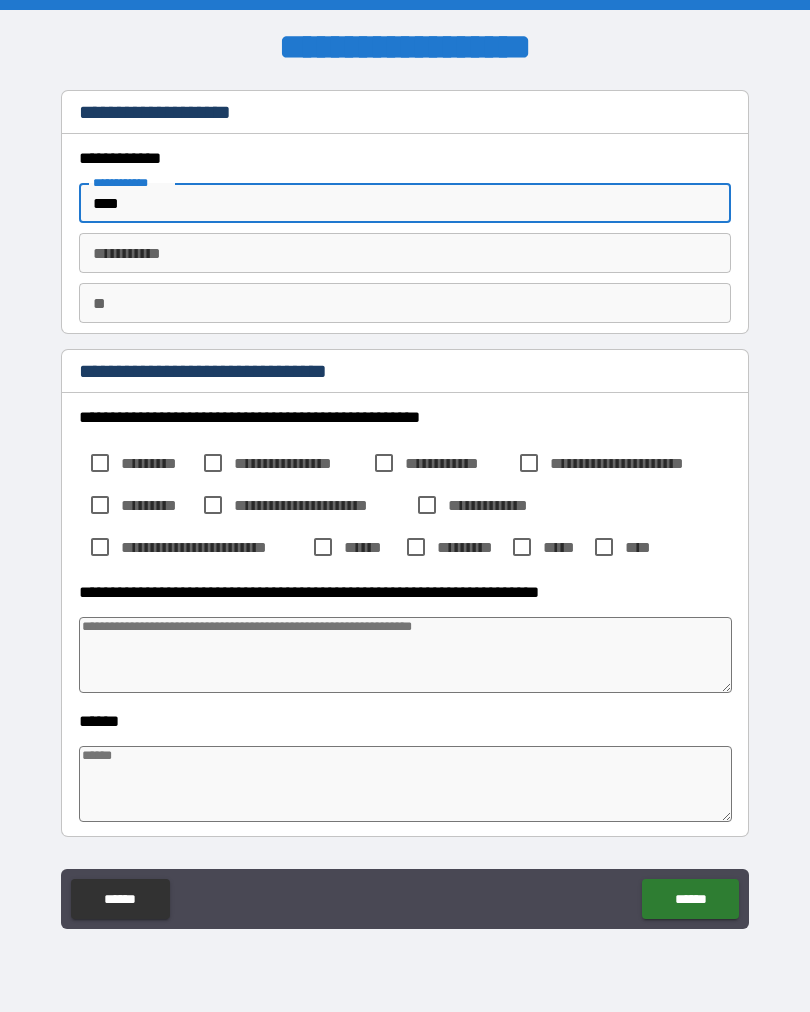 type on "*" 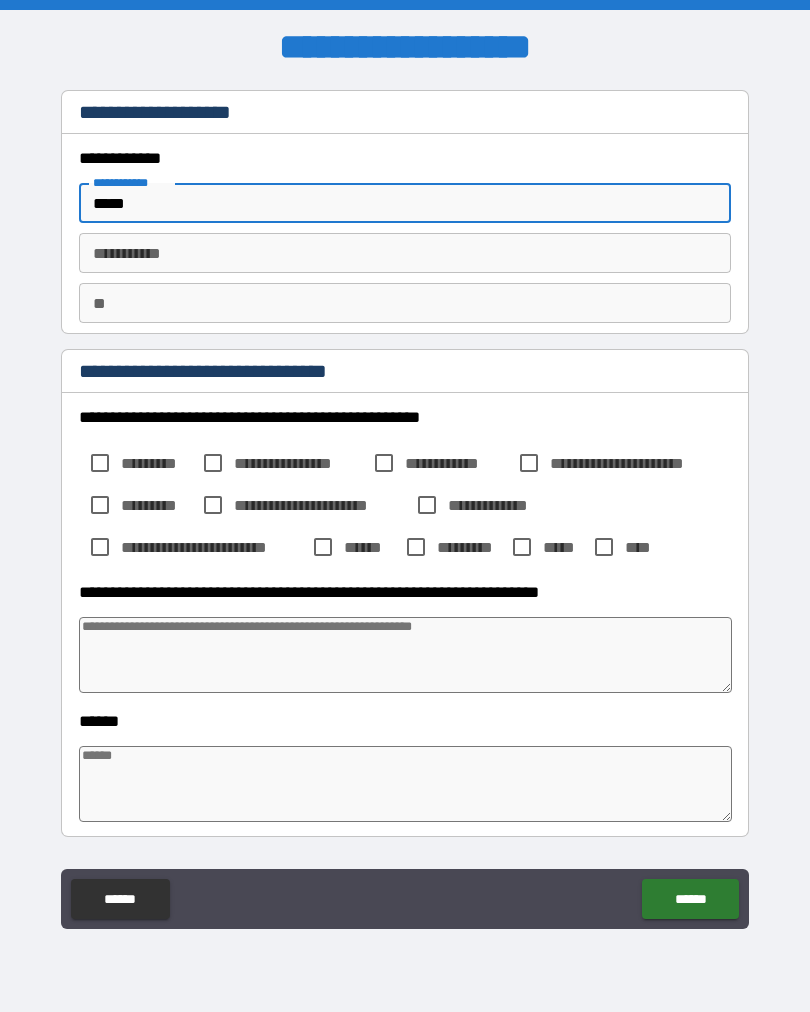 type on "*" 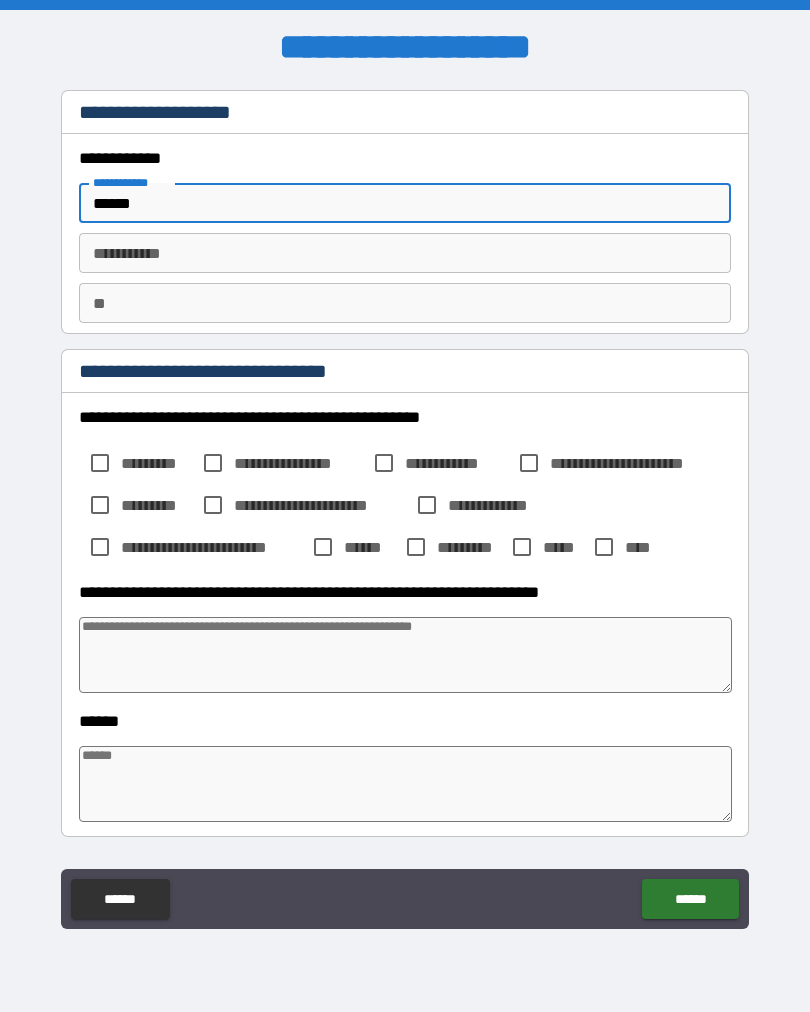 type on "*" 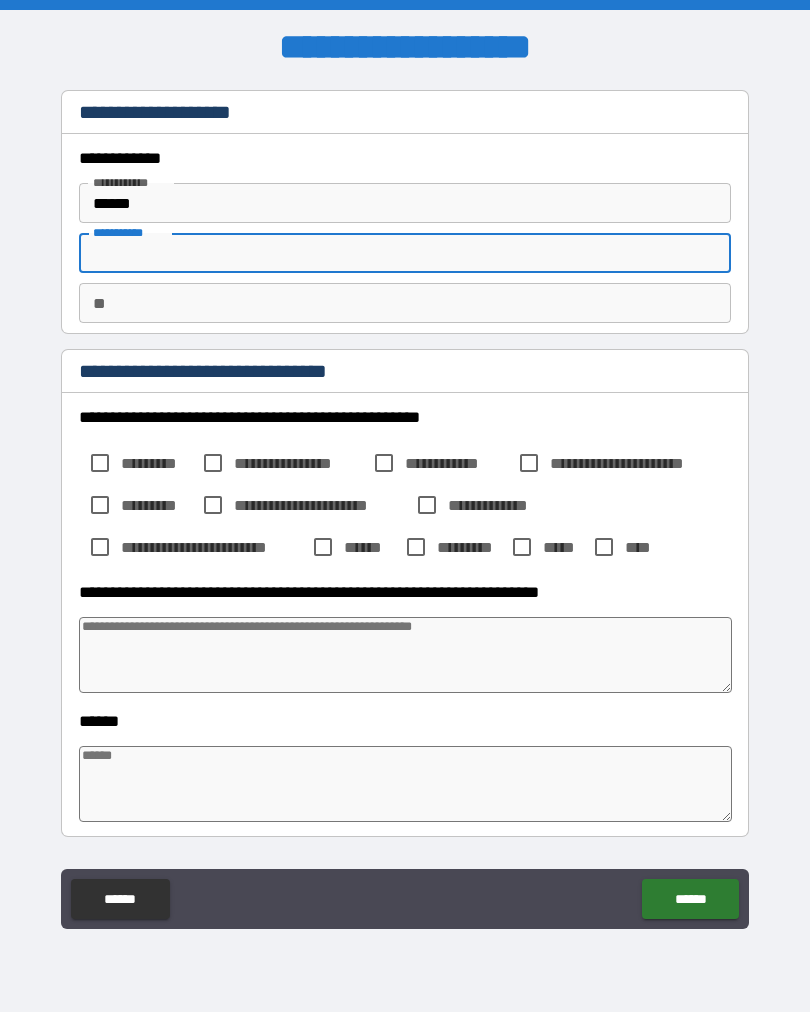 type on "*" 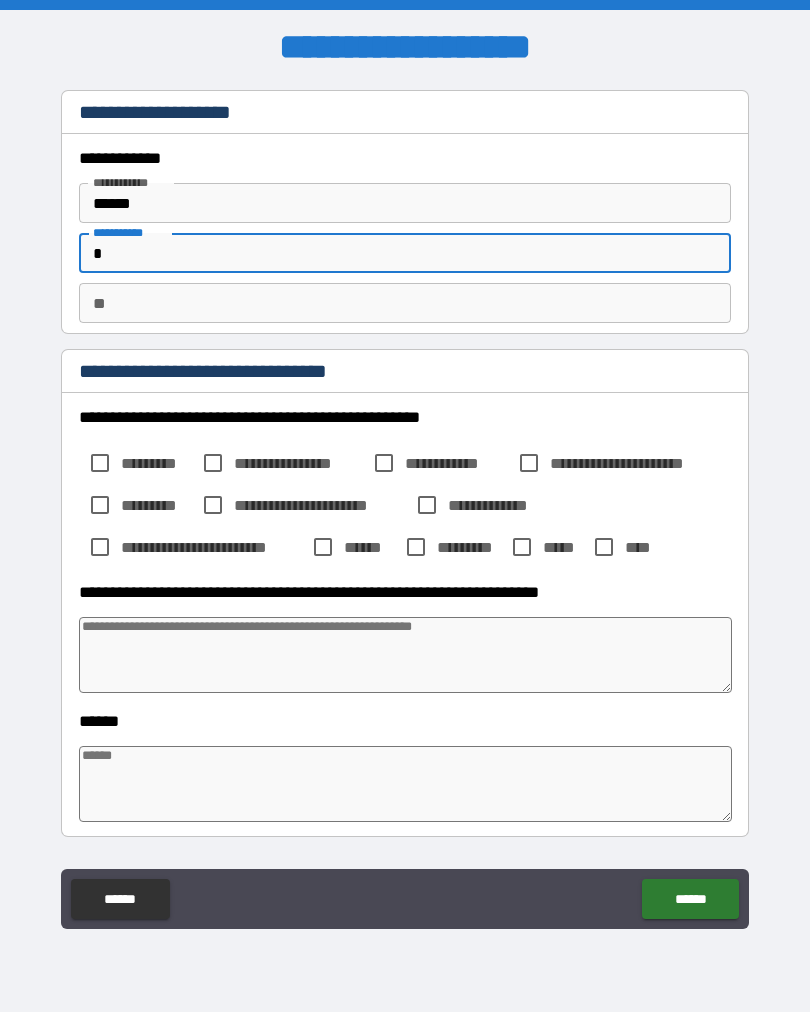 type on "*" 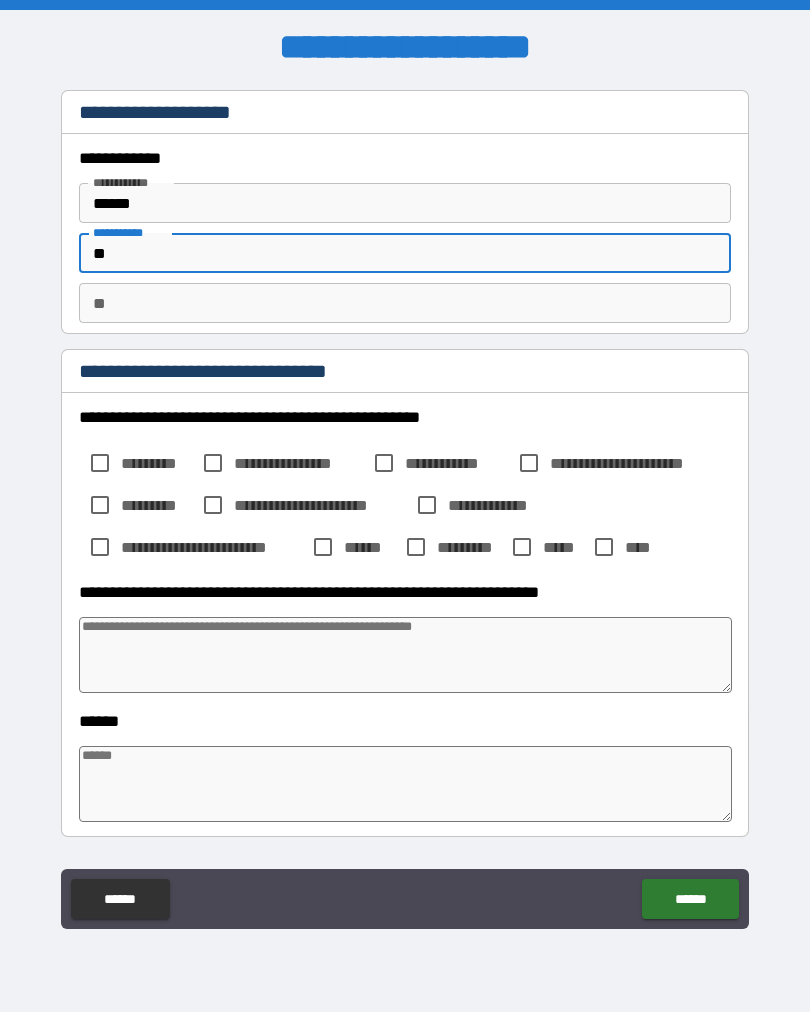 type on "*" 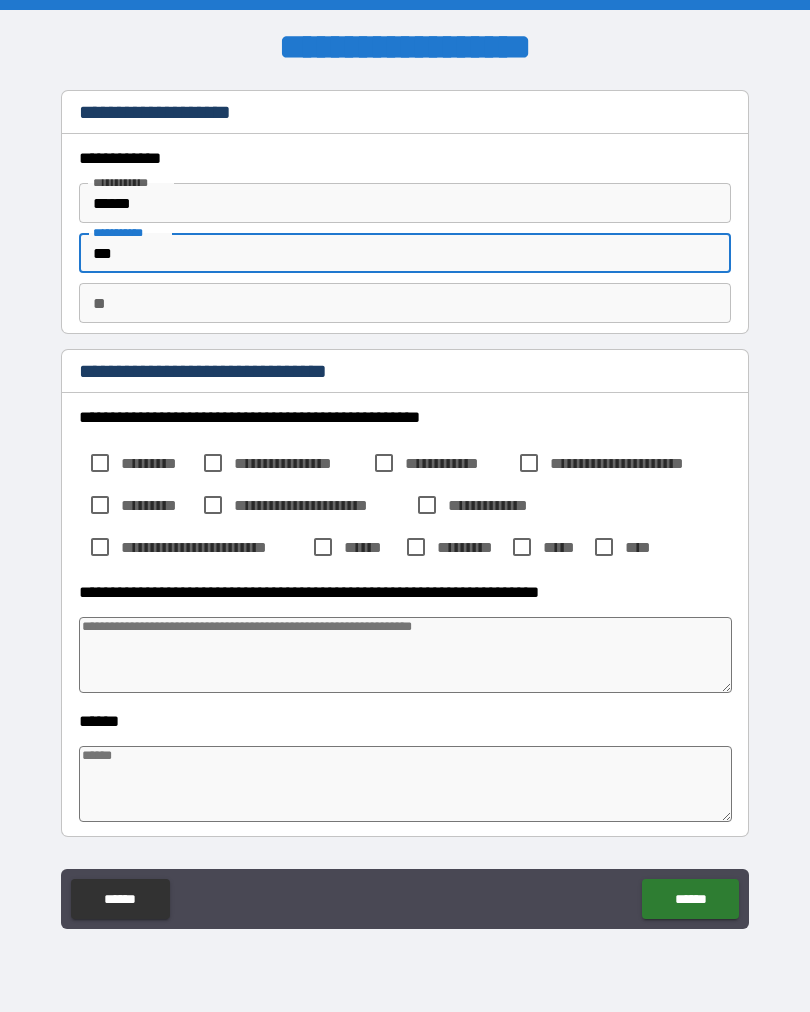 type on "*" 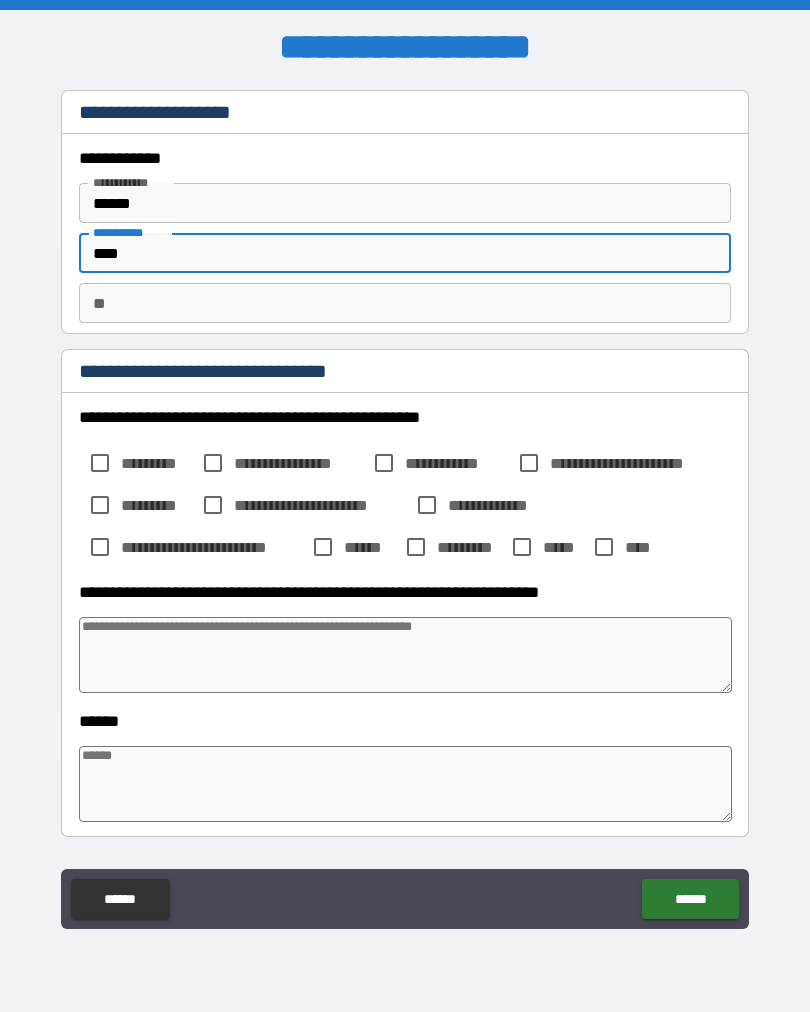 type on "*" 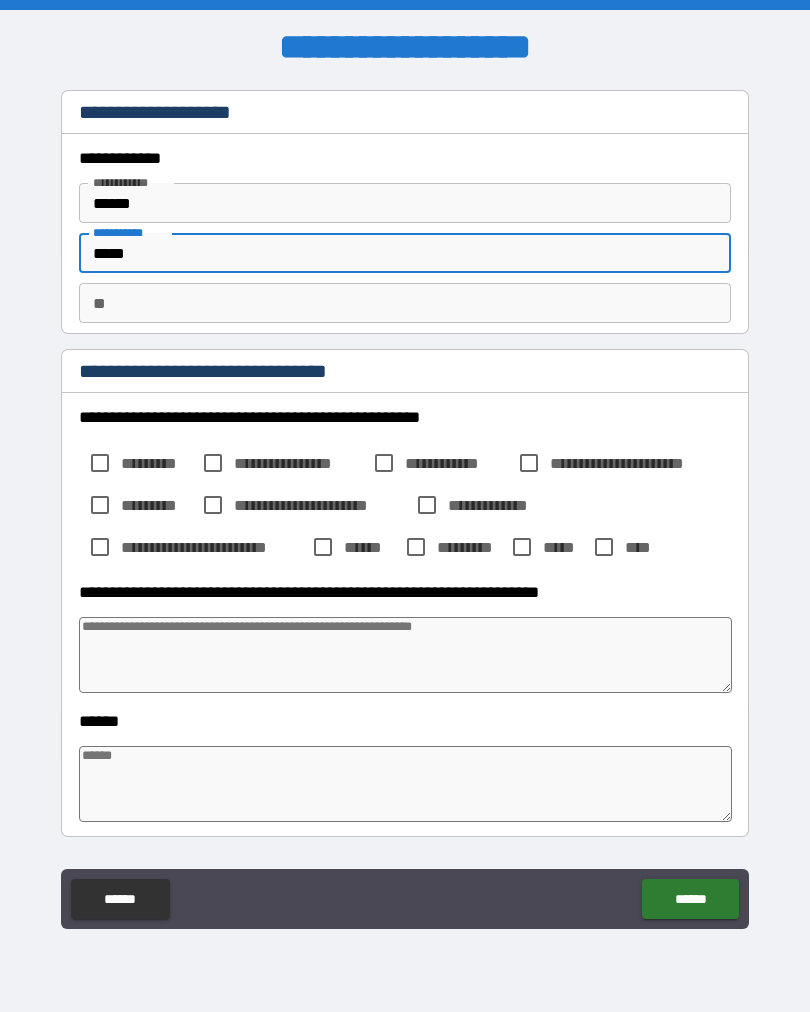type on "*" 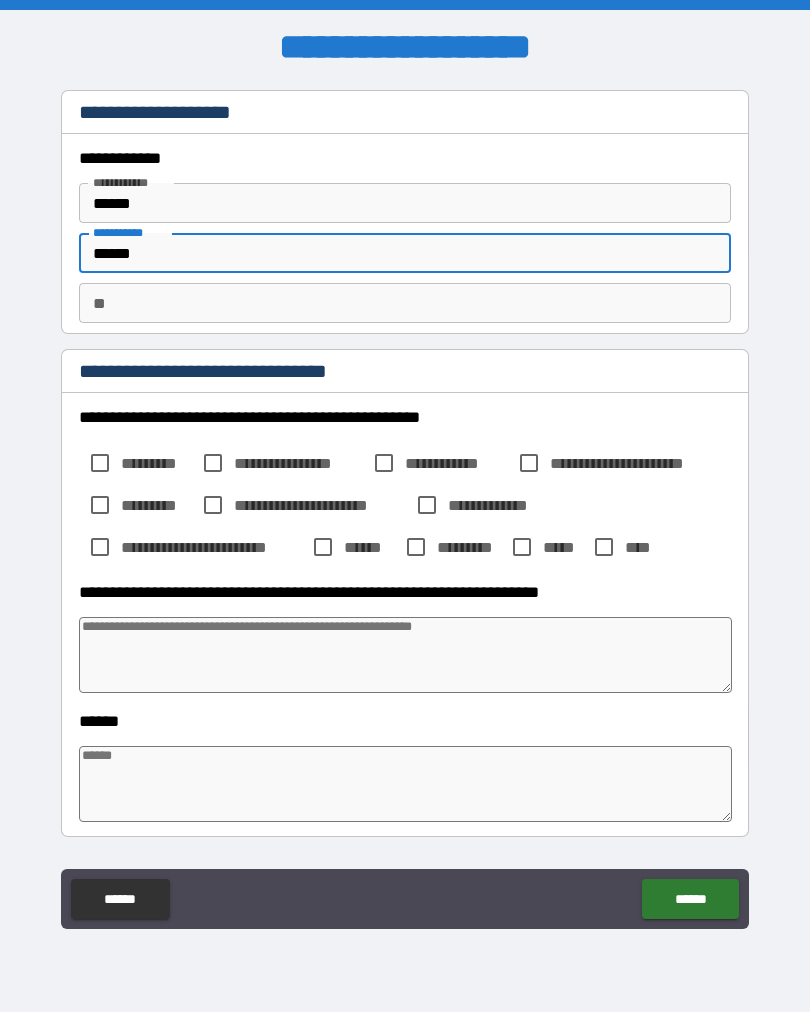 type on "*" 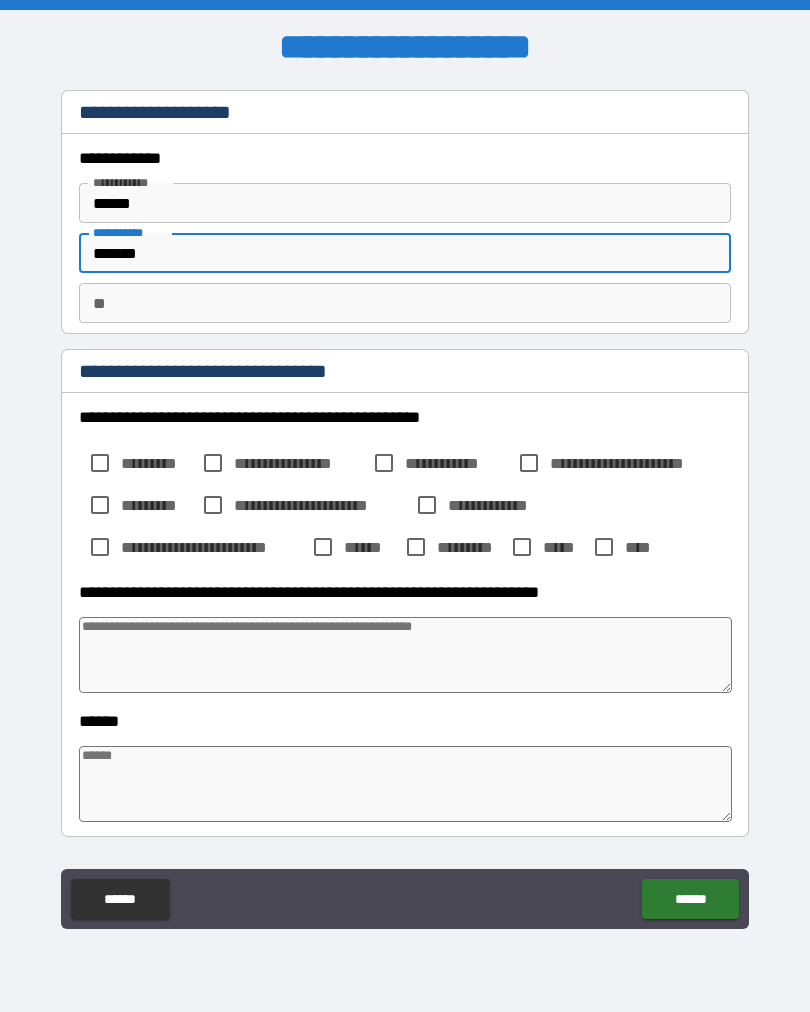type on "*" 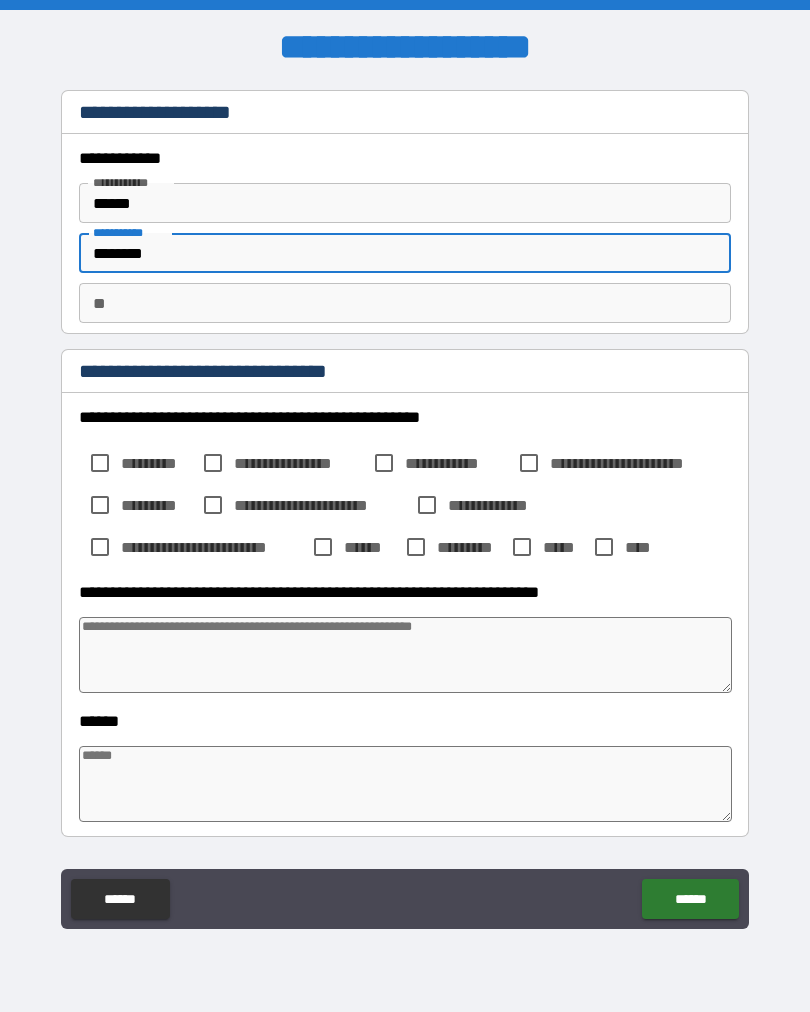 type on "*" 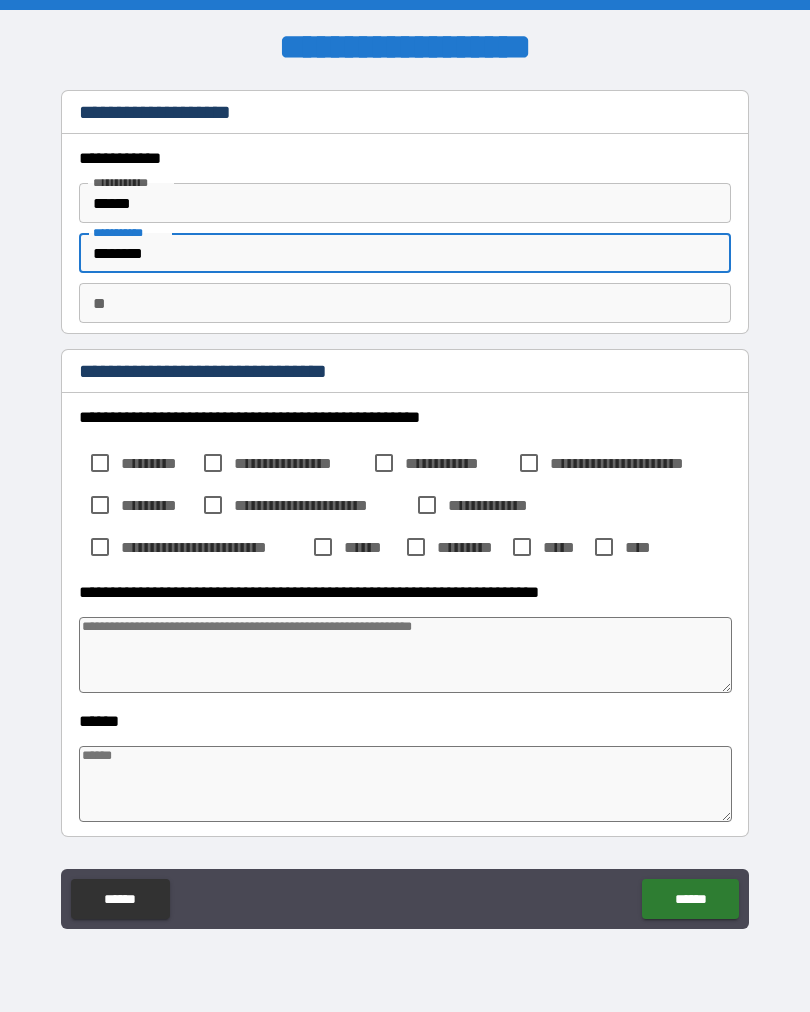 type on "********" 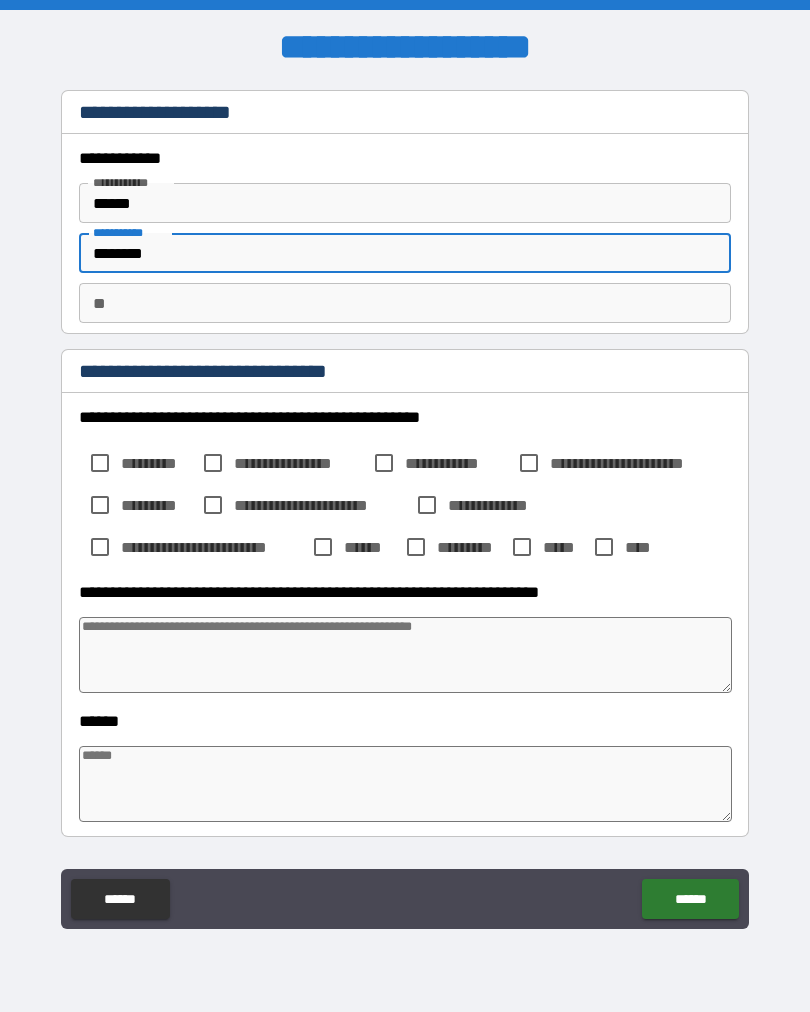 type on "*" 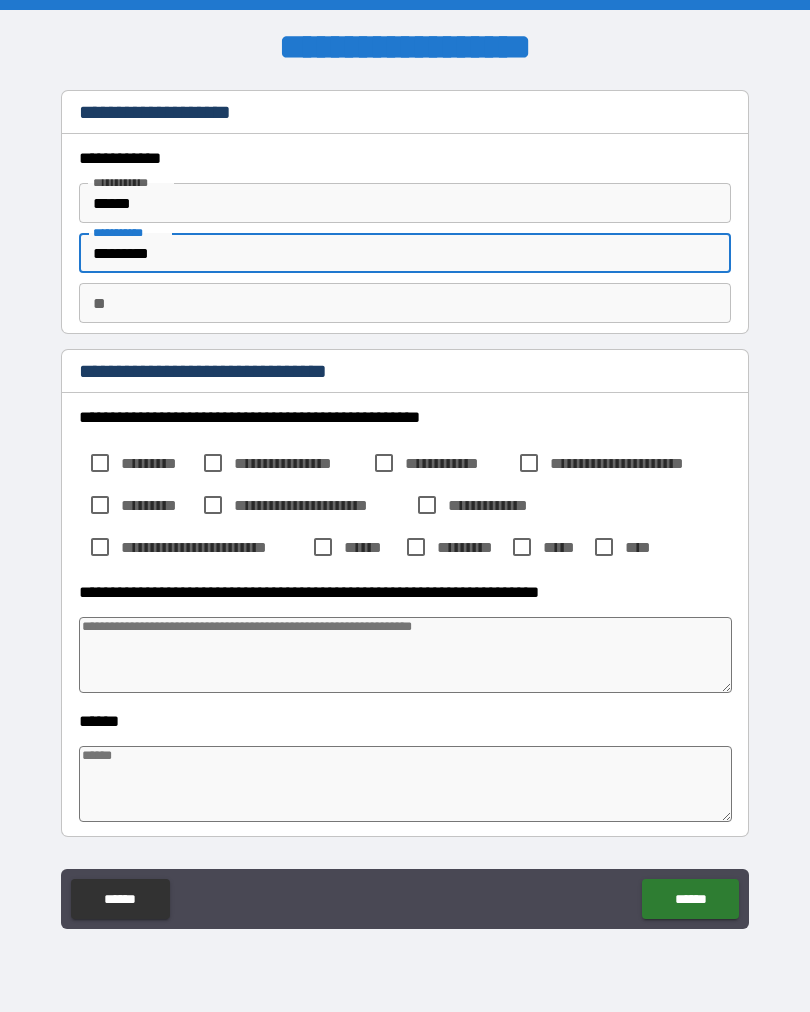 type on "*" 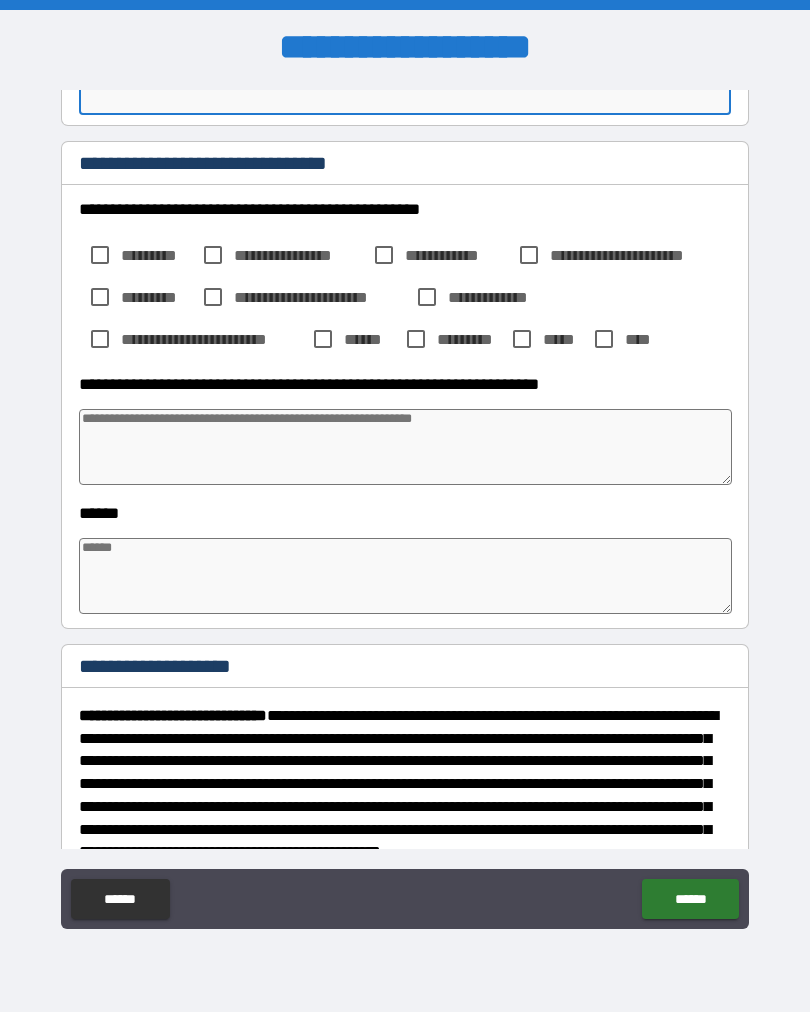 scroll, scrollTop: 209, scrollLeft: 0, axis: vertical 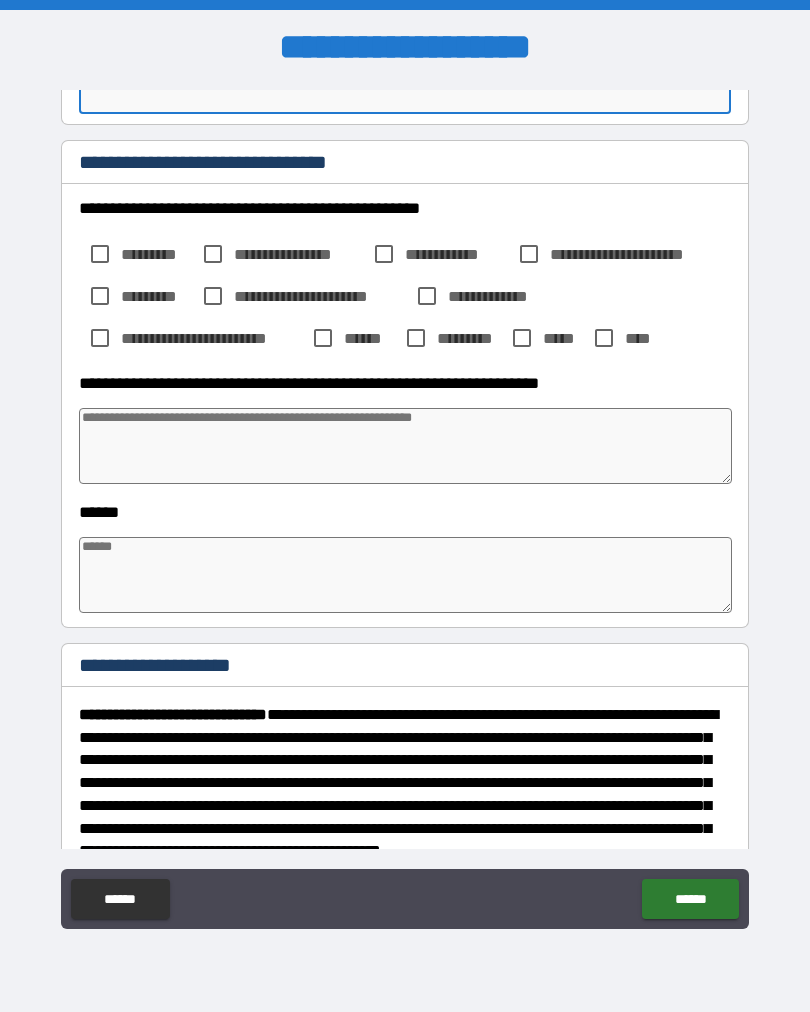 type on "*" 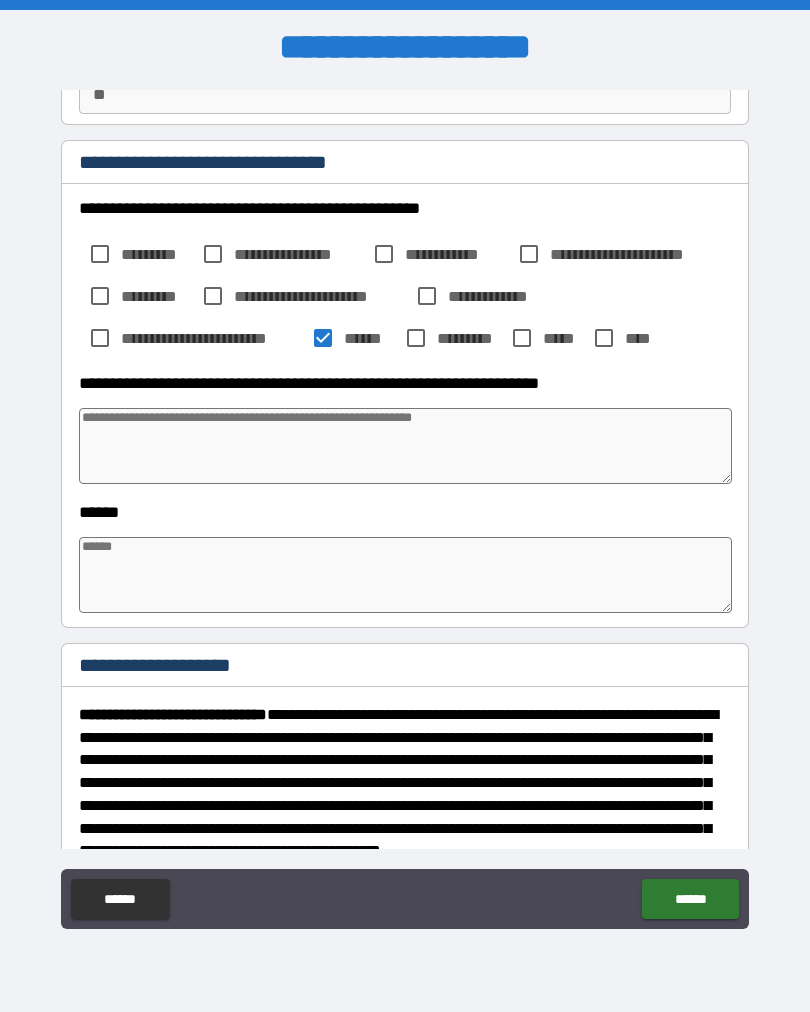 type on "*" 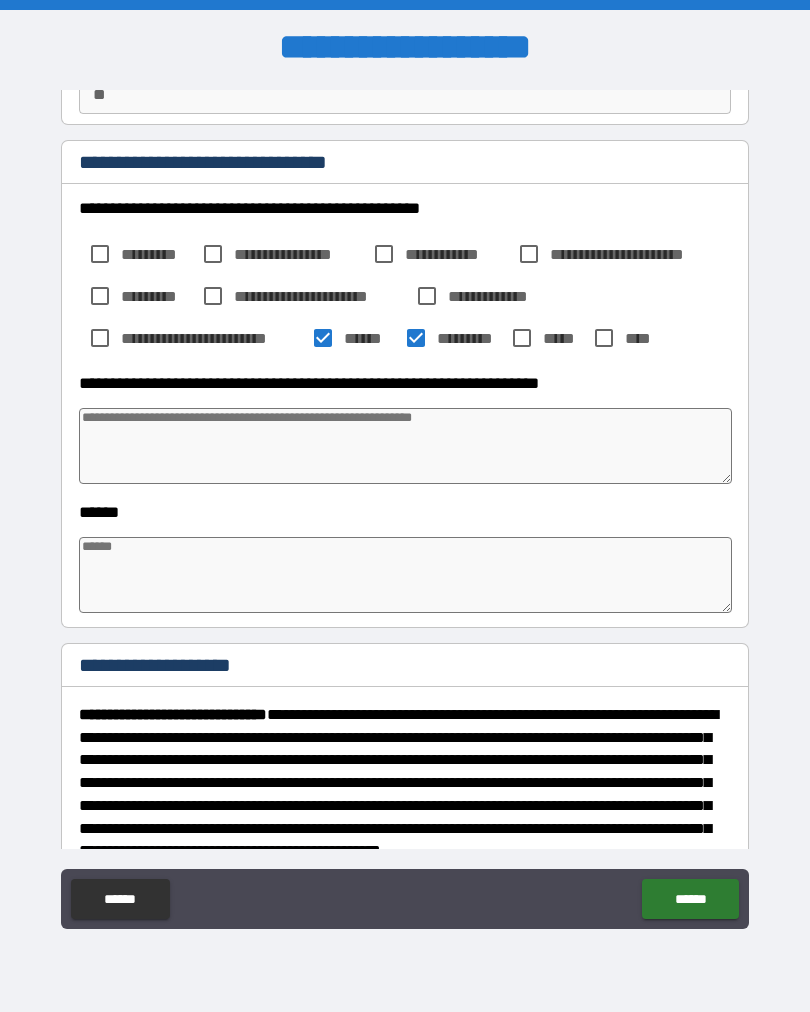 type on "*" 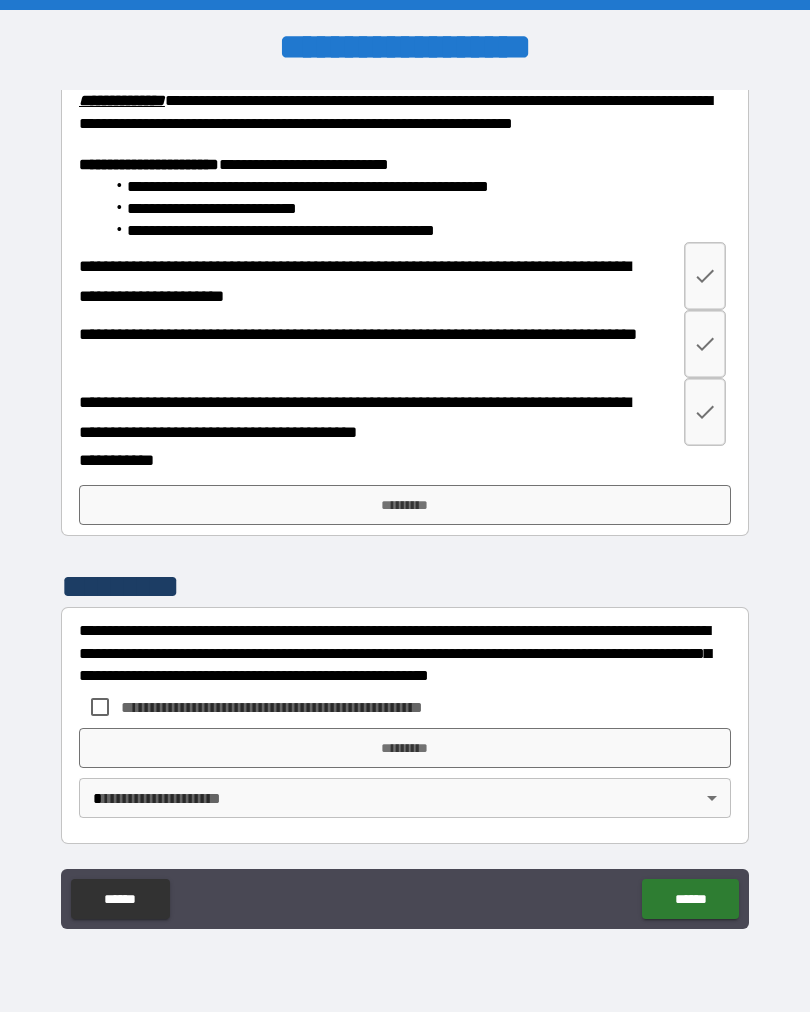 scroll, scrollTop: 1331, scrollLeft: 0, axis: vertical 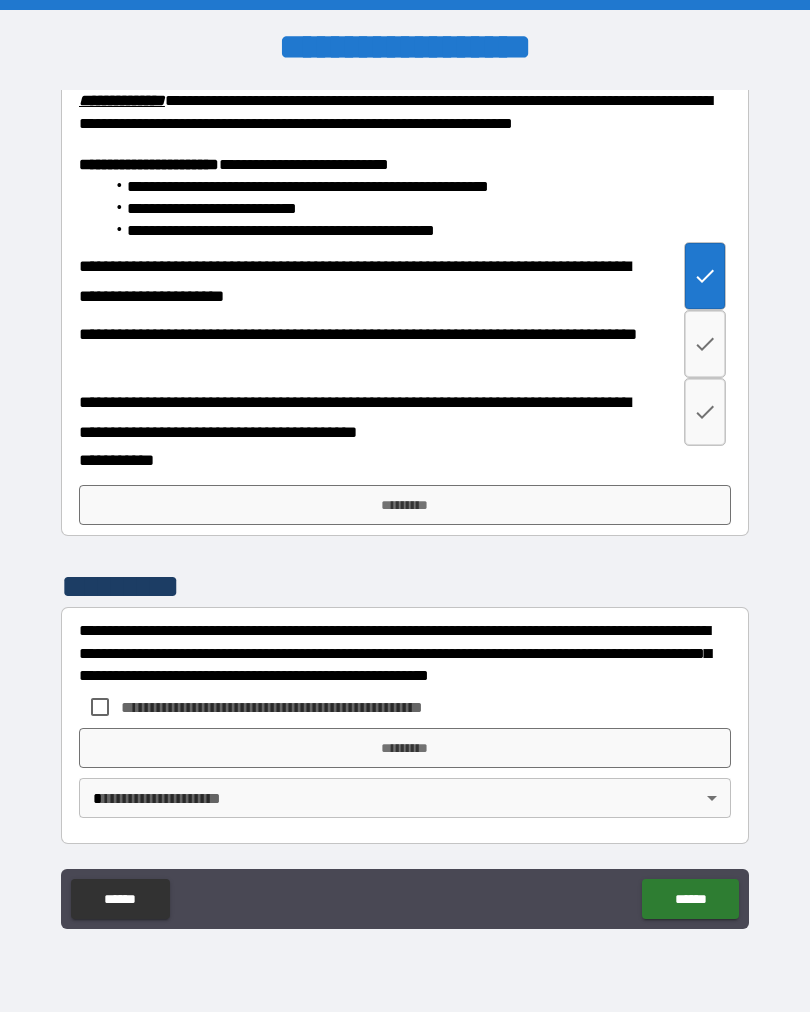 type on "*" 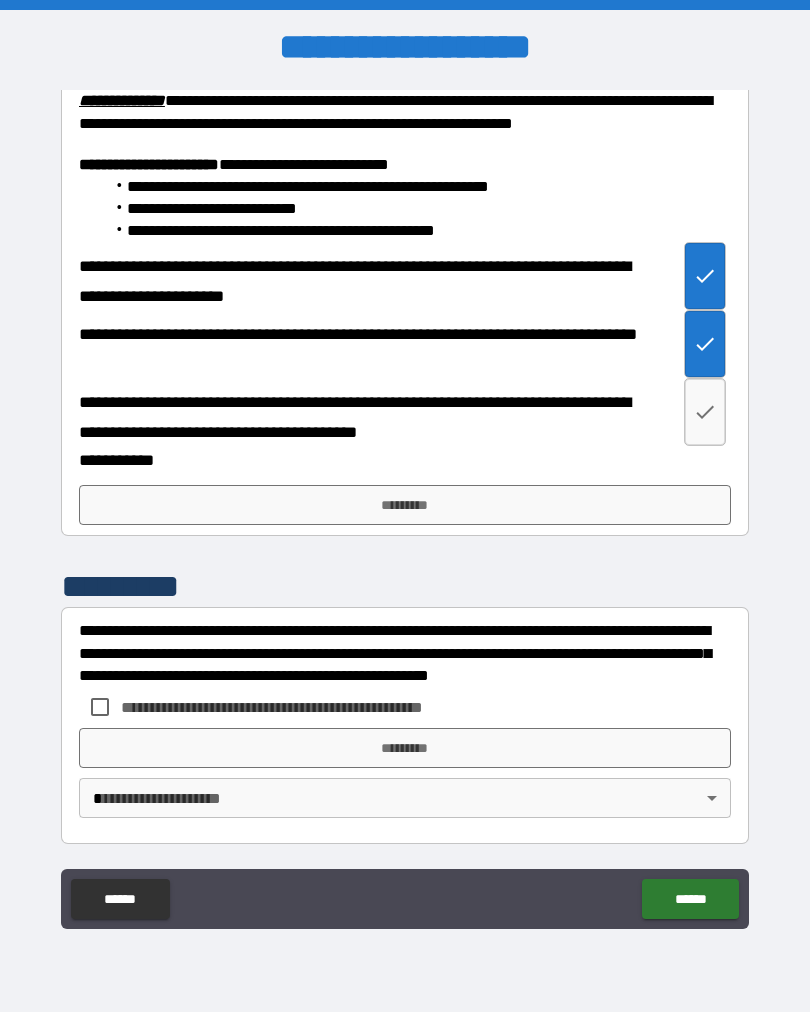 type on "*" 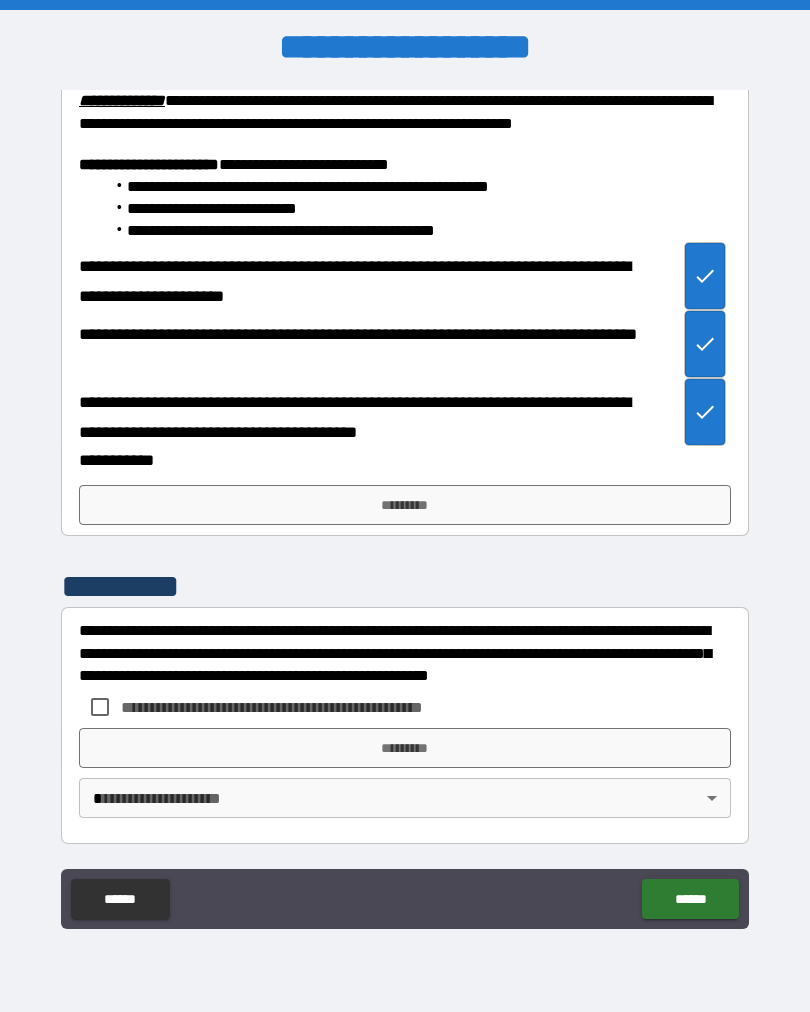 type on "*" 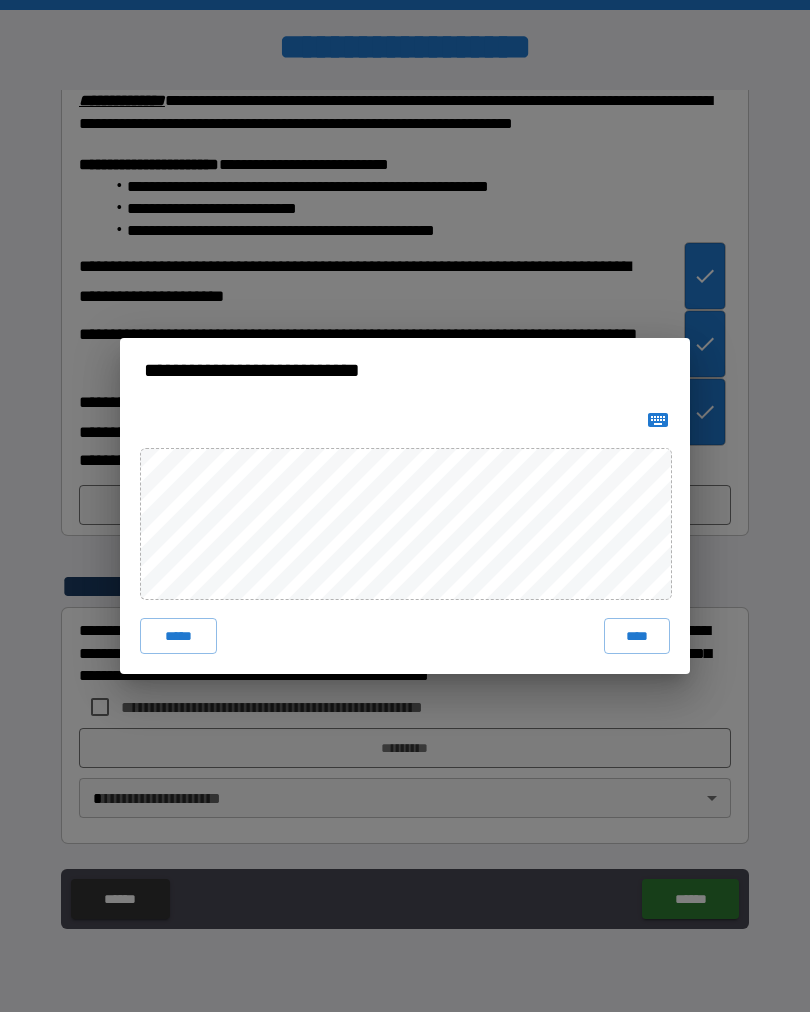 click on "****" at bounding box center [637, 636] 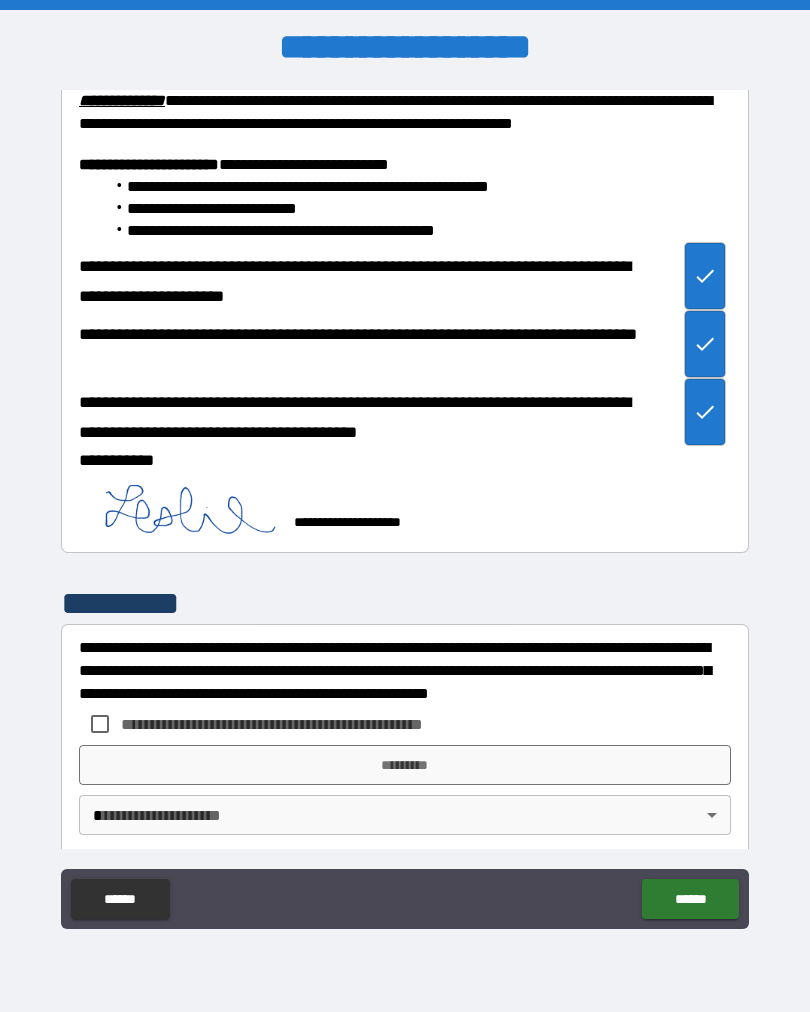 scroll, scrollTop: 1321, scrollLeft: 0, axis: vertical 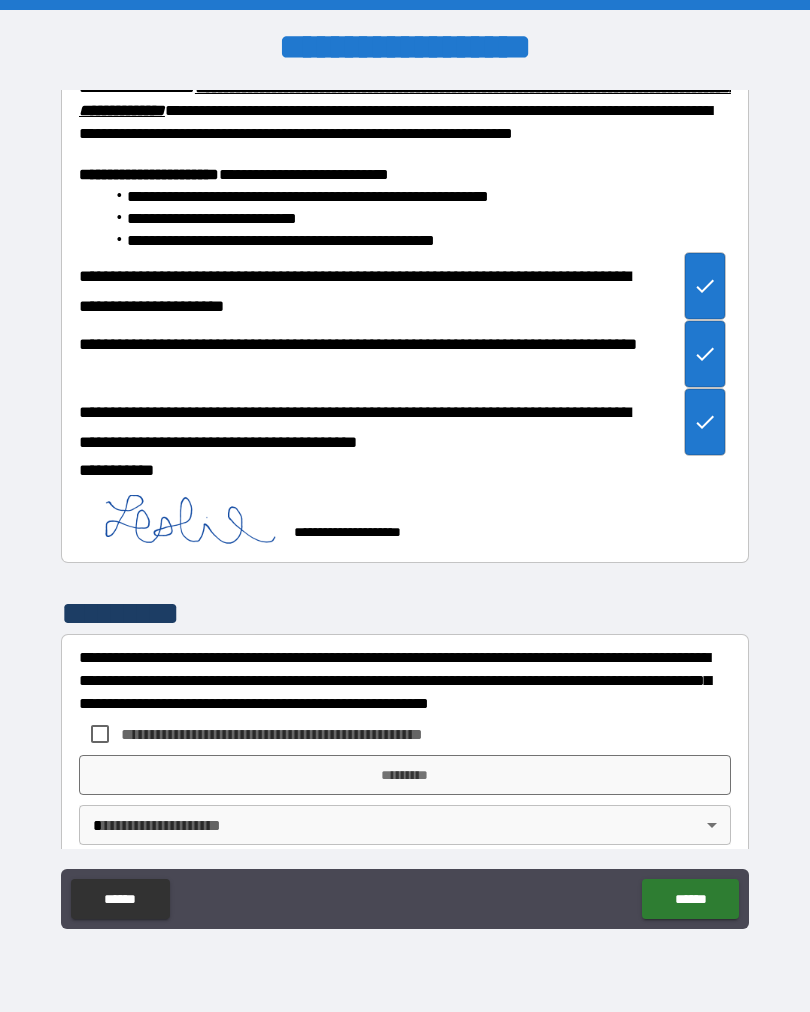 type on "*" 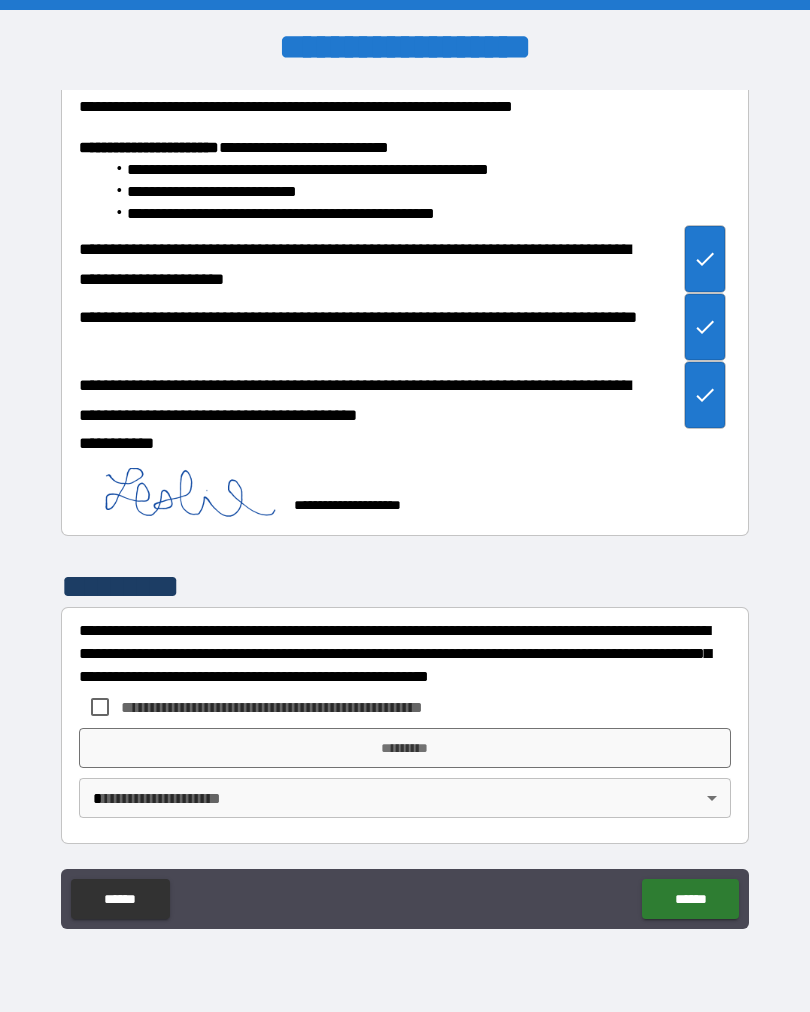 scroll, scrollTop: 1348, scrollLeft: 0, axis: vertical 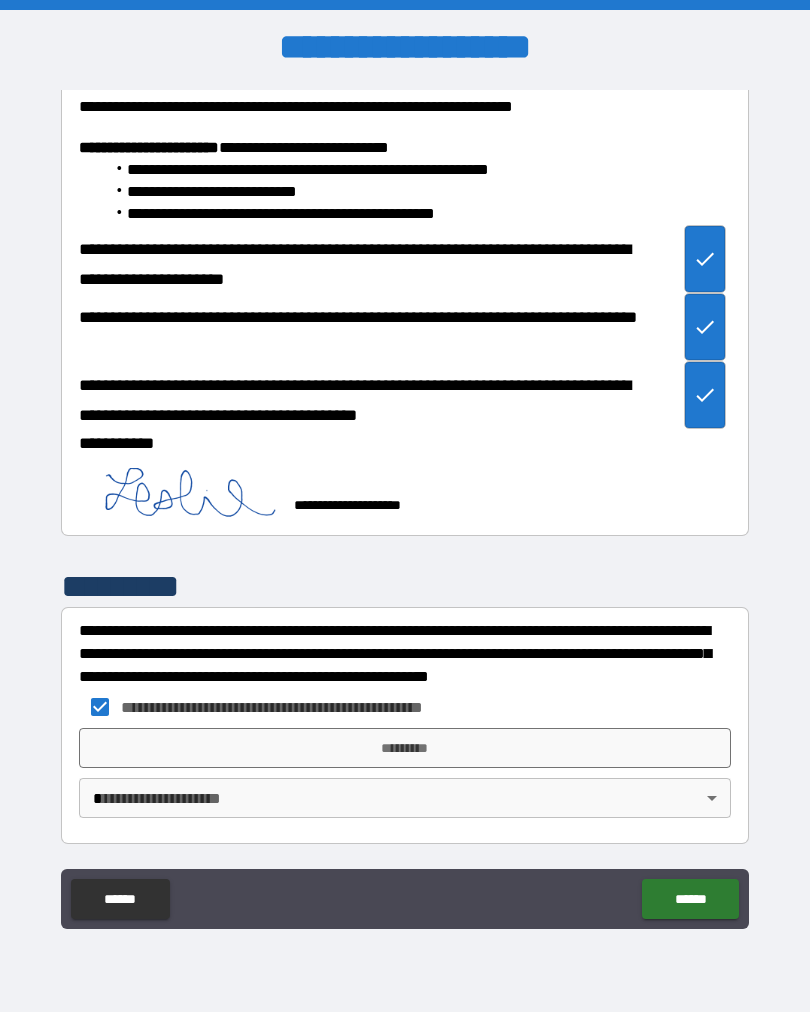 type on "*" 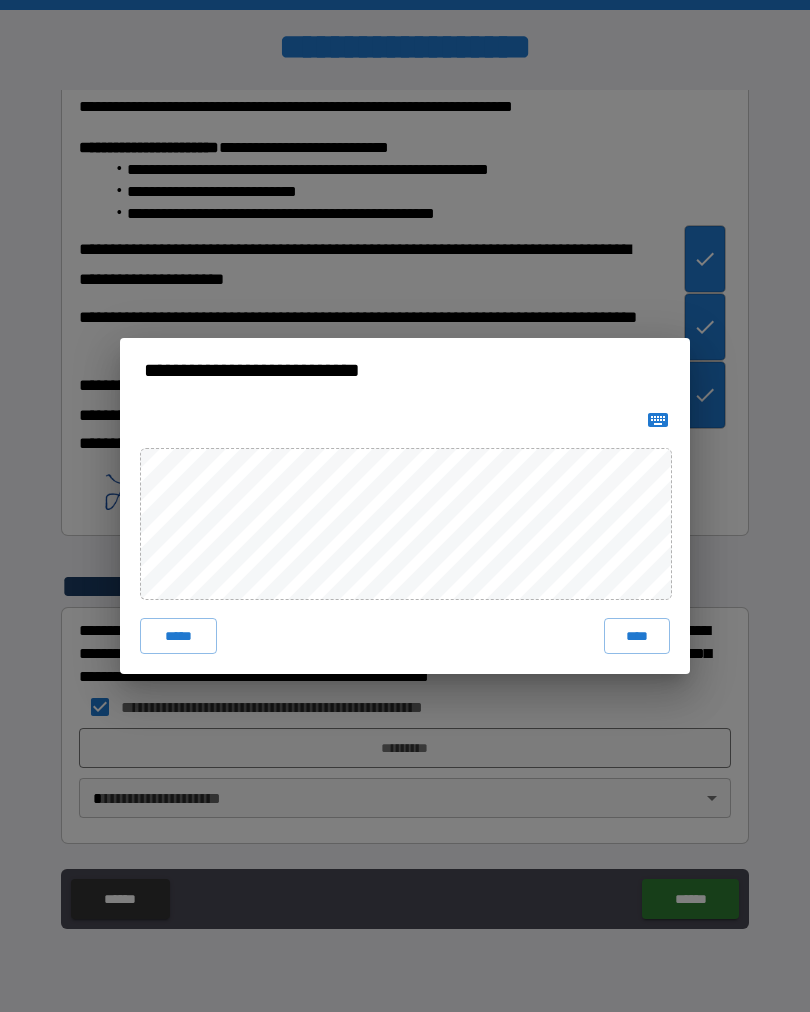 click on "****" at bounding box center (637, 636) 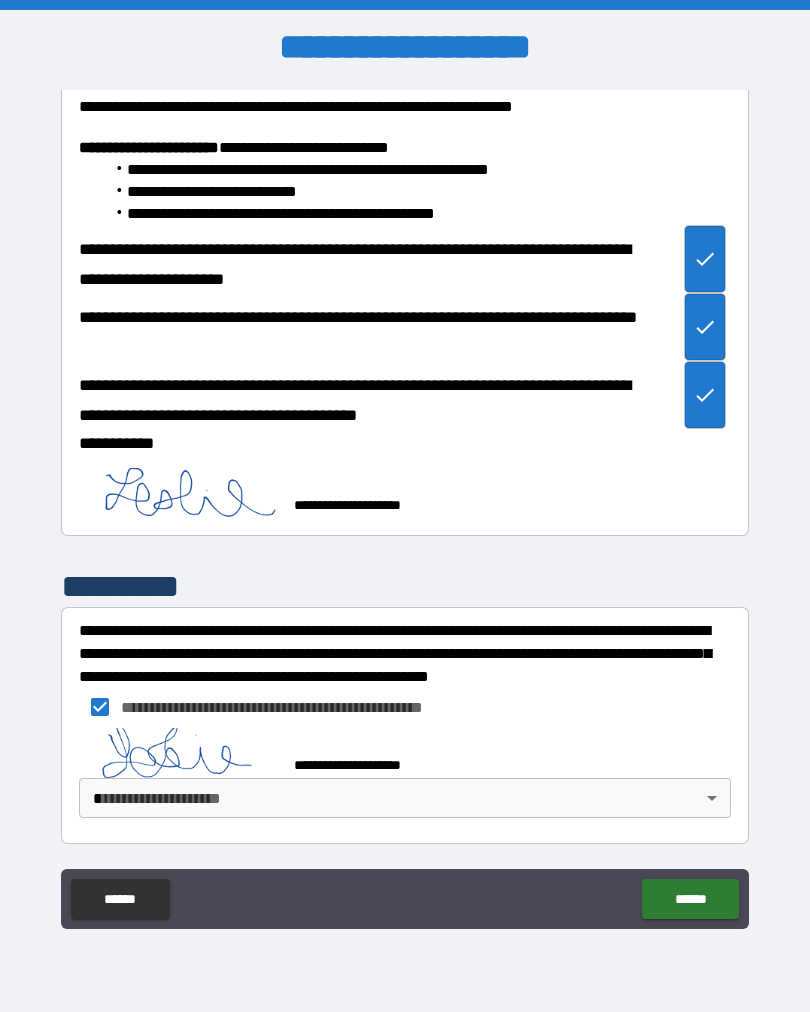 type on "*" 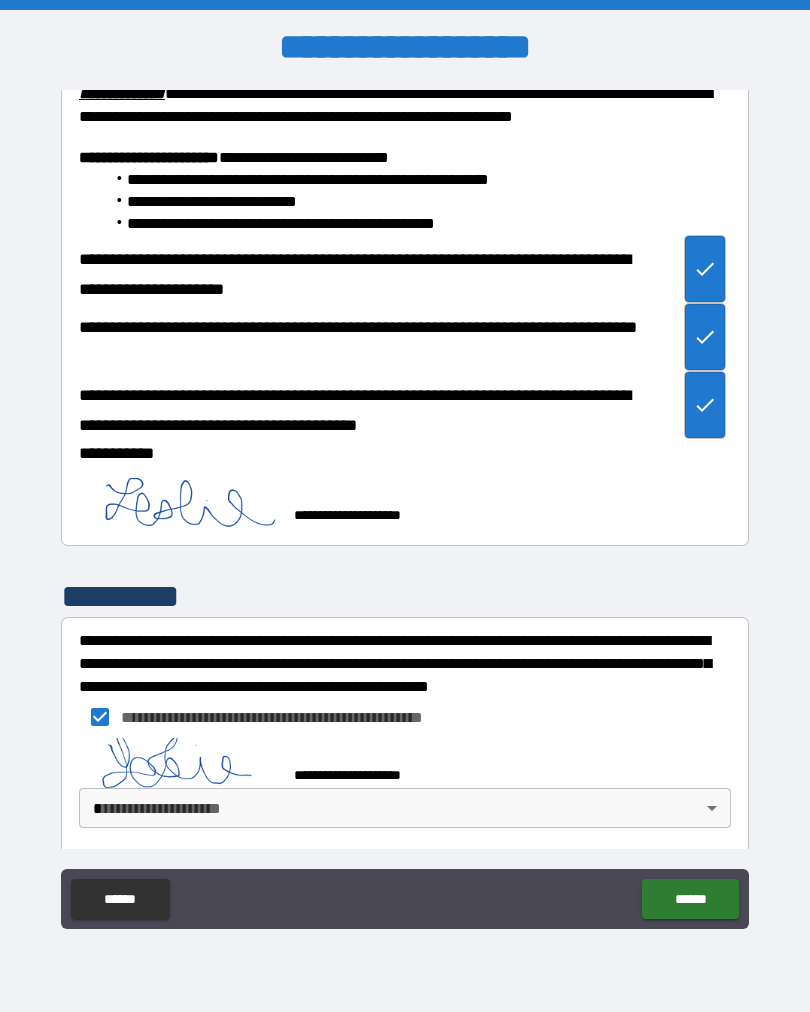 type on "*" 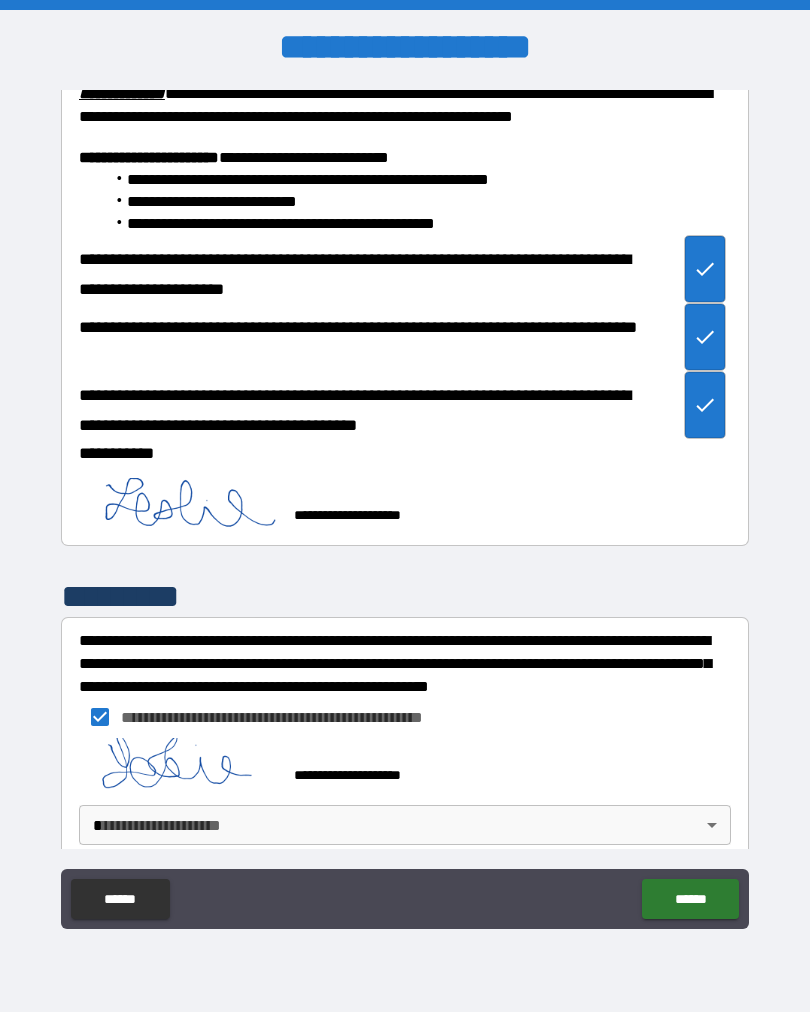 click on "**********" at bounding box center (405, 506) 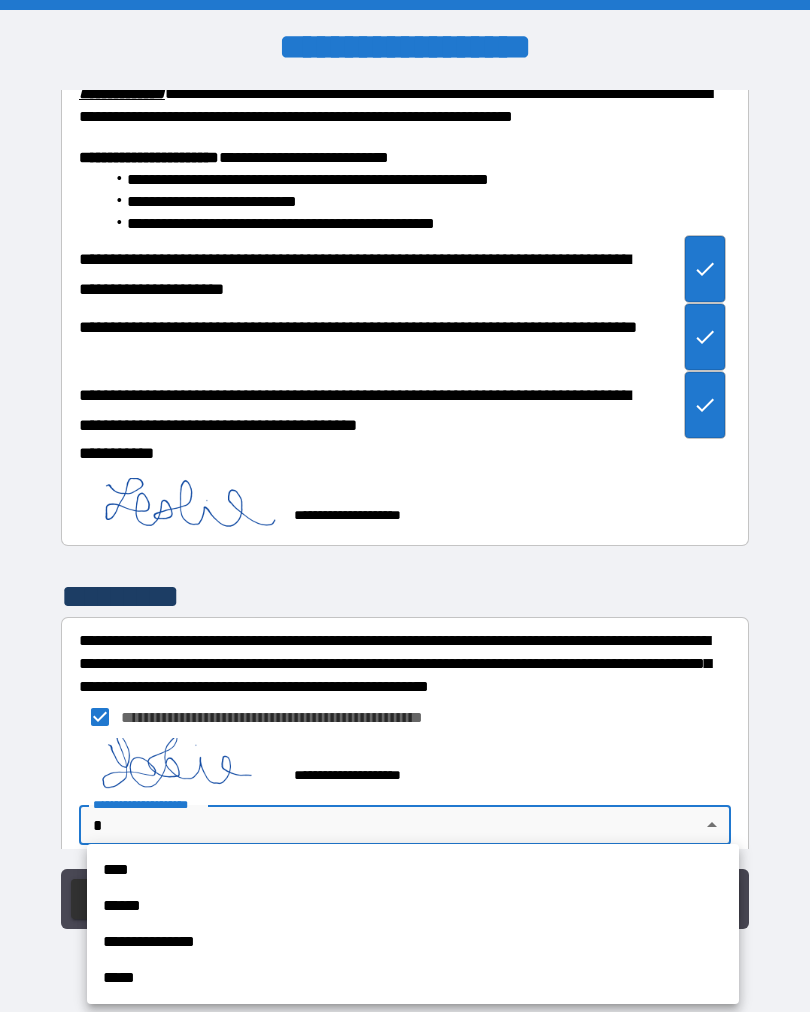 click on "****" at bounding box center [413, 870] 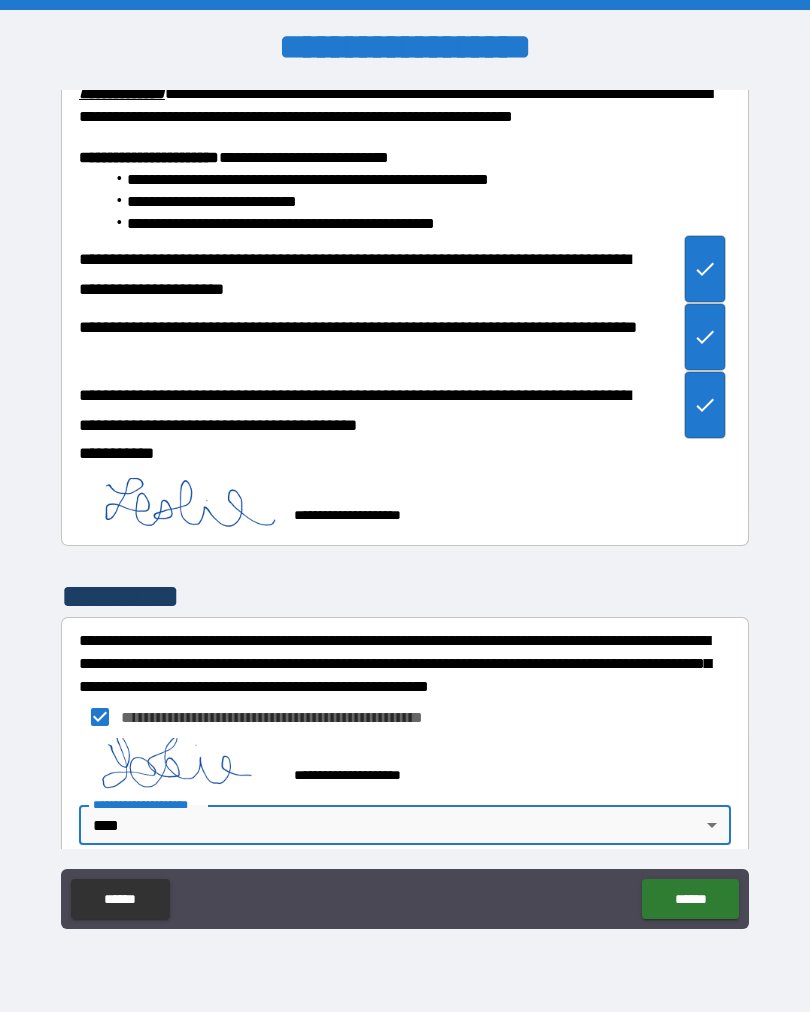type on "*" 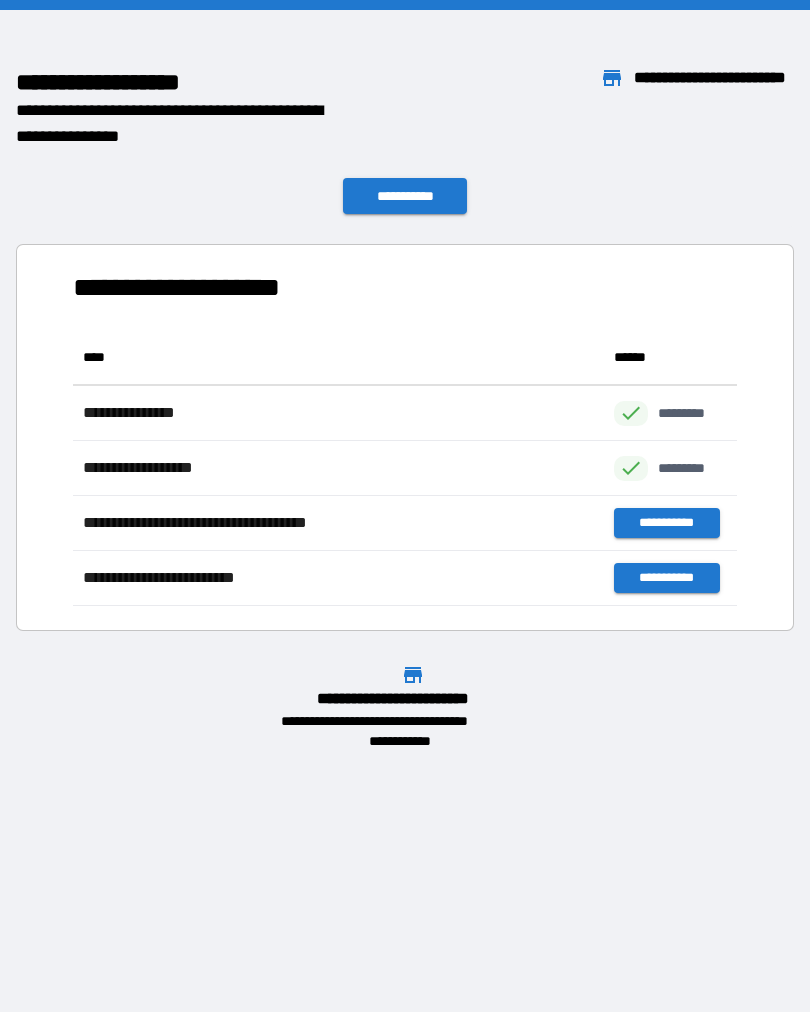 scroll, scrollTop: 276, scrollLeft: 664, axis: both 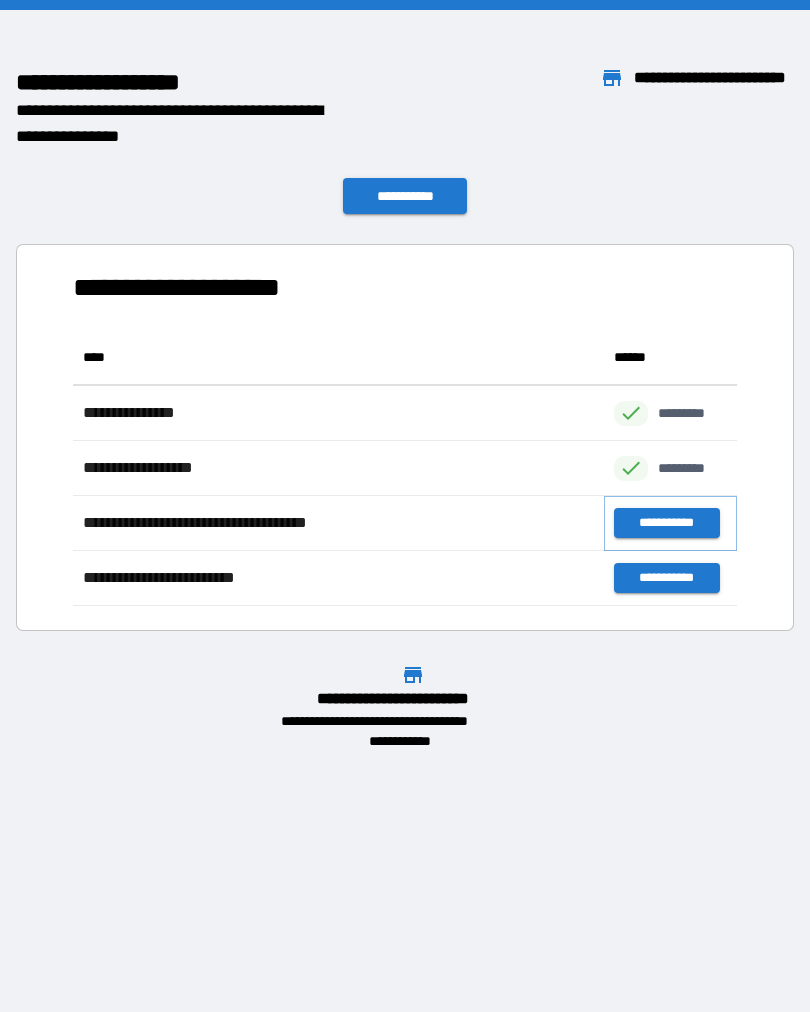 click on "**********" at bounding box center [666, 523] 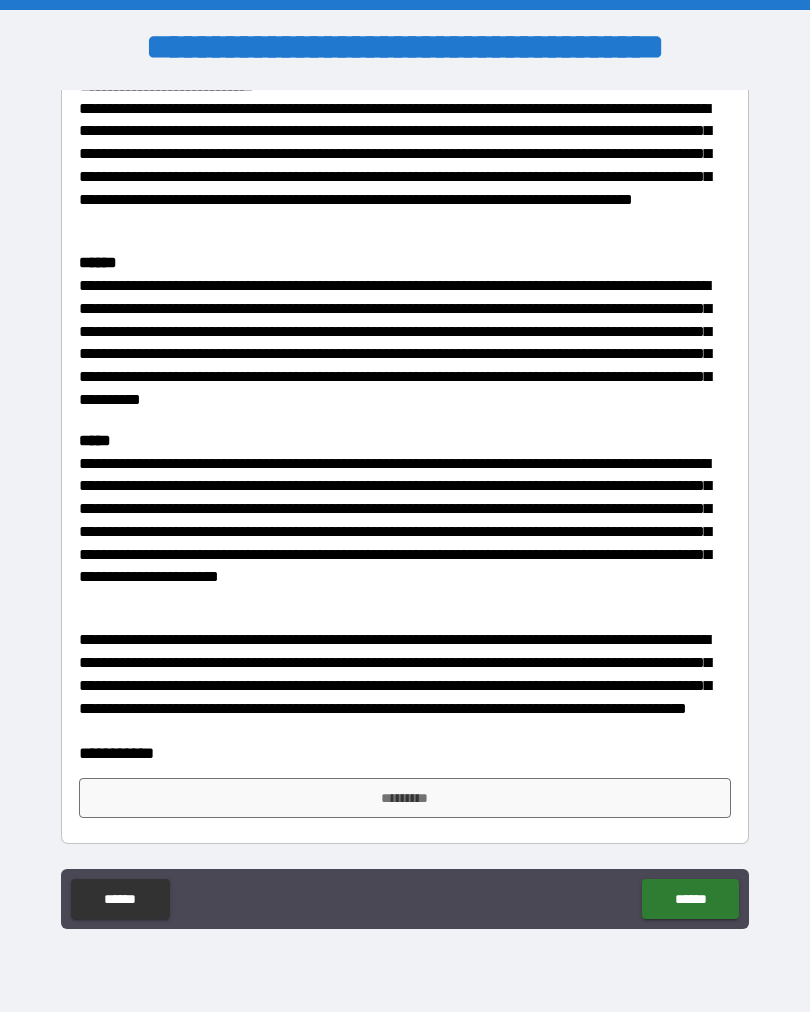 scroll, scrollTop: 1599, scrollLeft: 0, axis: vertical 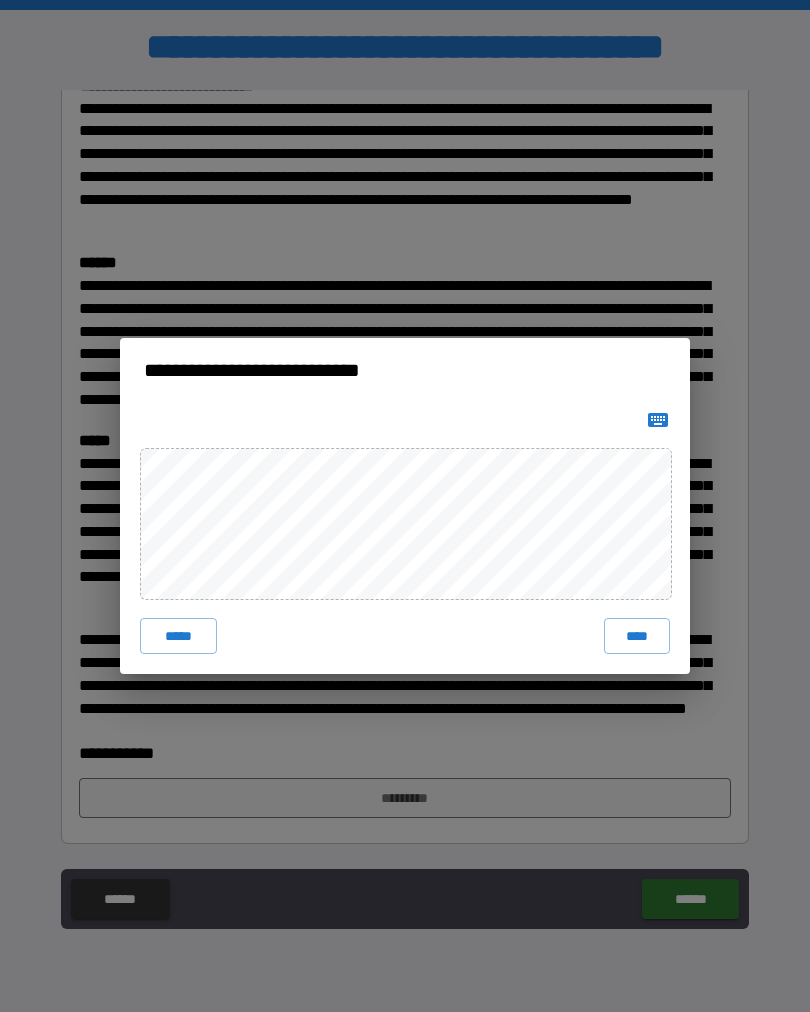click on "****" at bounding box center (637, 636) 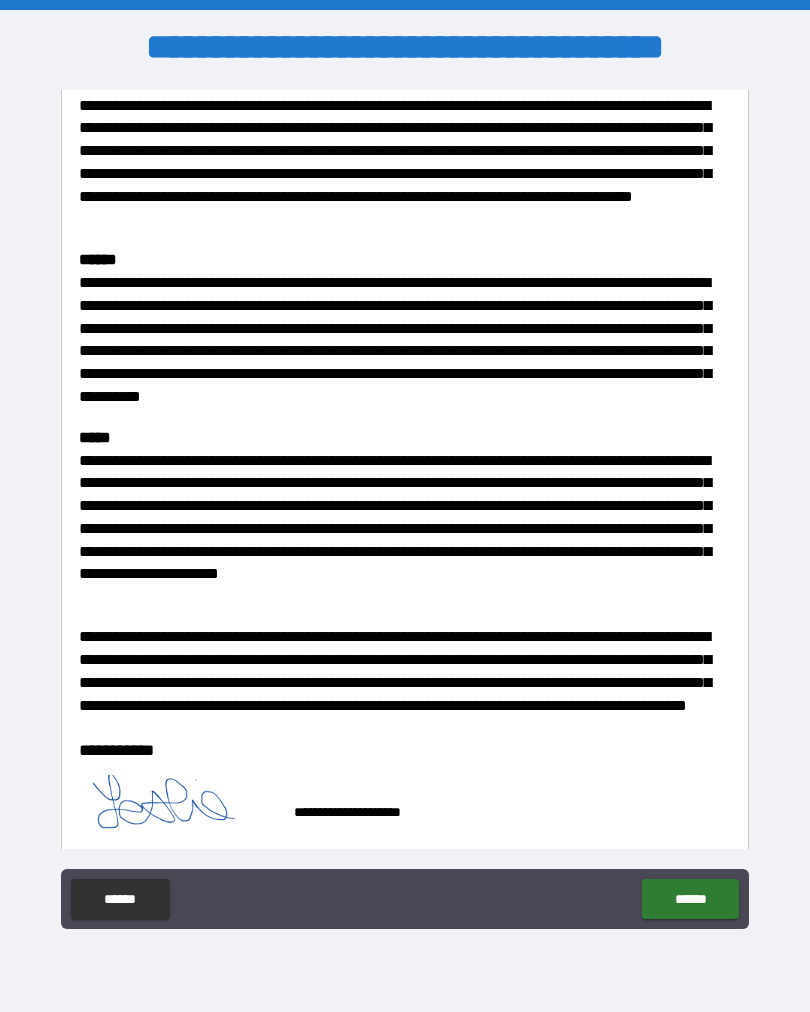 click on "******" at bounding box center [690, 899] 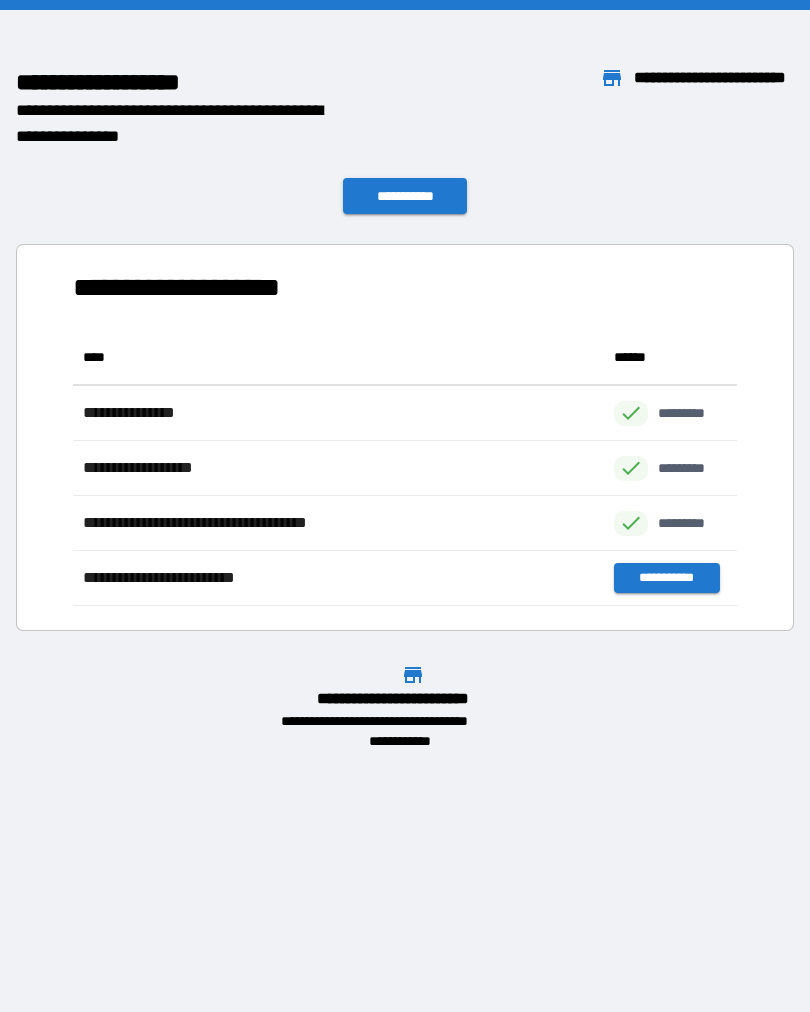 scroll, scrollTop: 1, scrollLeft: 1, axis: both 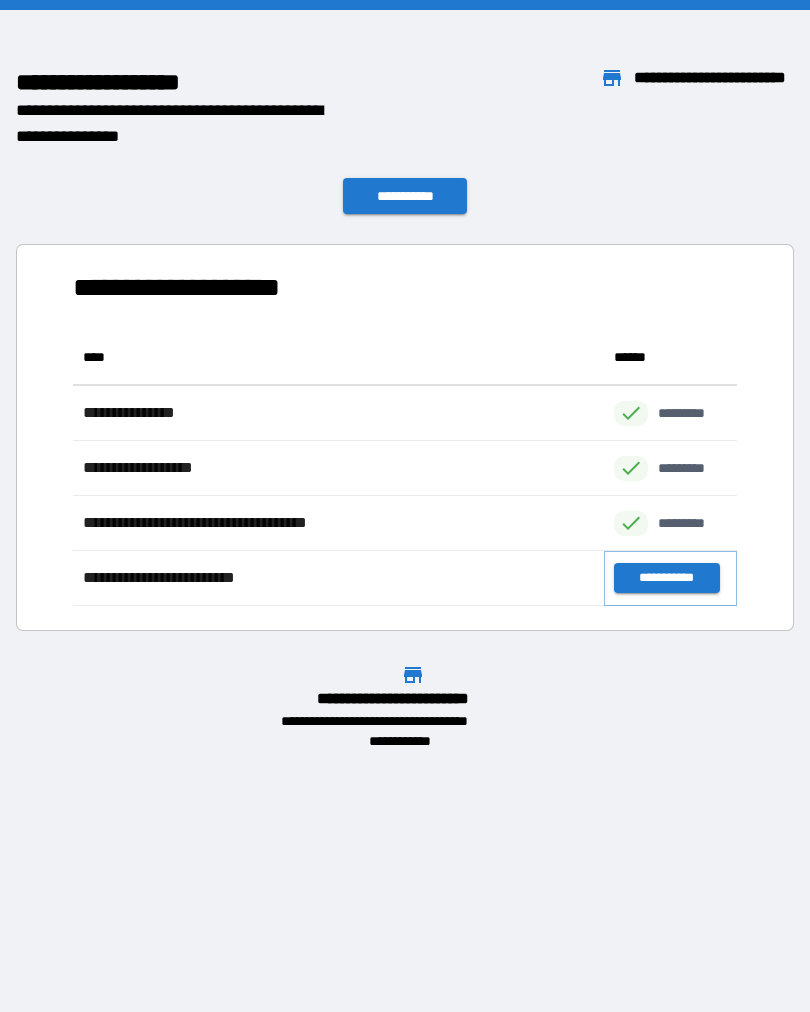 click on "**********" at bounding box center (666, 578) 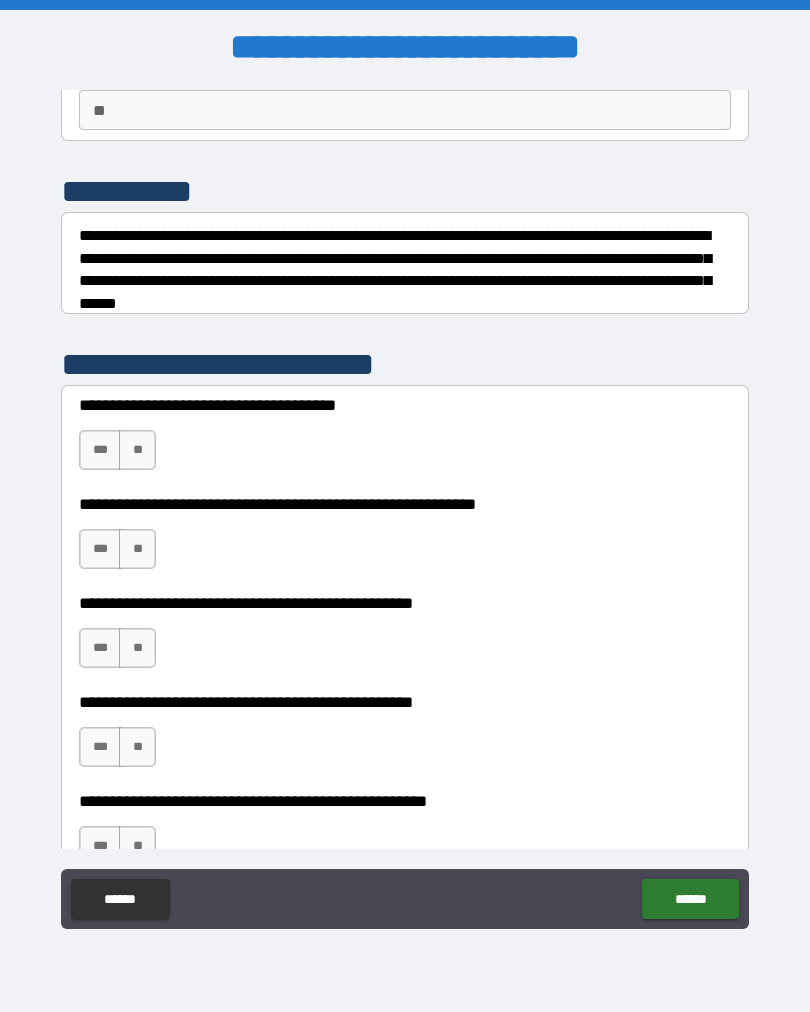 scroll, scrollTop: 229, scrollLeft: 0, axis: vertical 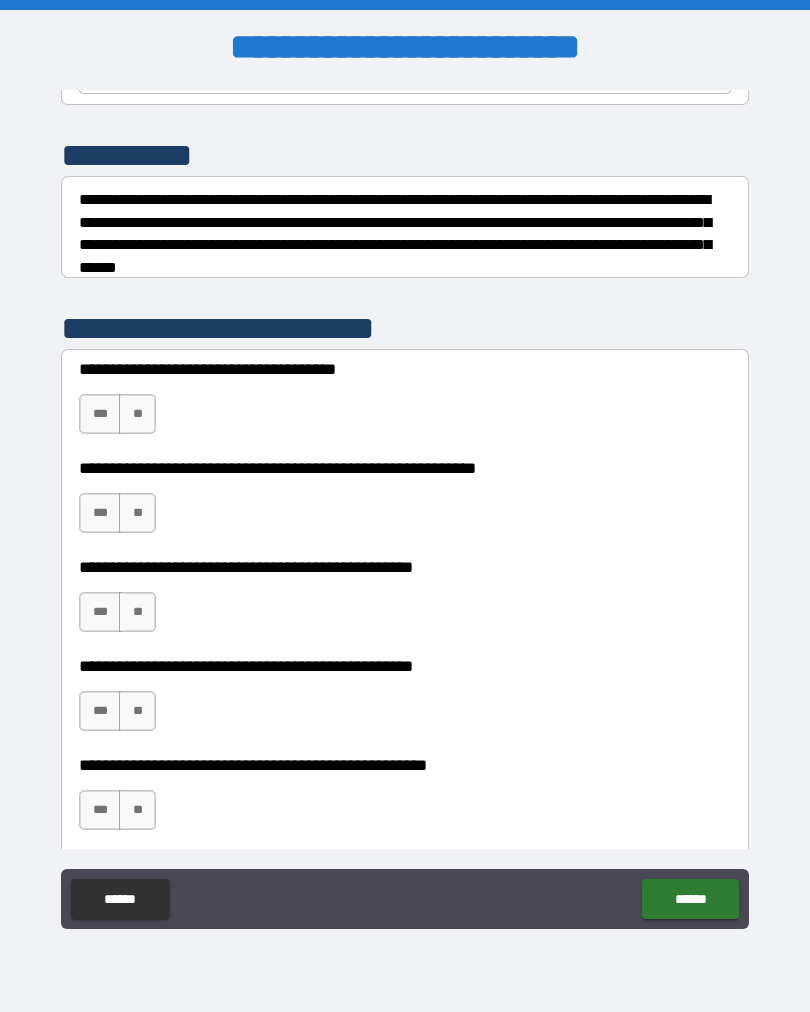 click on "***" at bounding box center (100, 414) 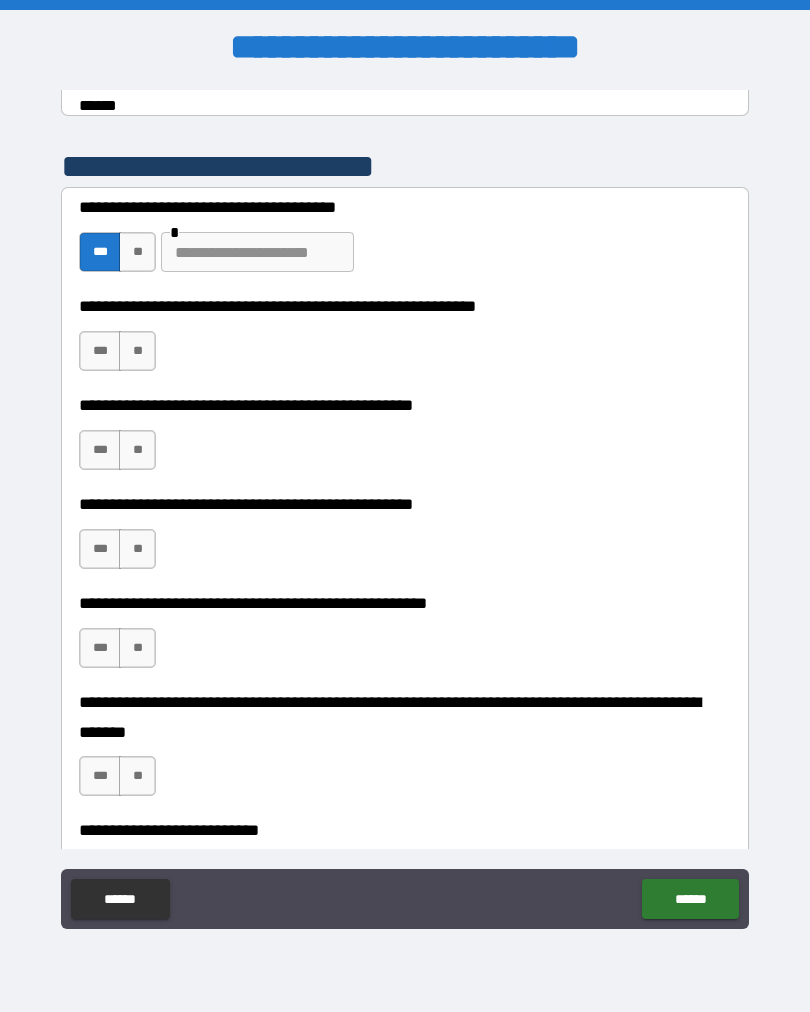 scroll, scrollTop: 390, scrollLeft: 0, axis: vertical 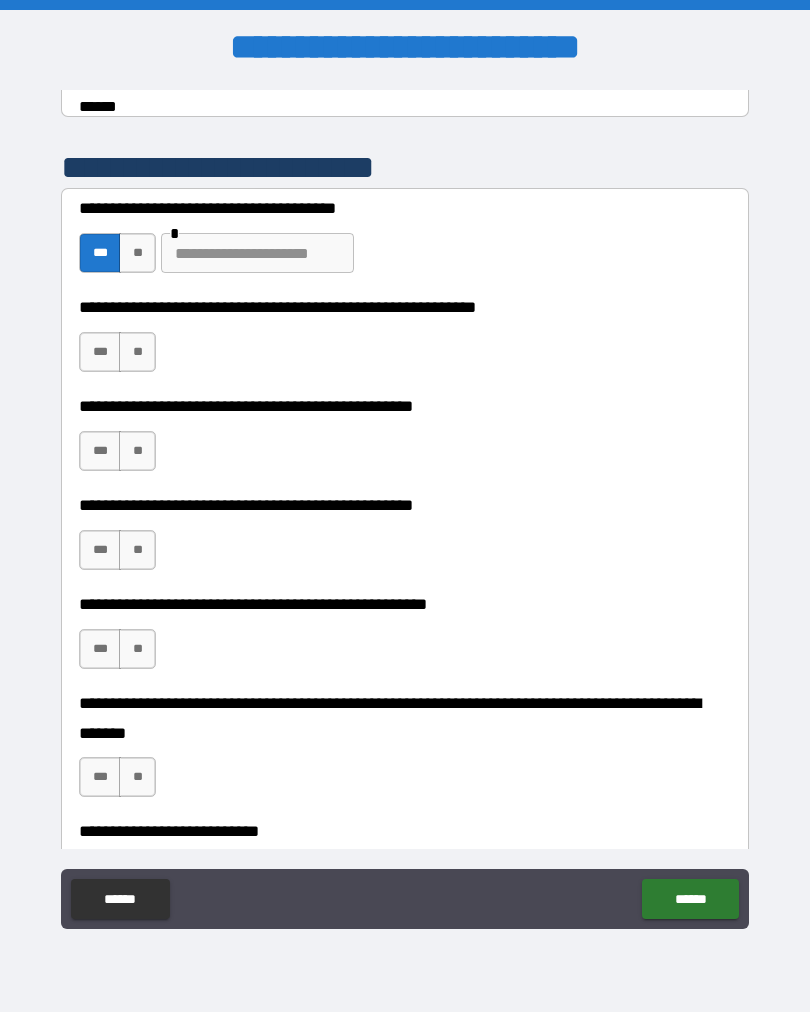 click on "**" at bounding box center [137, 352] 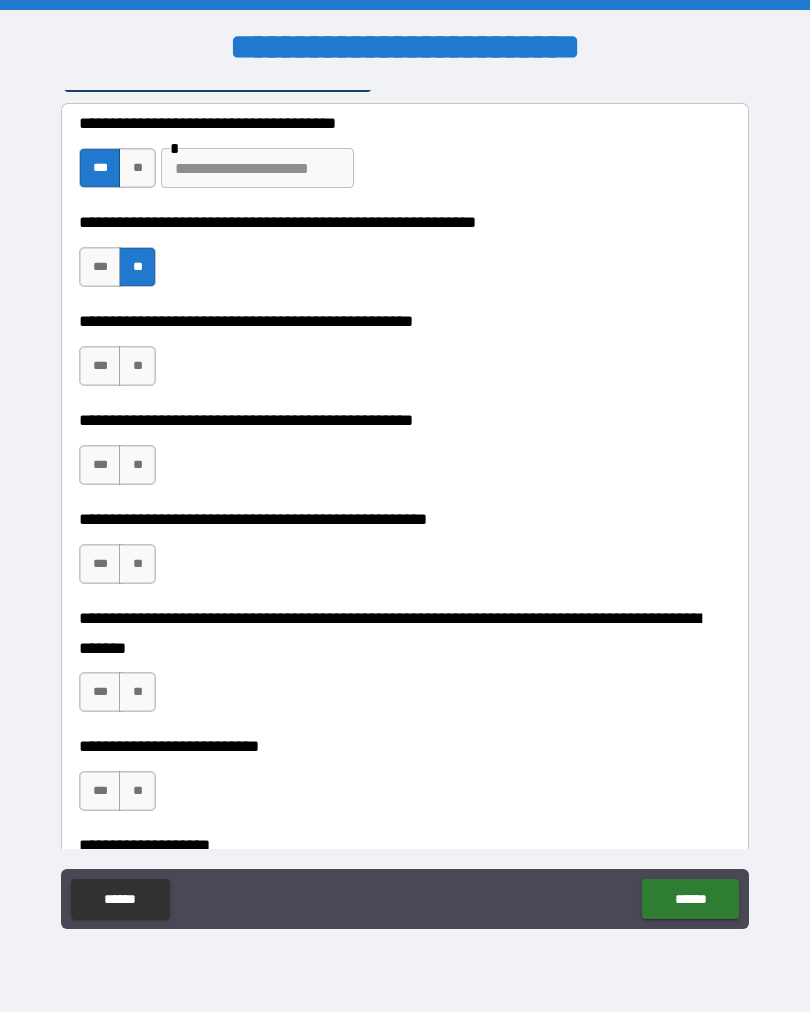 scroll, scrollTop: 481, scrollLeft: 0, axis: vertical 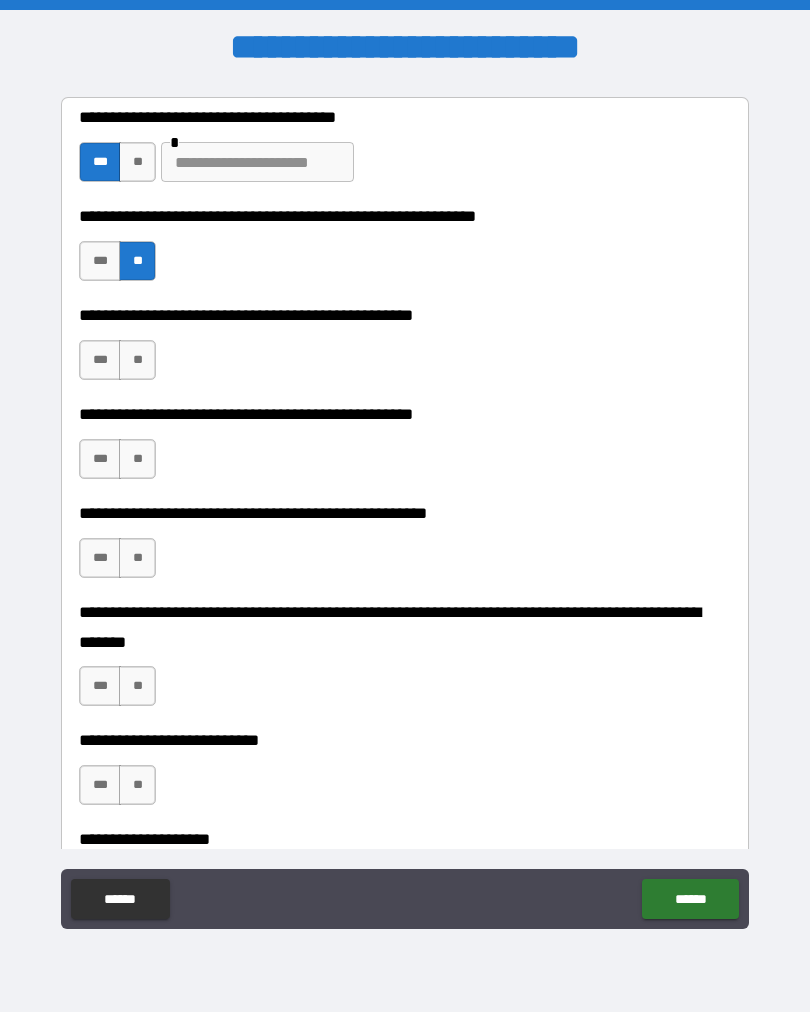 click on "**" at bounding box center (137, 360) 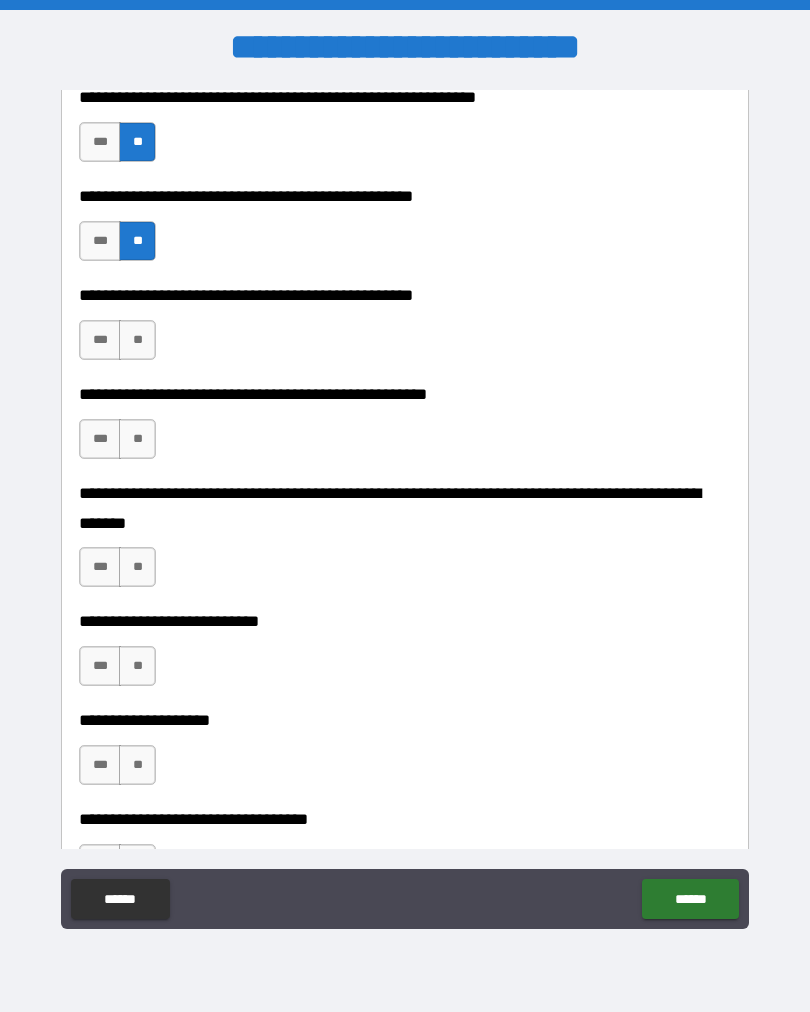 scroll, scrollTop: 601, scrollLeft: 0, axis: vertical 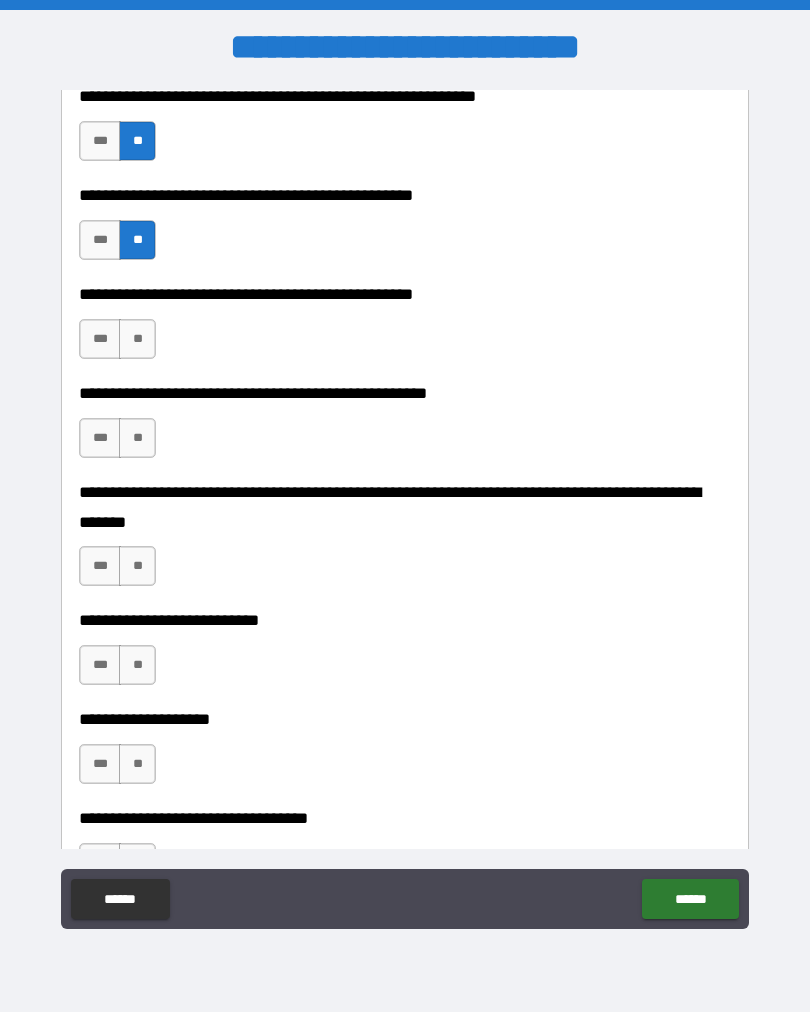 click on "***" at bounding box center [100, 339] 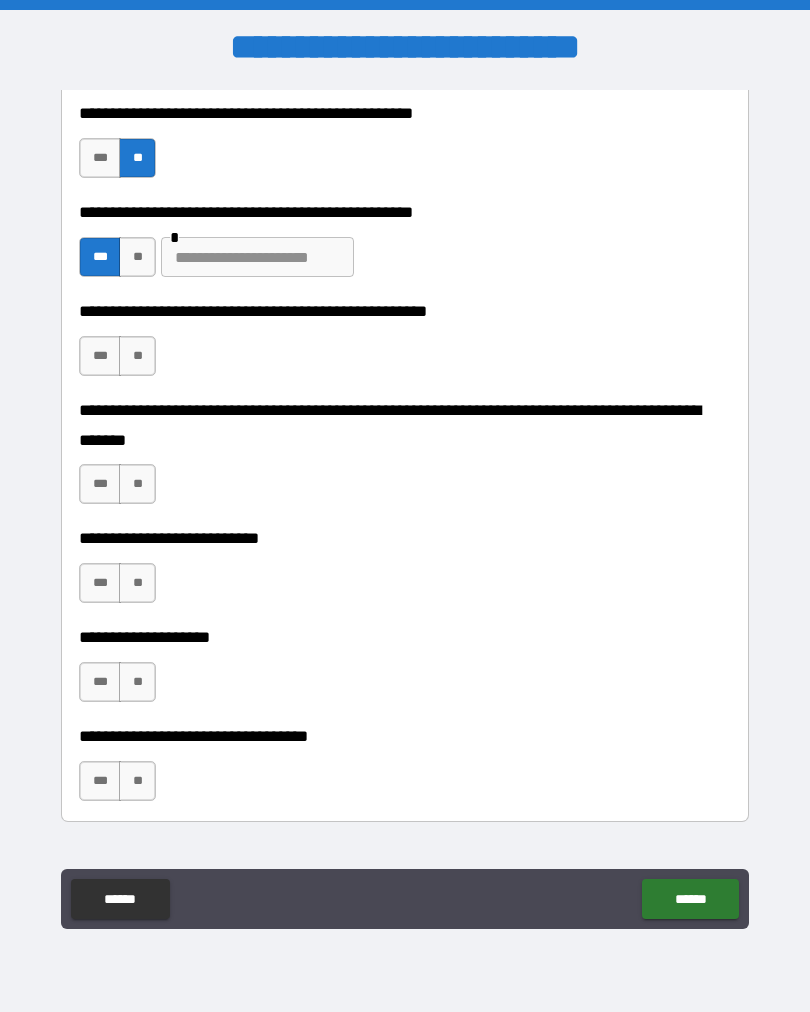 scroll, scrollTop: 686, scrollLeft: 0, axis: vertical 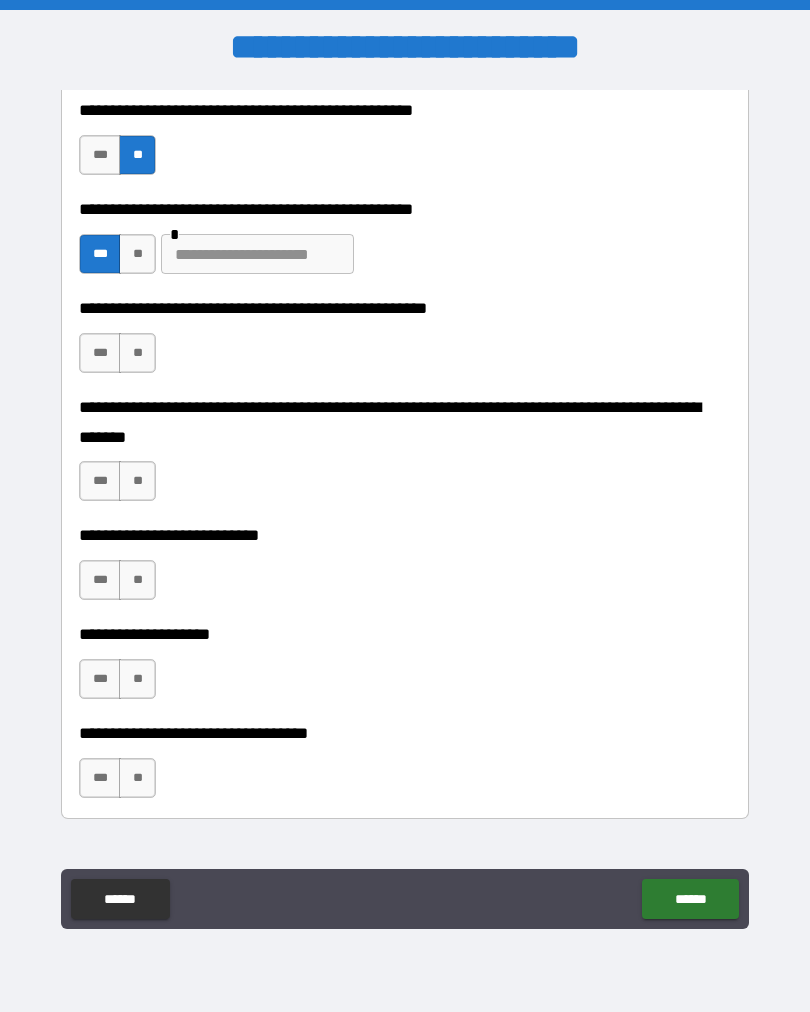 click on "**" at bounding box center [137, 353] 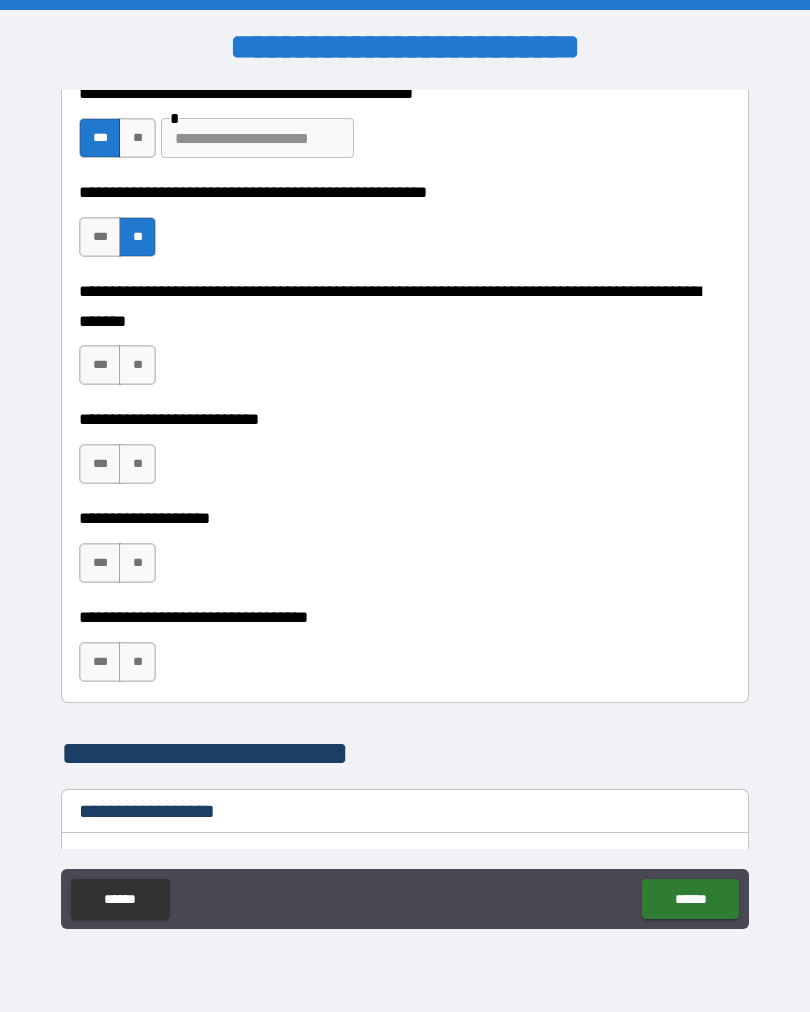 scroll, scrollTop: 812, scrollLeft: 0, axis: vertical 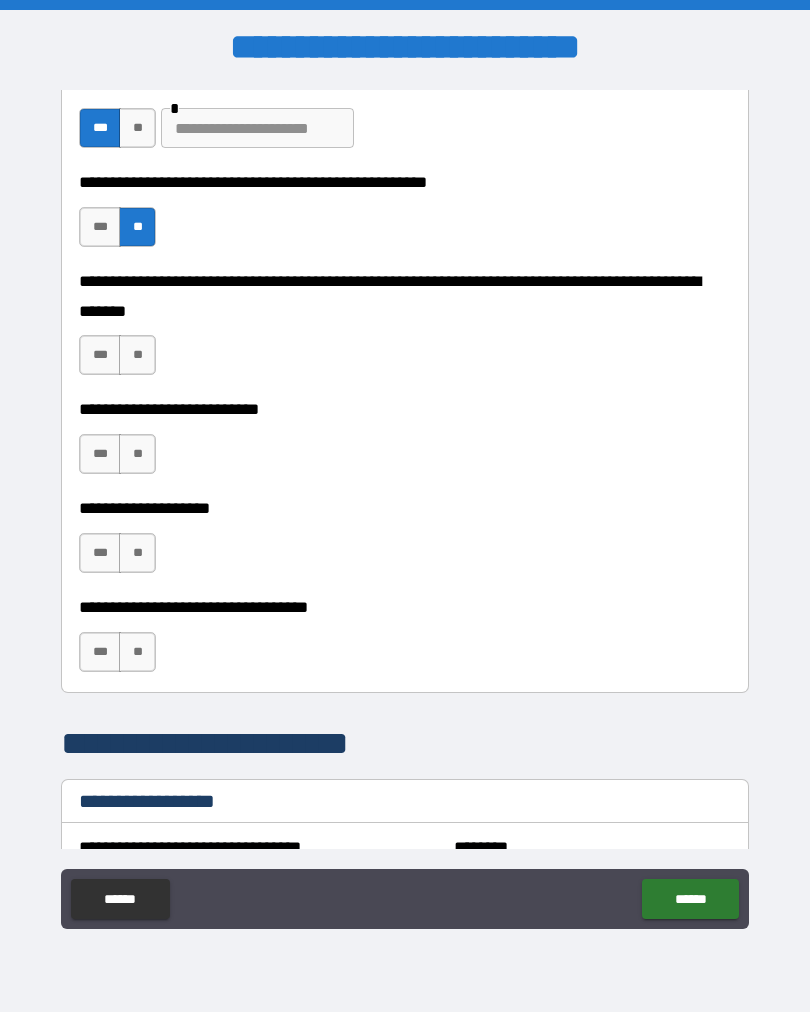 click on "**" at bounding box center (137, 355) 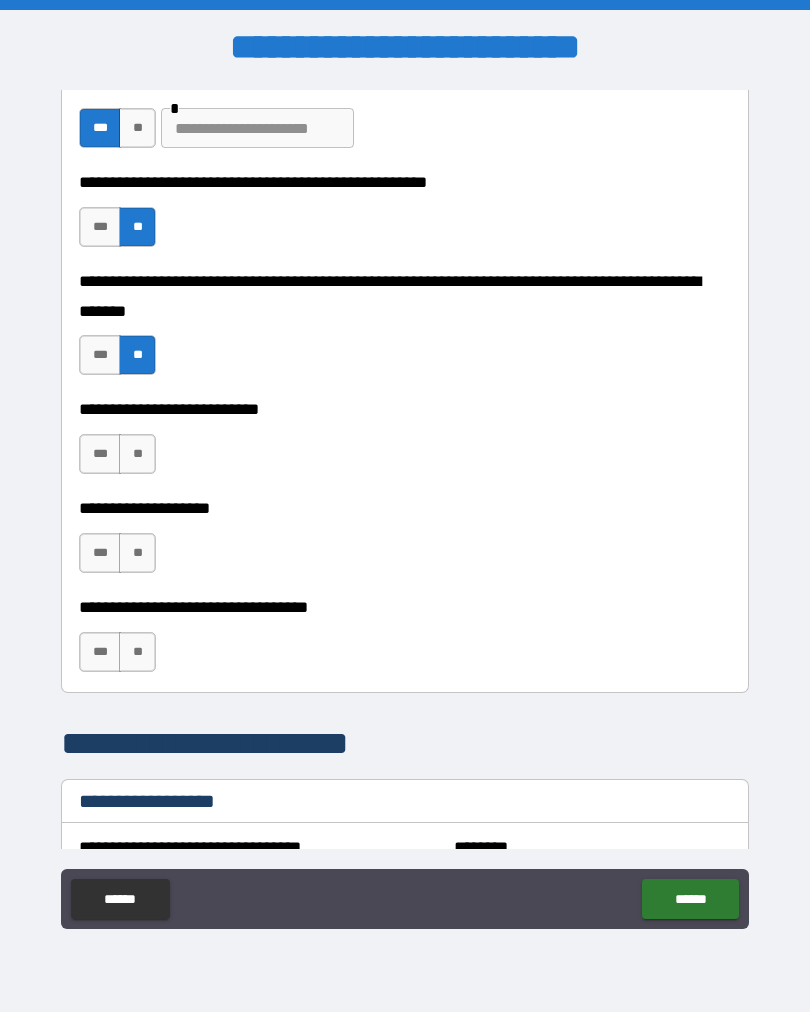 click on "**" at bounding box center (137, 454) 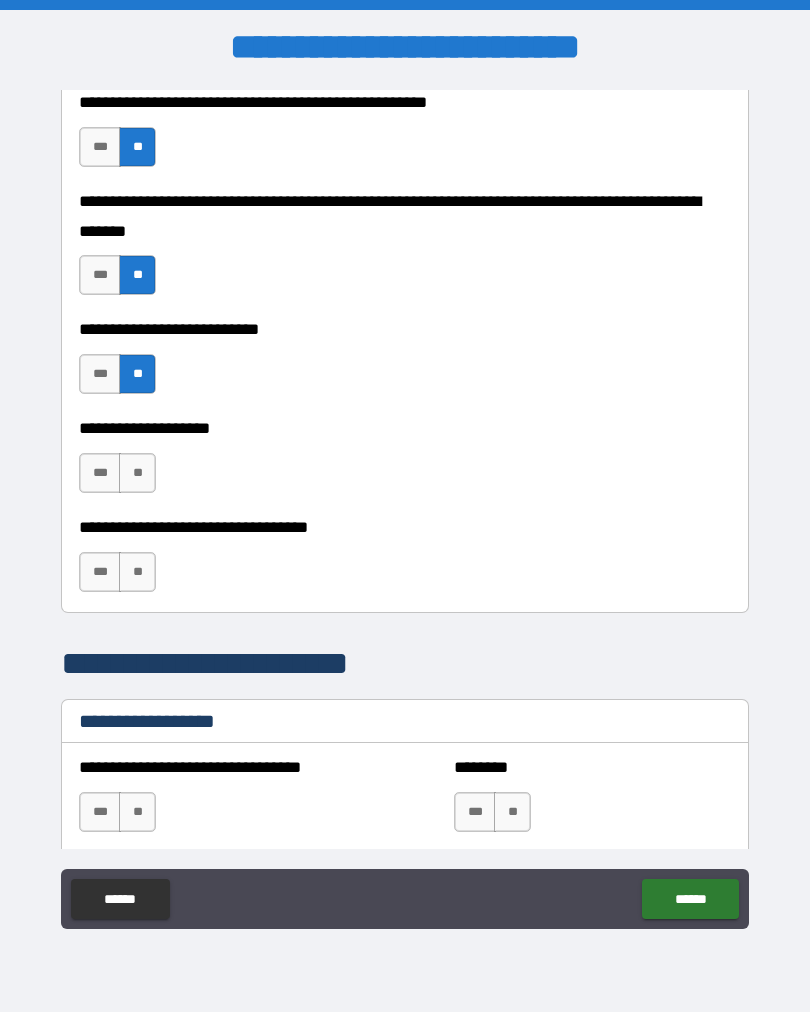 scroll, scrollTop: 926, scrollLeft: 0, axis: vertical 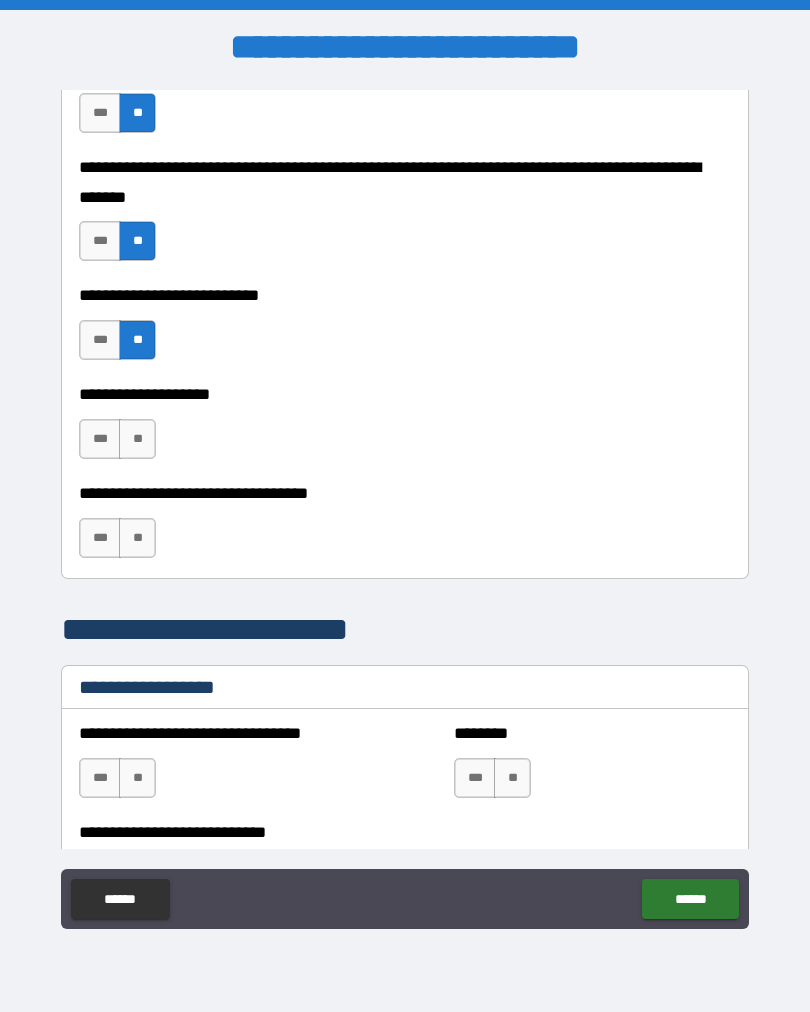 click on "**" at bounding box center (137, 439) 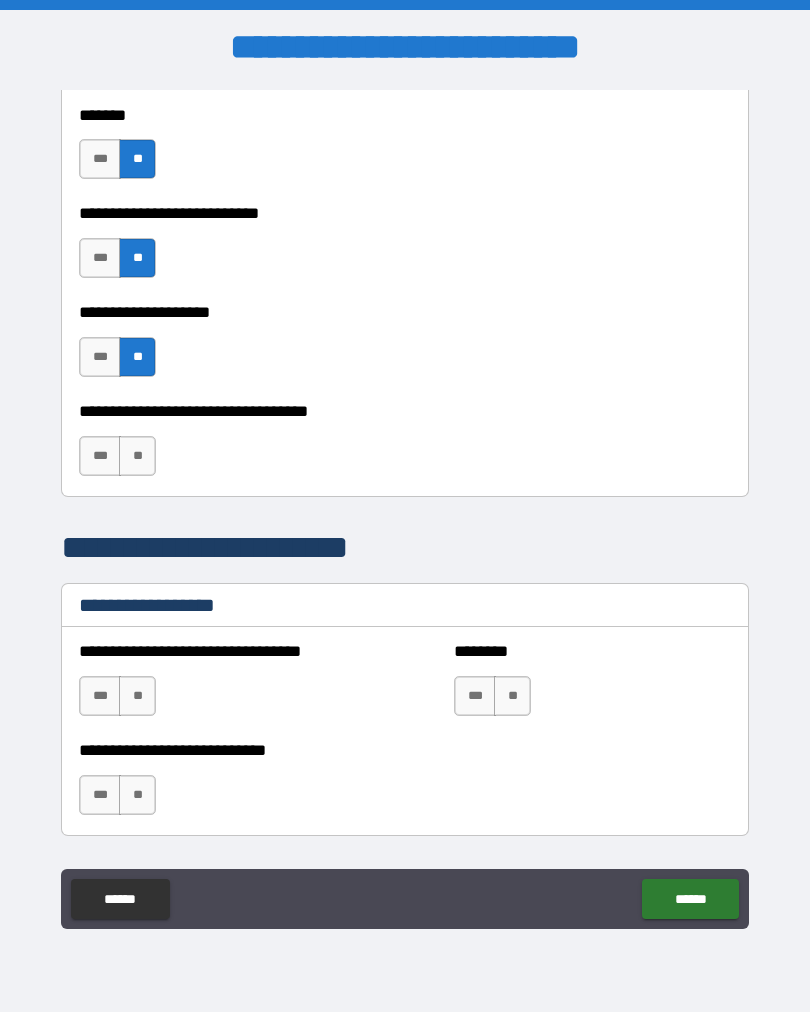 scroll, scrollTop: 1019, scrollLeft: 0, axis: vertical 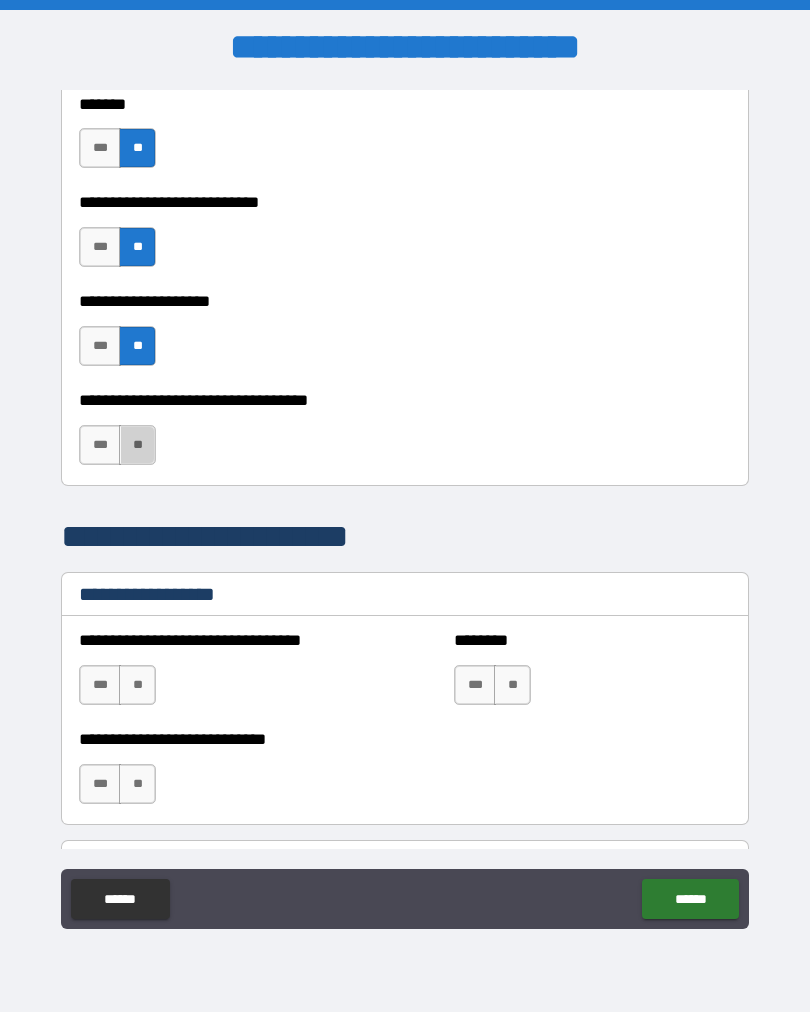 click on "**" at bounding box center [137, 445] 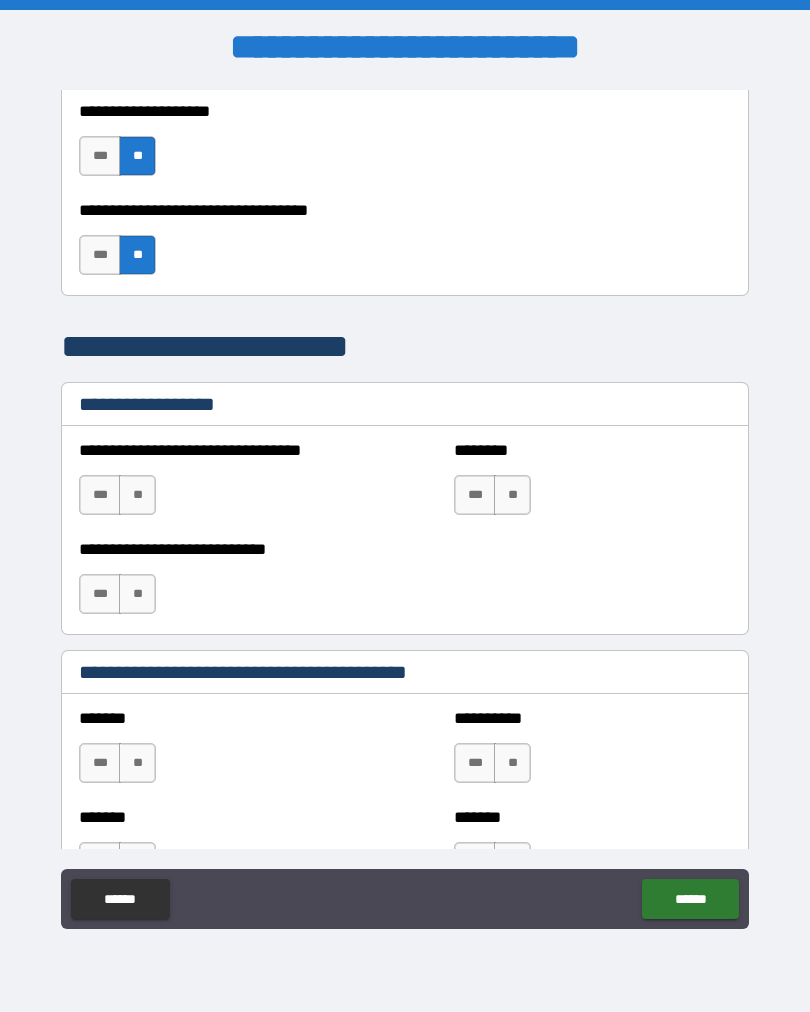scroll, scrollTop: 1210, scrollLeft: 0, axis: vertical 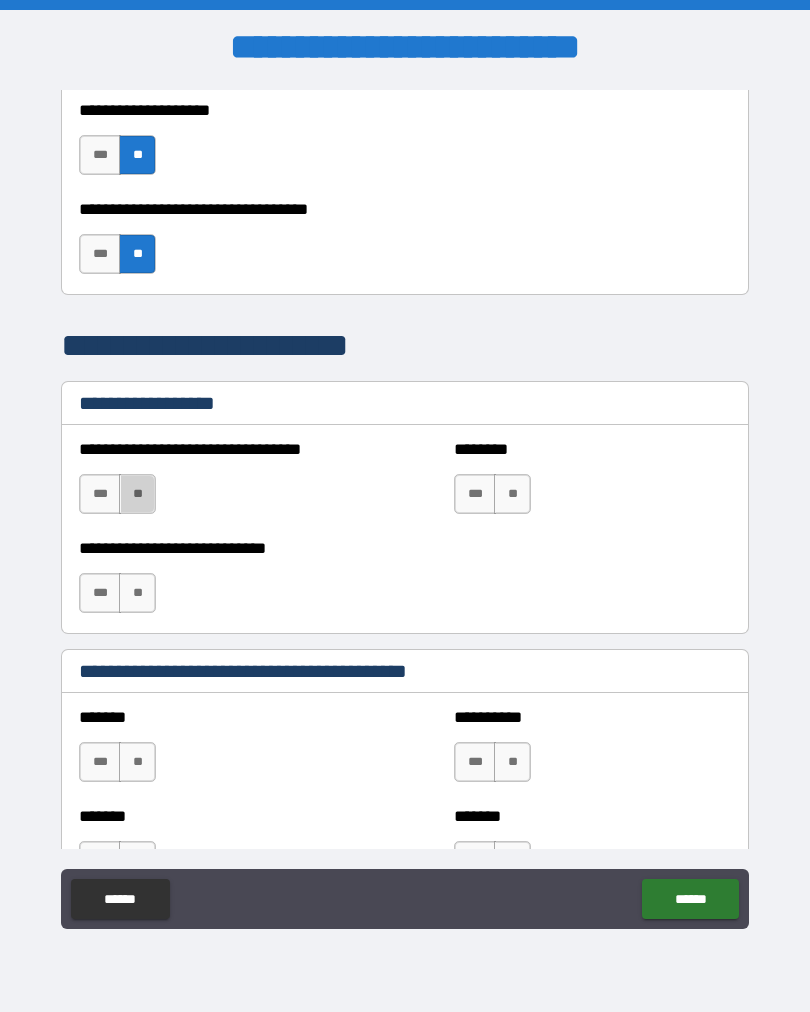 click on "**" at bounding box center [137, 494] 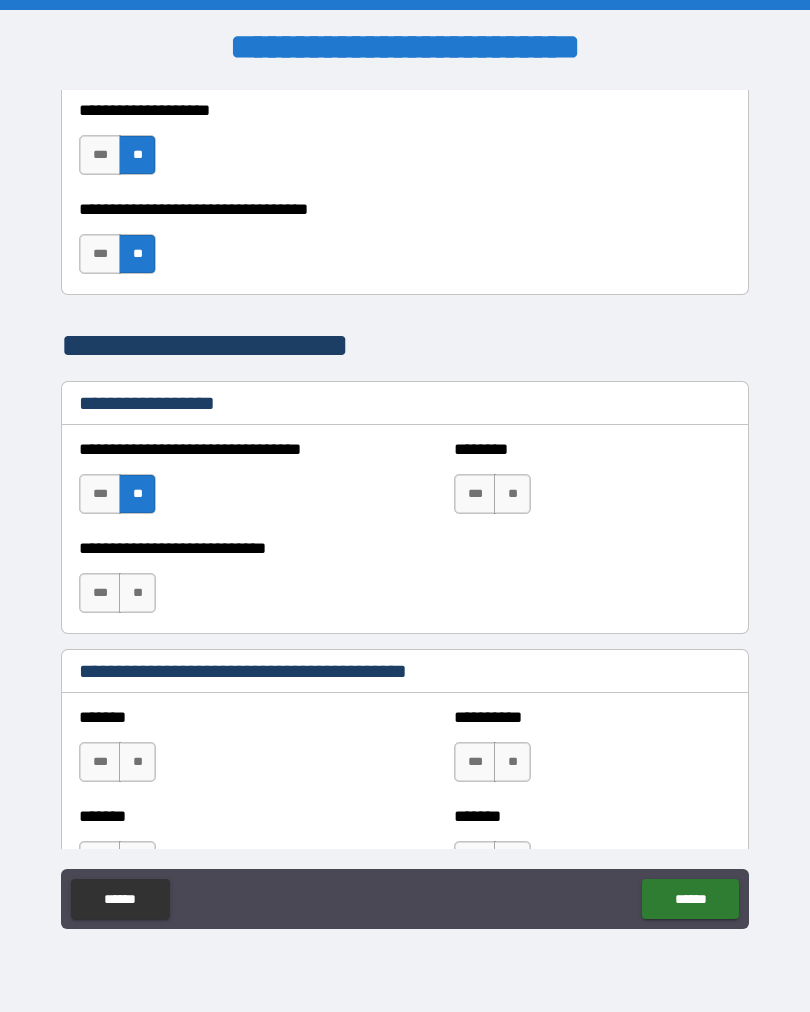 click on "**" at bounding box center [512, 494] 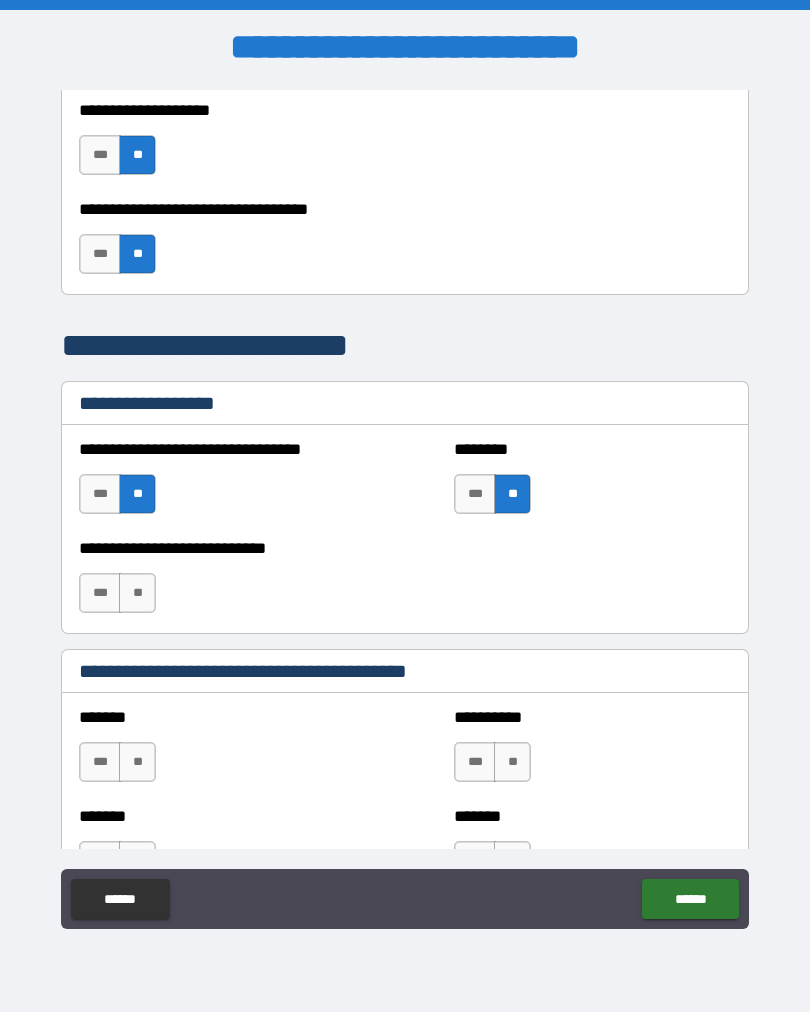 click on "***" at bounding box center (100, 593) 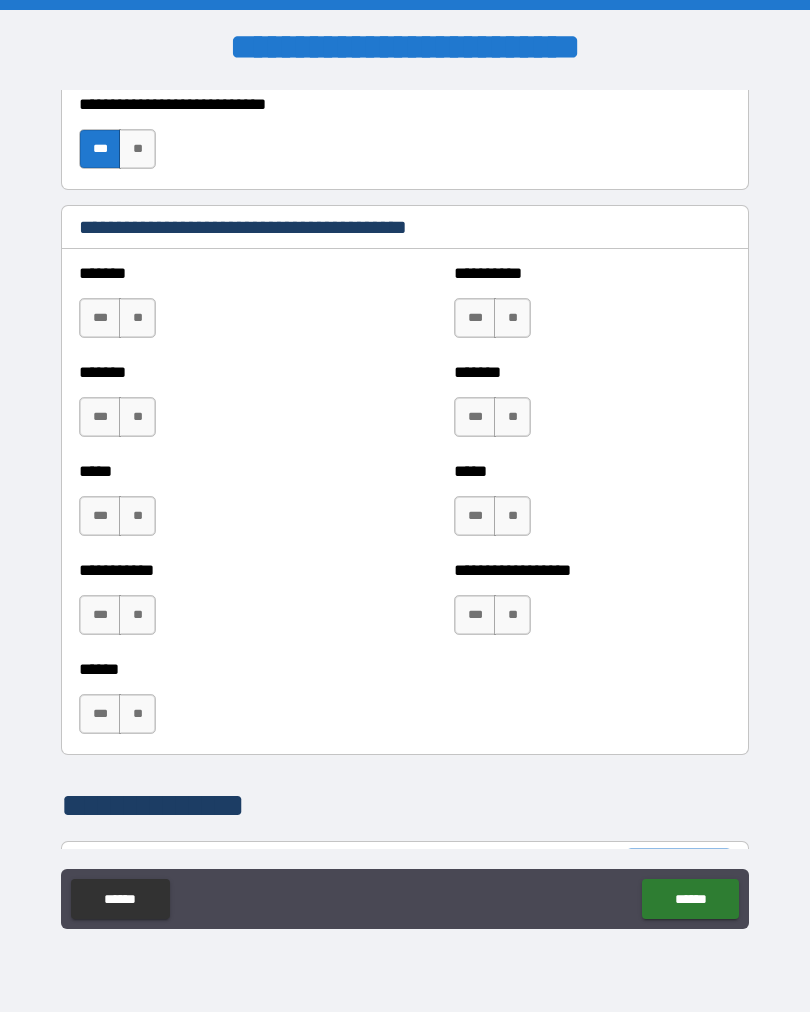 scroll, scrollTop: 1660, scrollLeft: 0, axis: vertical 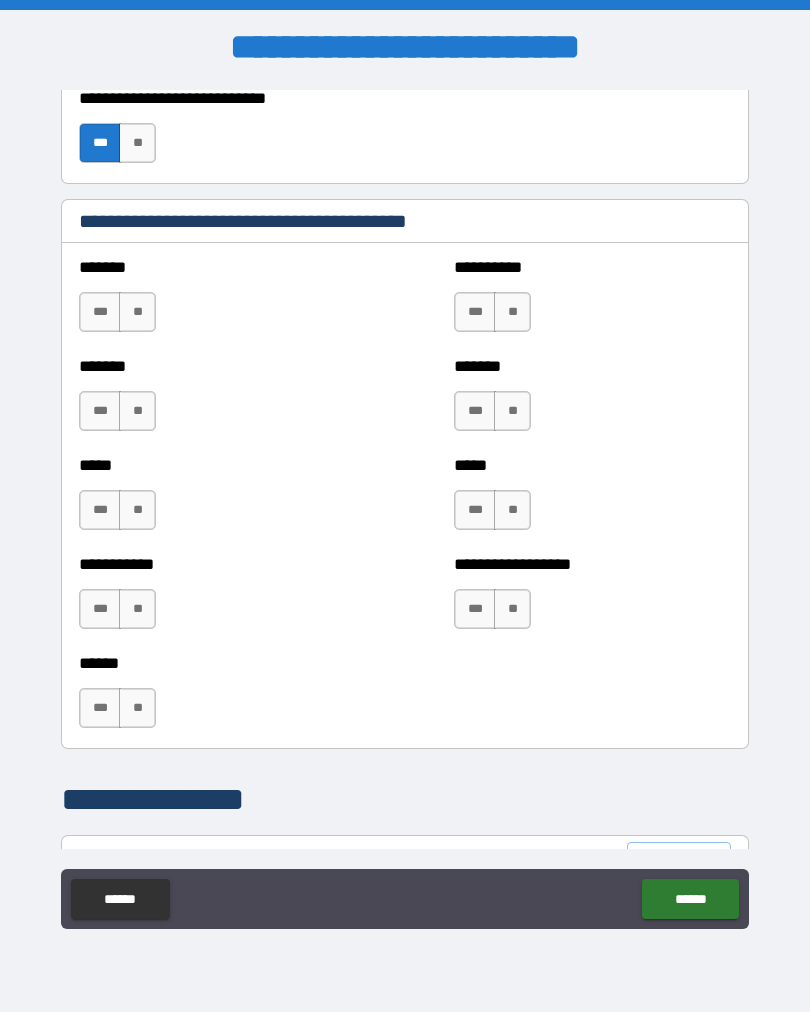 click on "**" at bounding box center [137, 312] 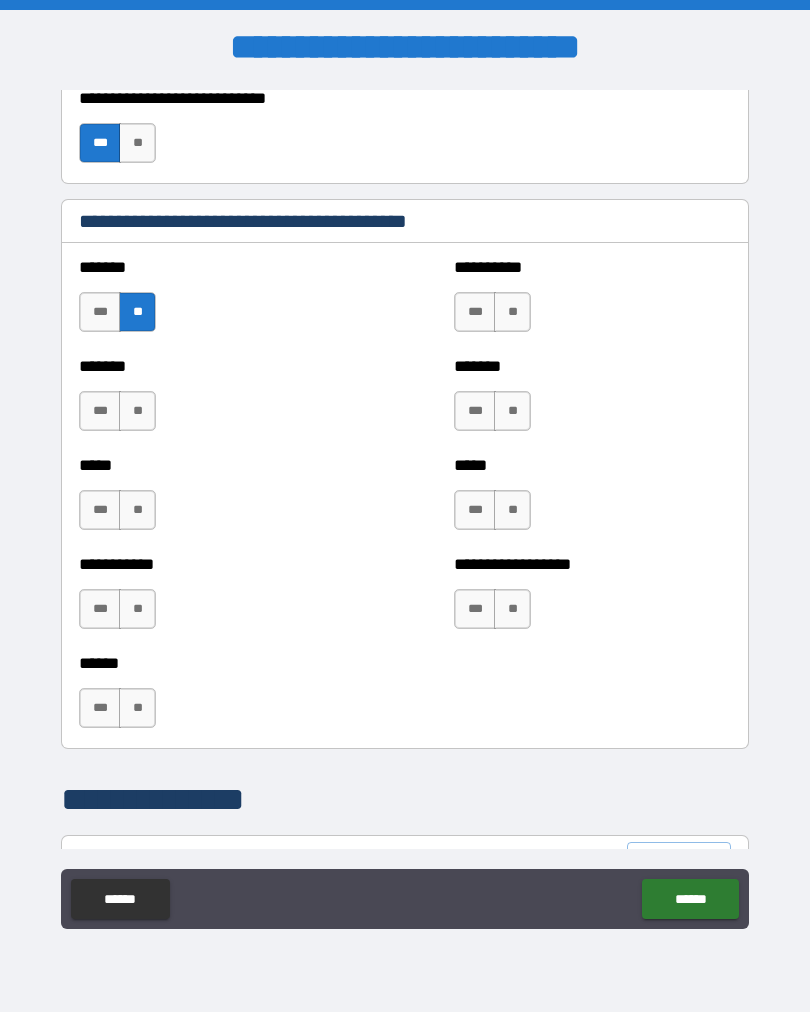 click on "**" at bounding box center (137, 411) 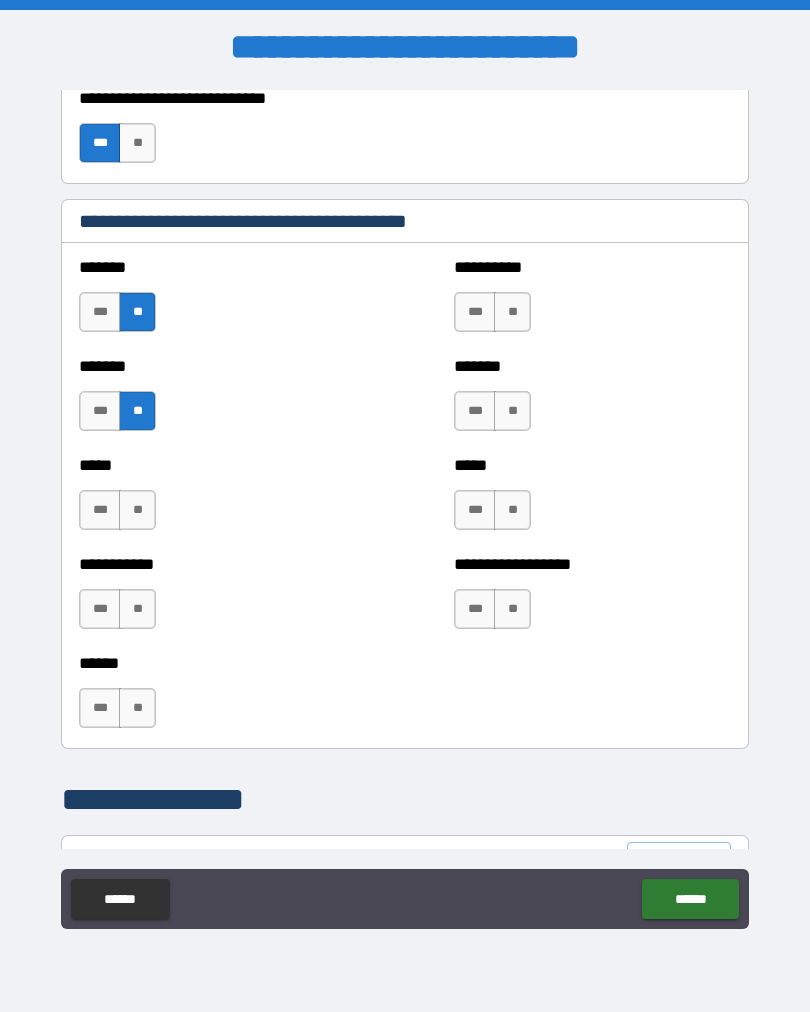 click on "**" at bounding box center (137, 510) 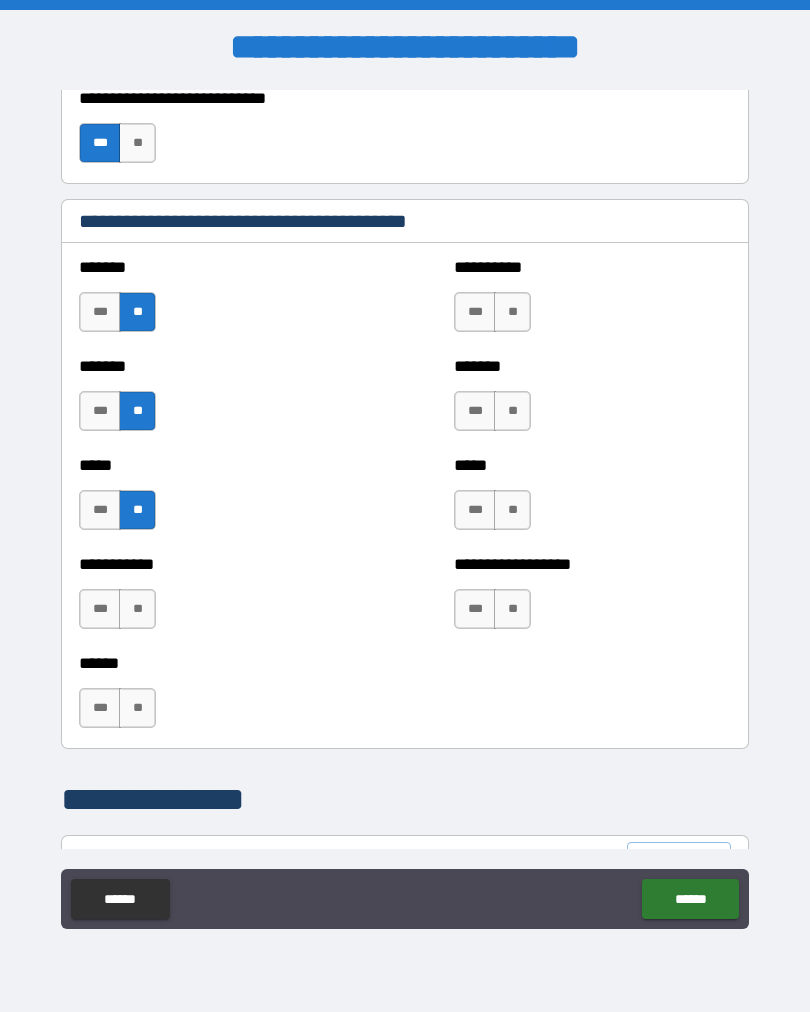 click on "**" at bounding box center [137, 609] 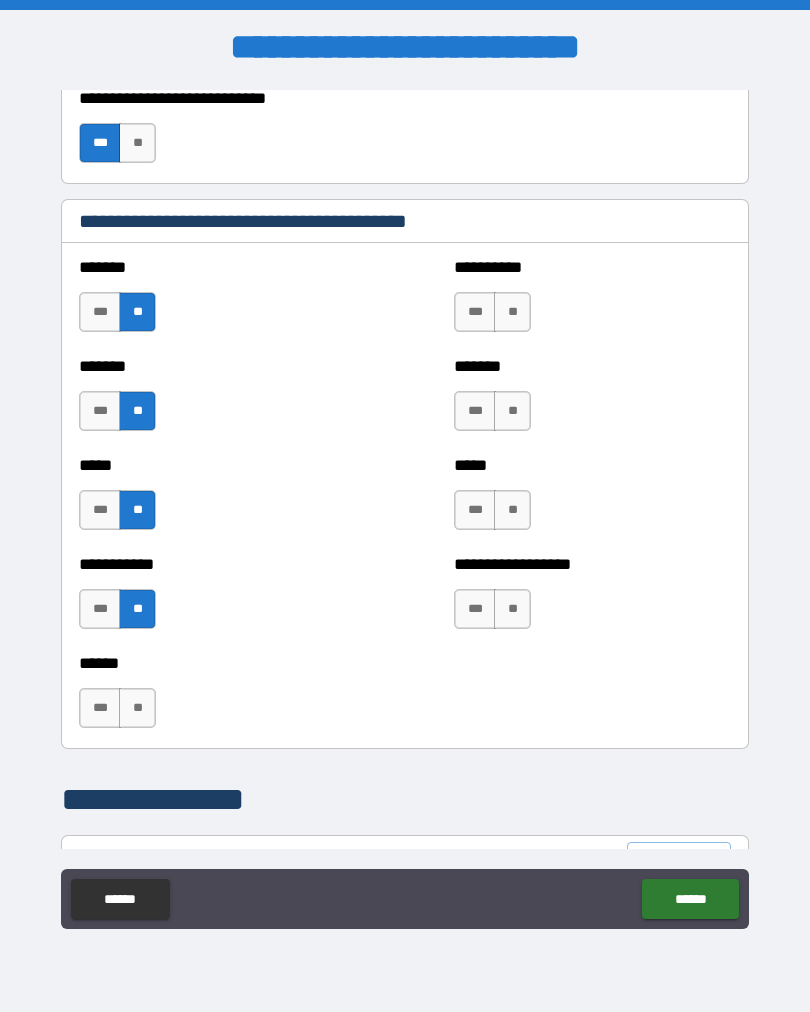 click on "**" at bounding box center [137, 708] 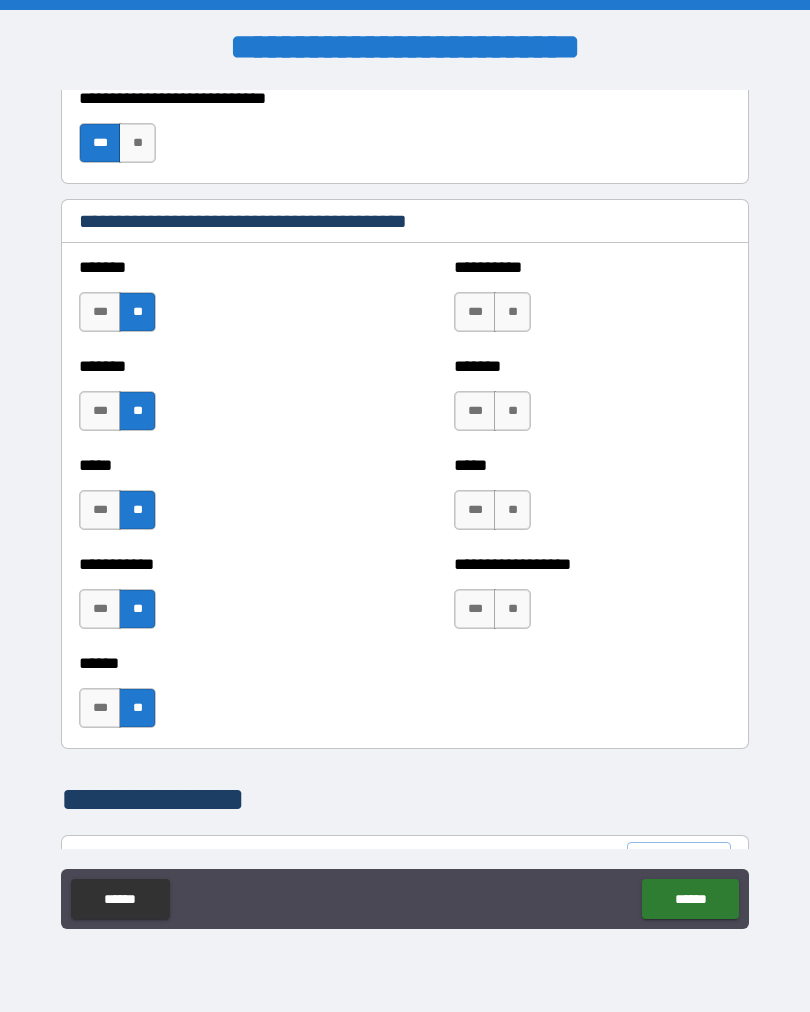 click on "**" at bounding box center [512, 312] 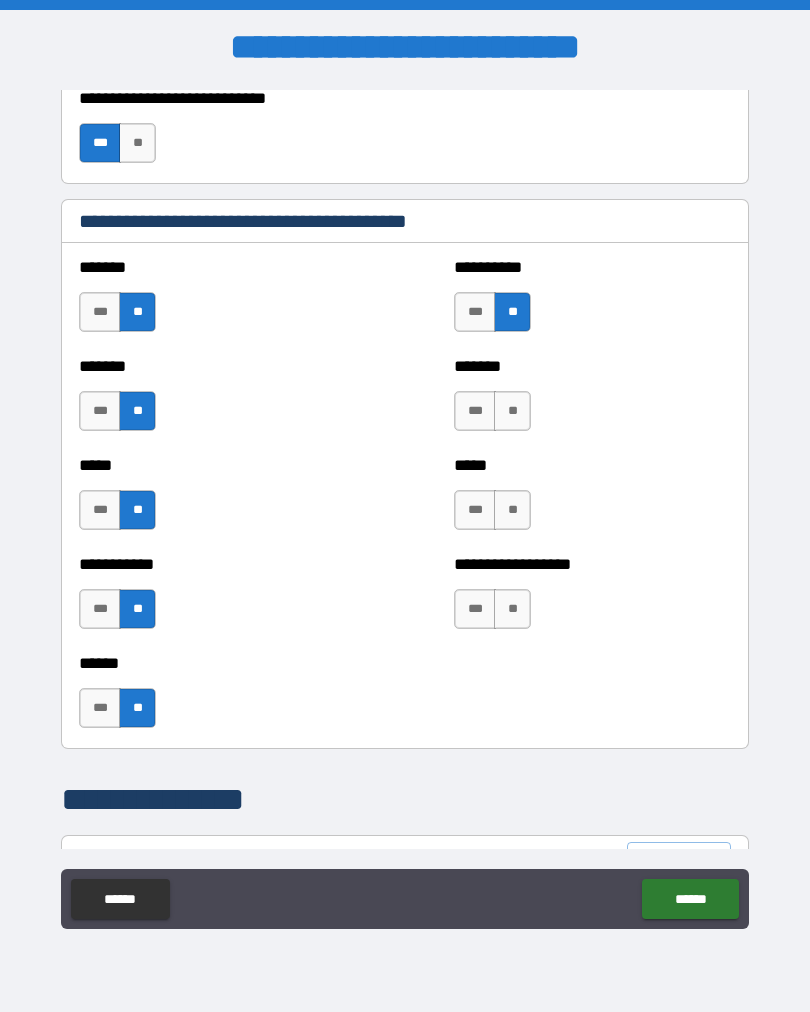click on "**" at bounding box center [512, 411] 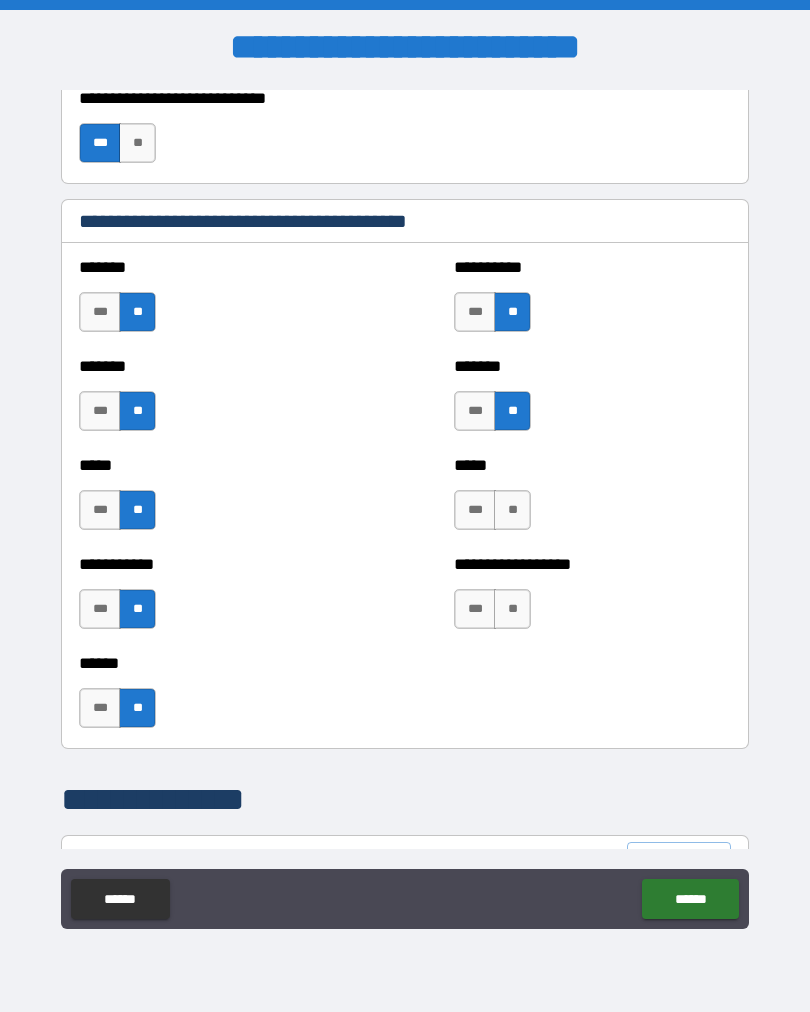 click on "**" at bounding box center (512, 510) 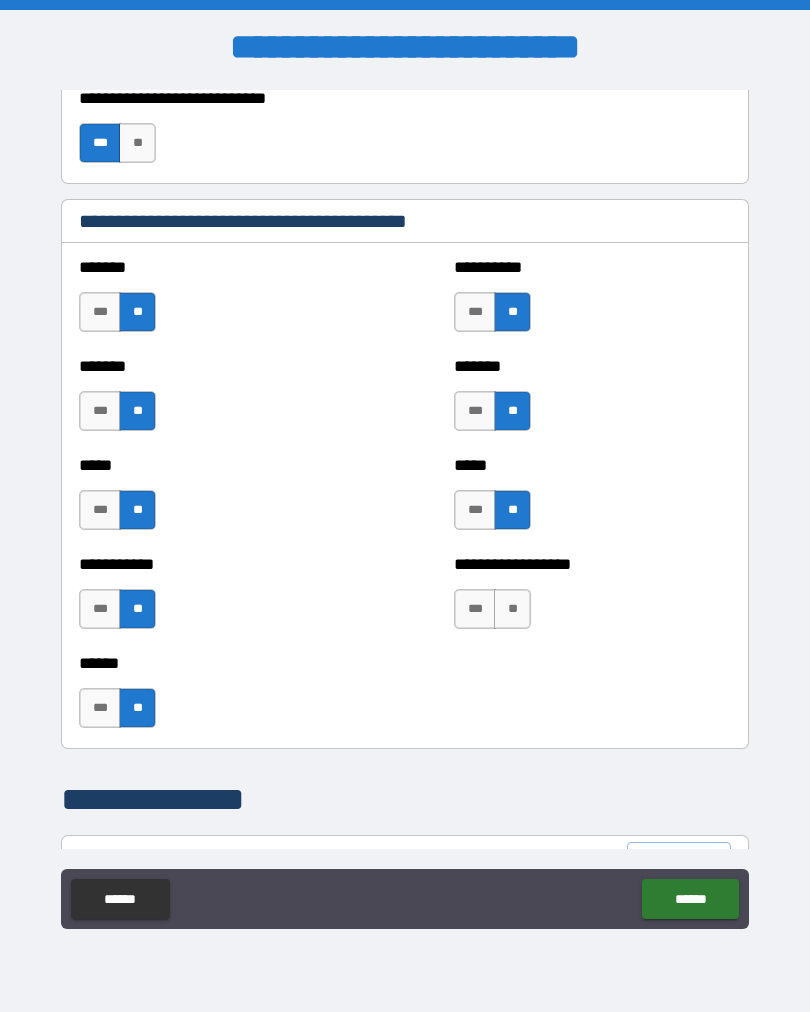 click on "**" at bounding box center (512, 609) 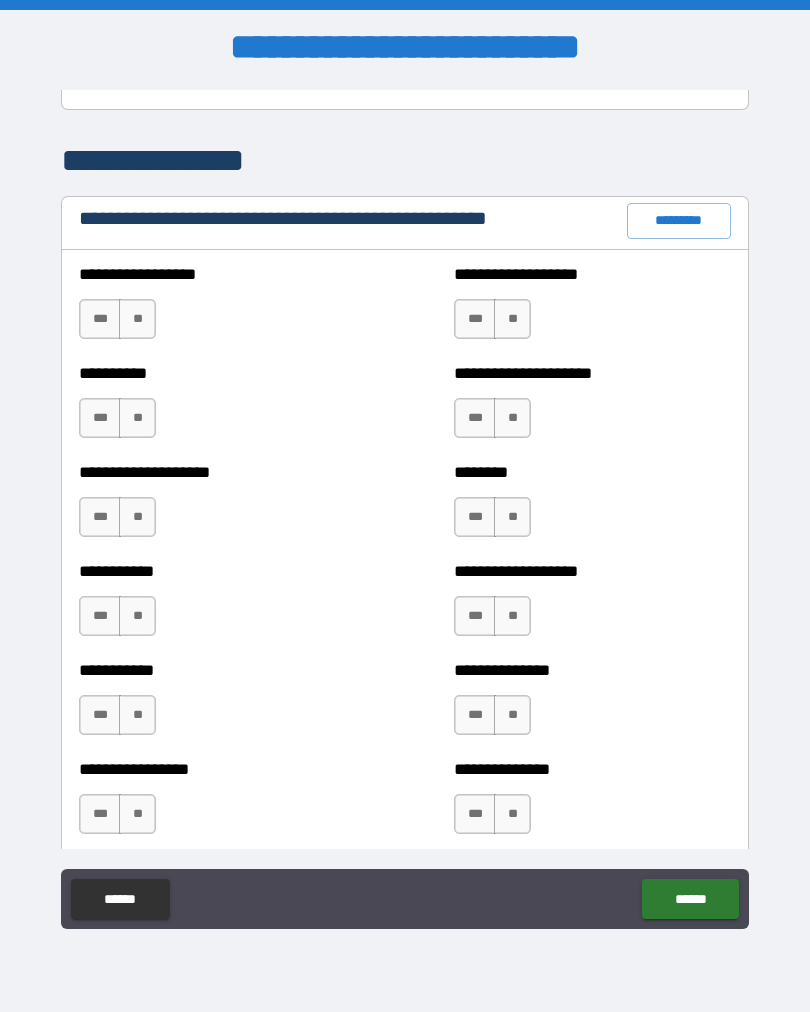 scroll, scrollTop: 2302, scrollLeft: 0, axis: vertical 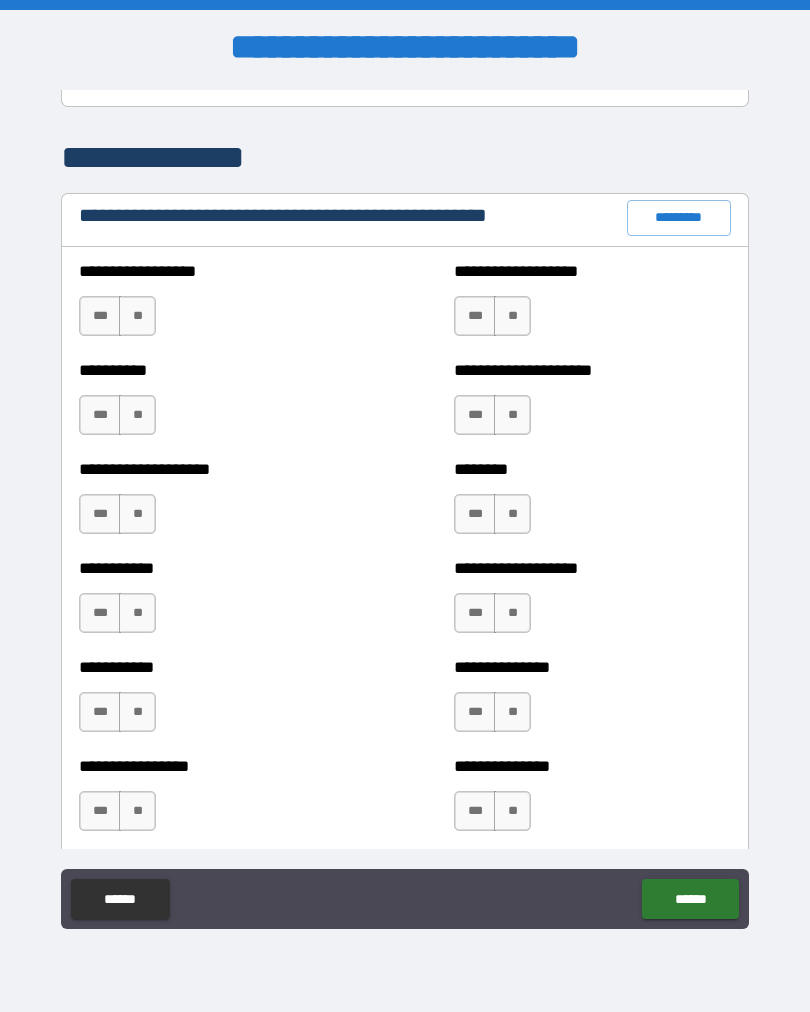 click on "**" at bounding box center [137, 316] 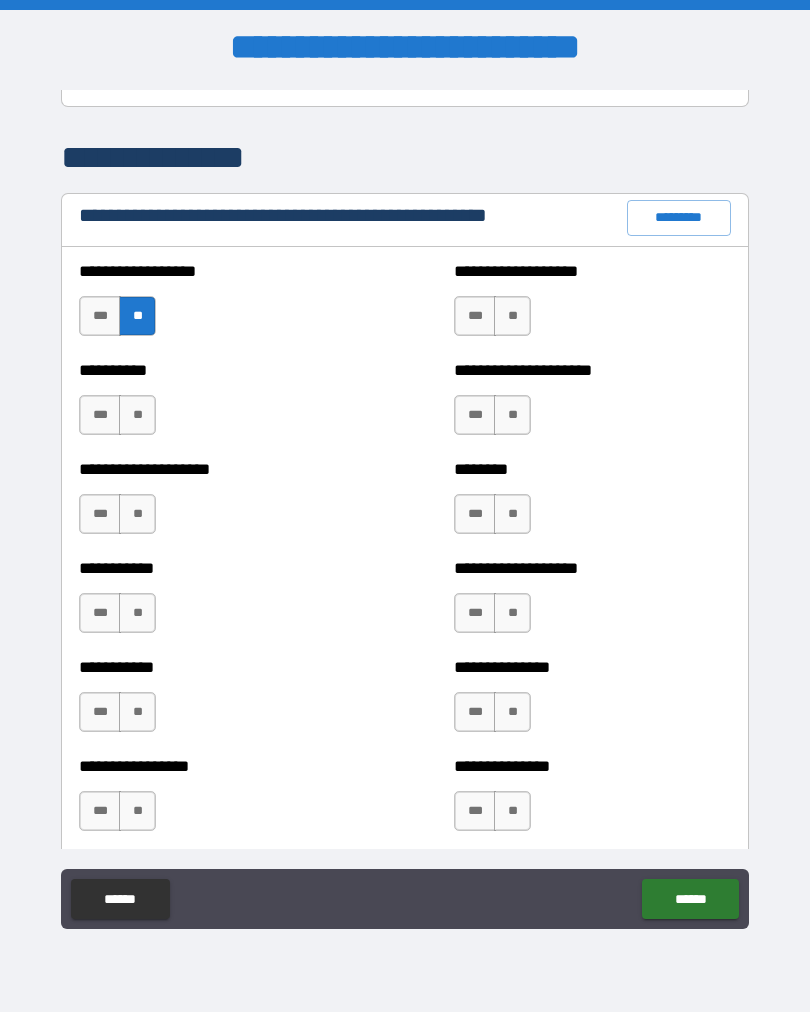 click on "**" at bounding box center (137, 415) 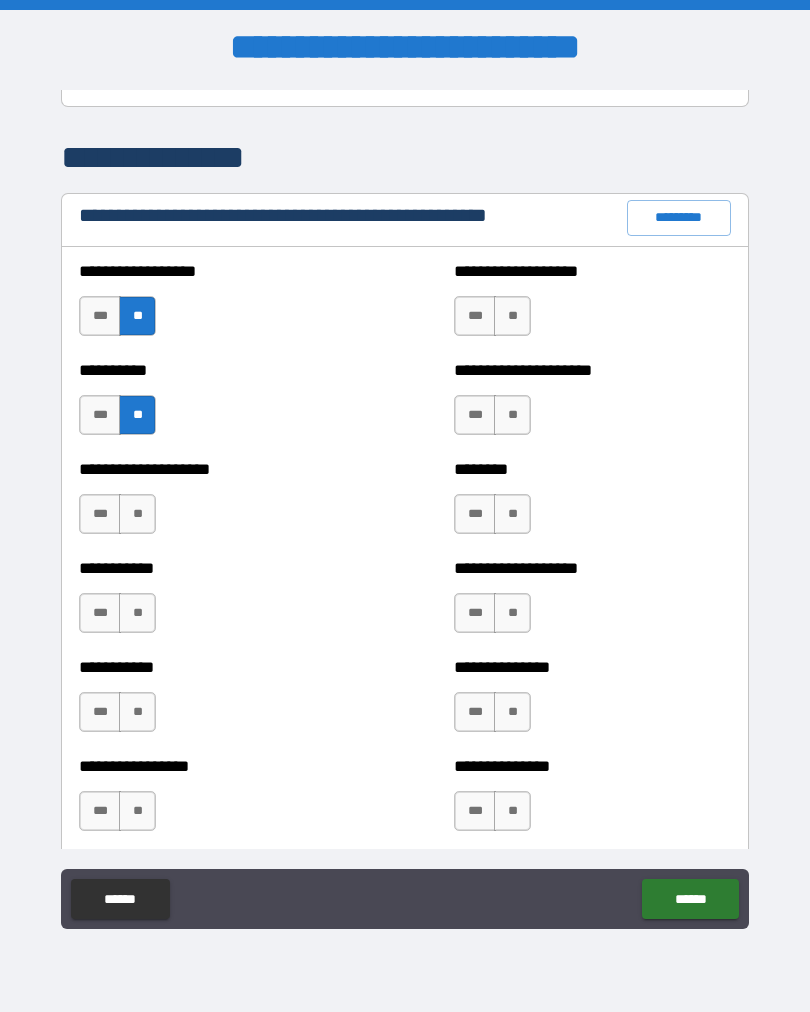 click on "**" at bounding box center (137, 514) 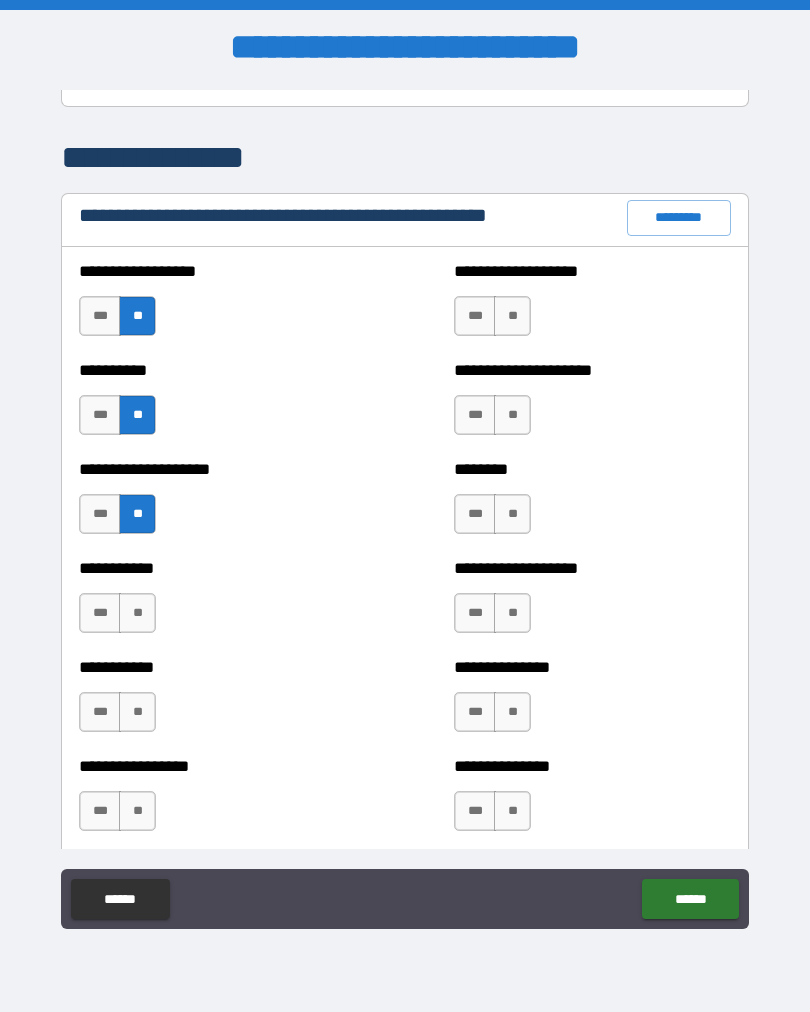 click on "**" at bounding box center [137, 613] 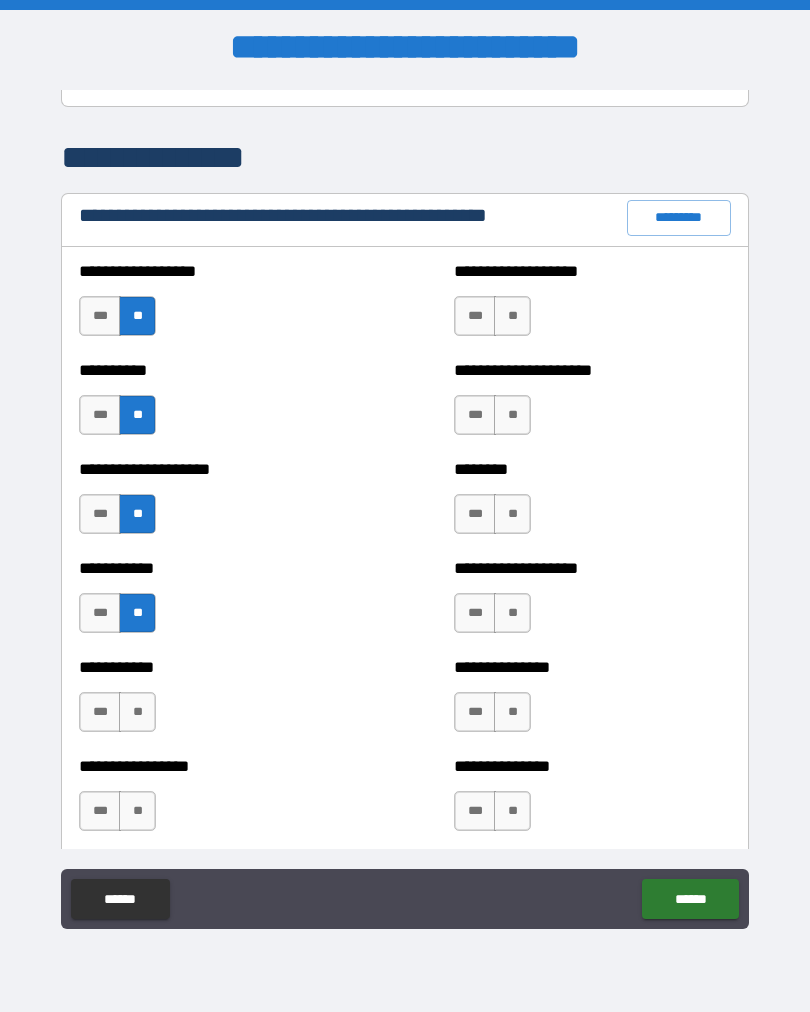 click on "**" at bounding box center [137, 712] 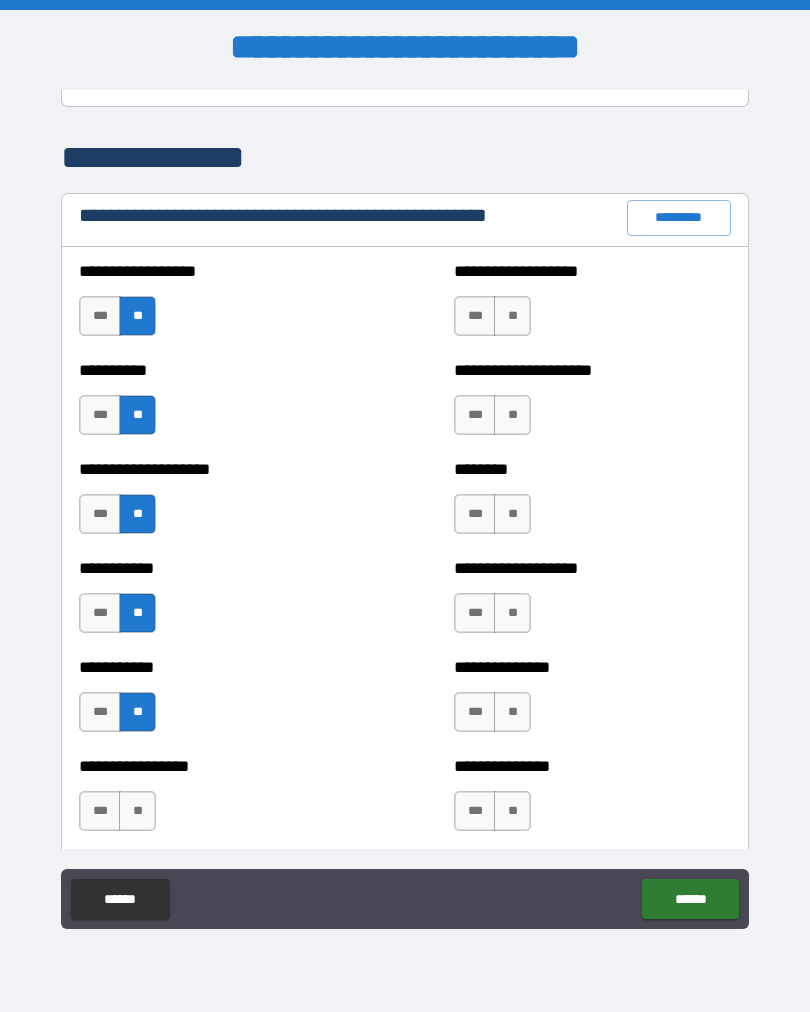 click on "**" at bounding box center (137, 811) 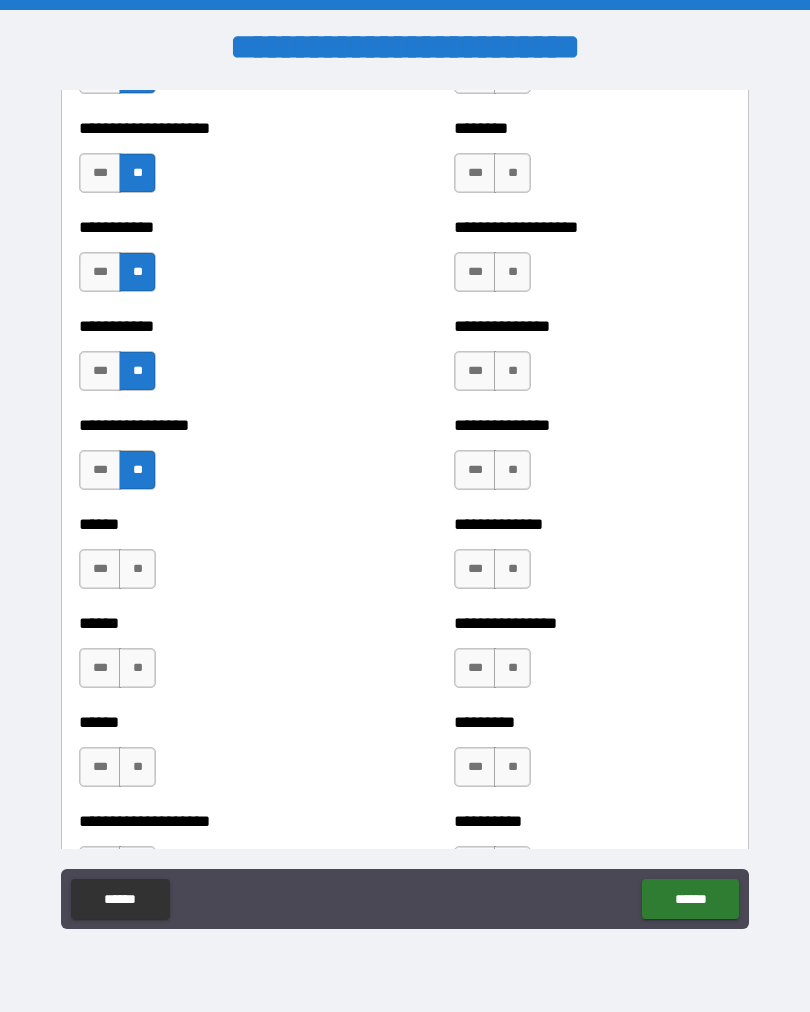 scroll, scrollTop: 2658, scrollLeft: 0, axis: vertical 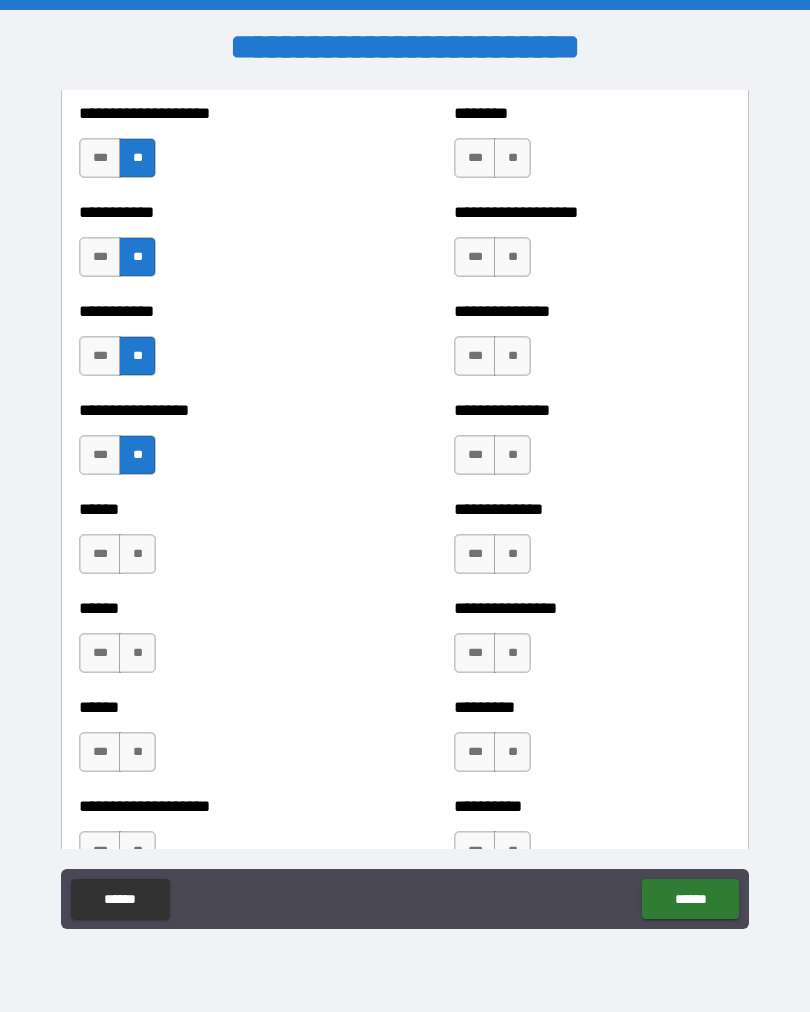 click on "**" at bounding box center [137, 554] 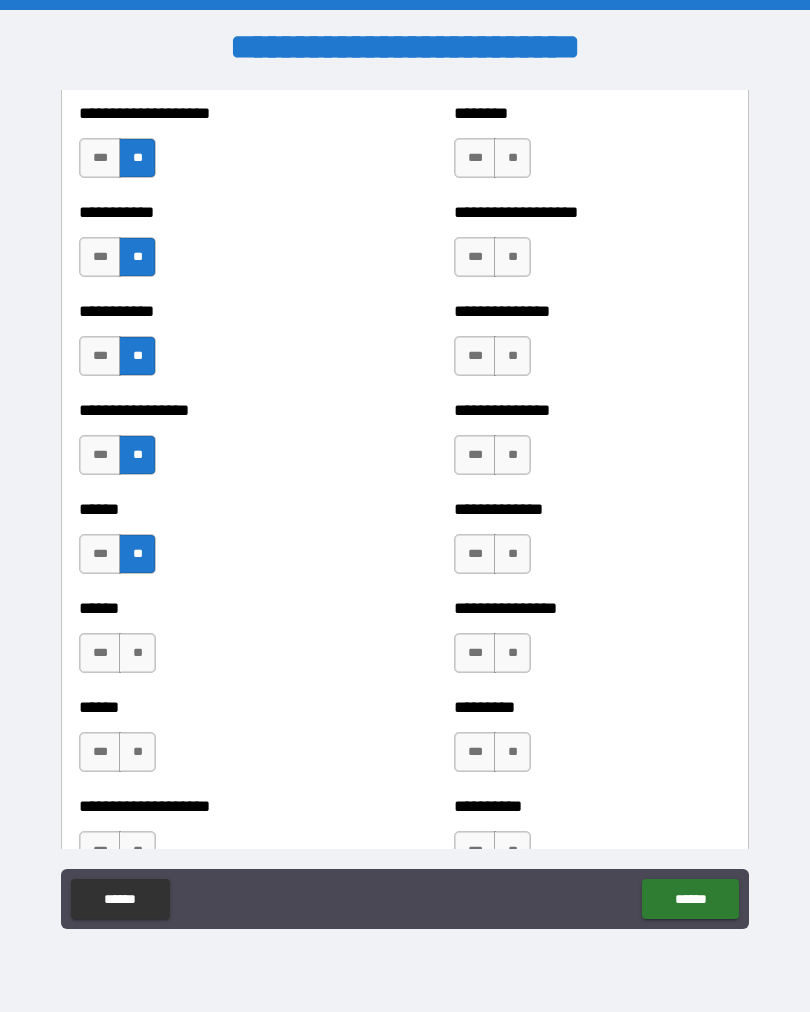 click on "***" at bounding box center [100, 653] 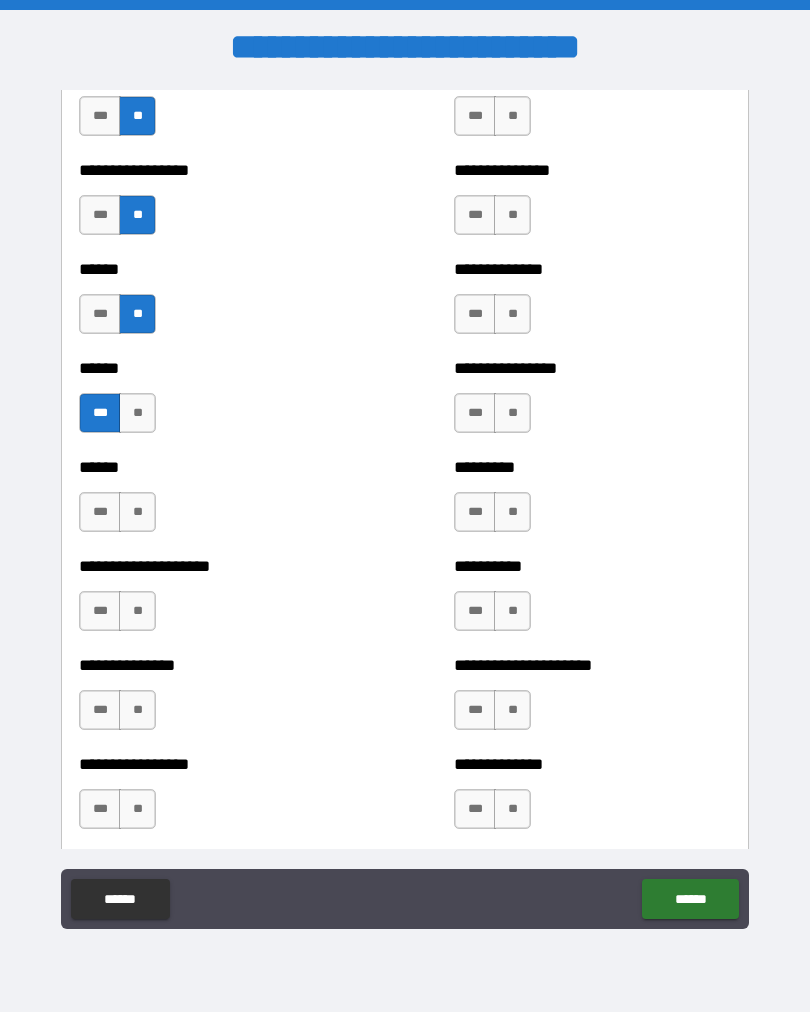 scroll, scrollTop: 2895, scrollLeft: 0, axis: vertical 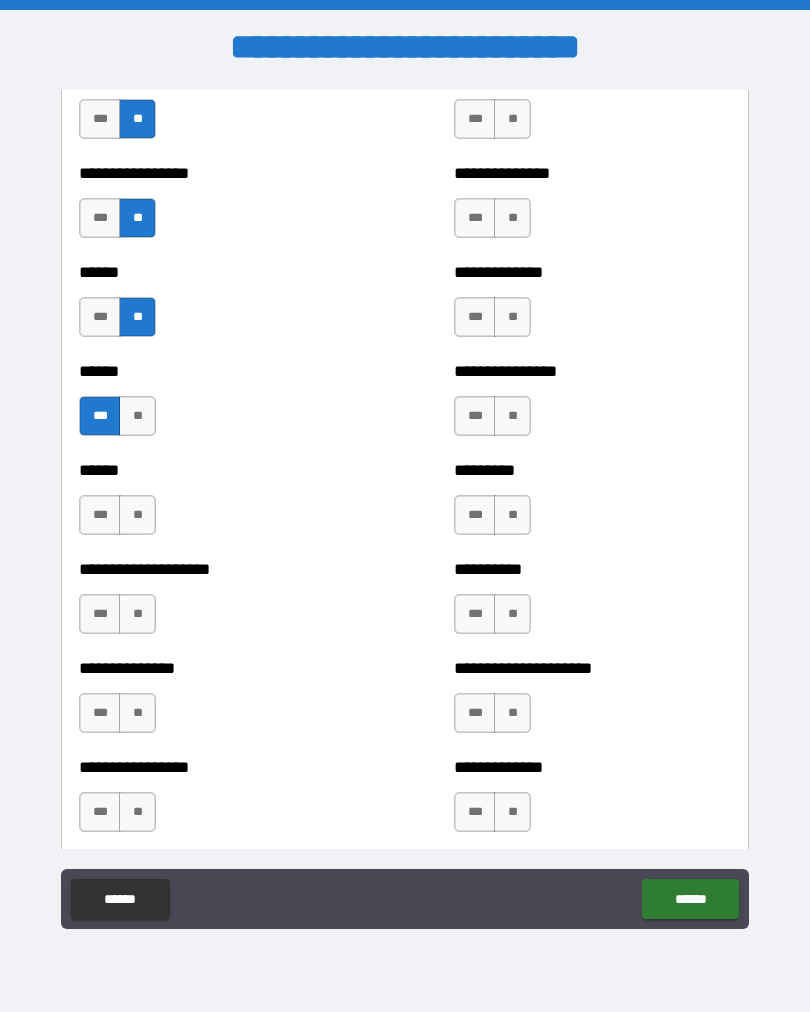 click on "**" at bounding box center [137, 515] 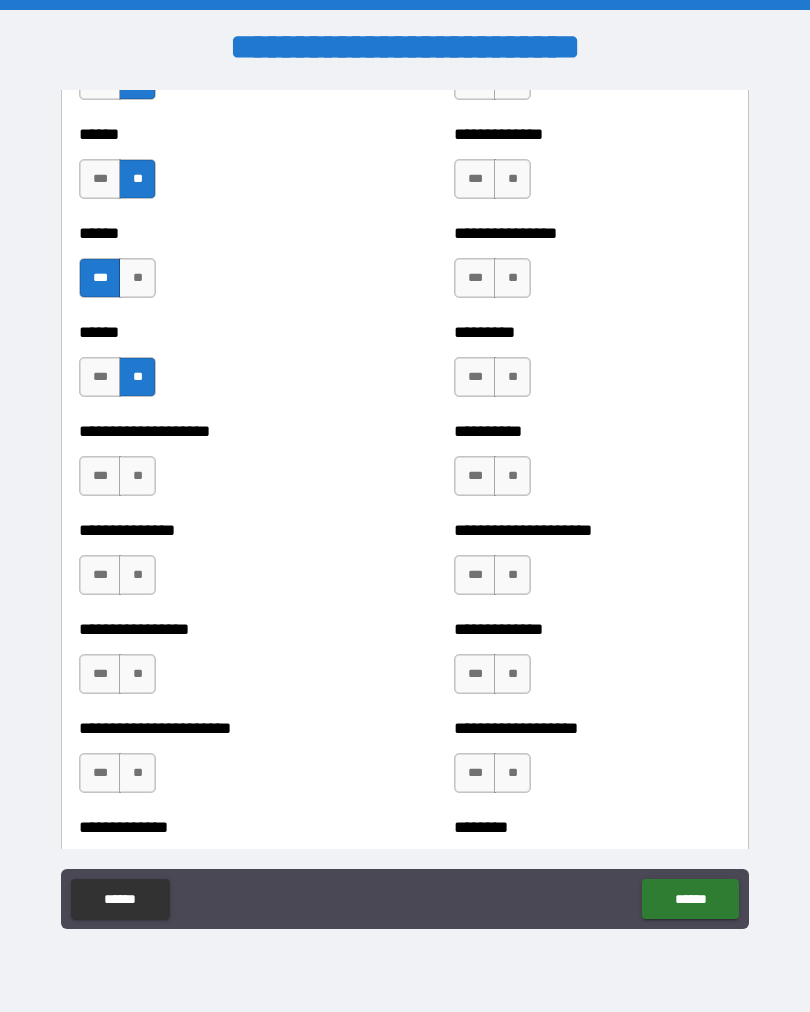scroll, scrollTop: 3048, scrollLeft: 0, axis: vertical 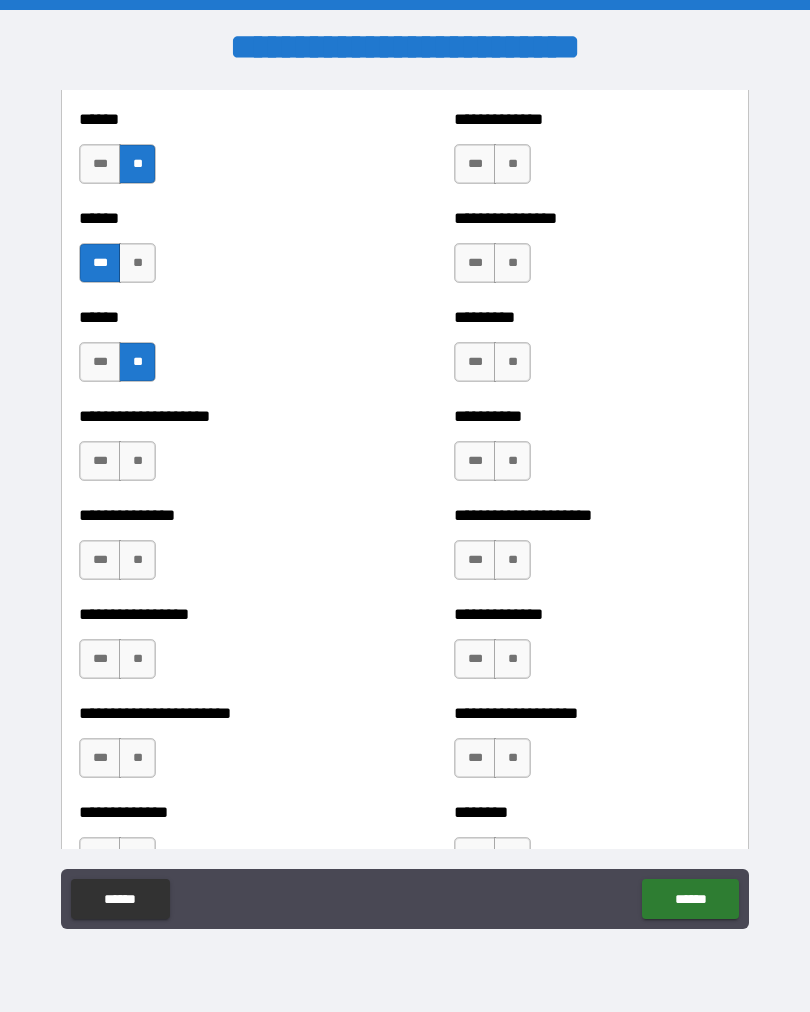 click on "**" at bounding box center [137, 461] 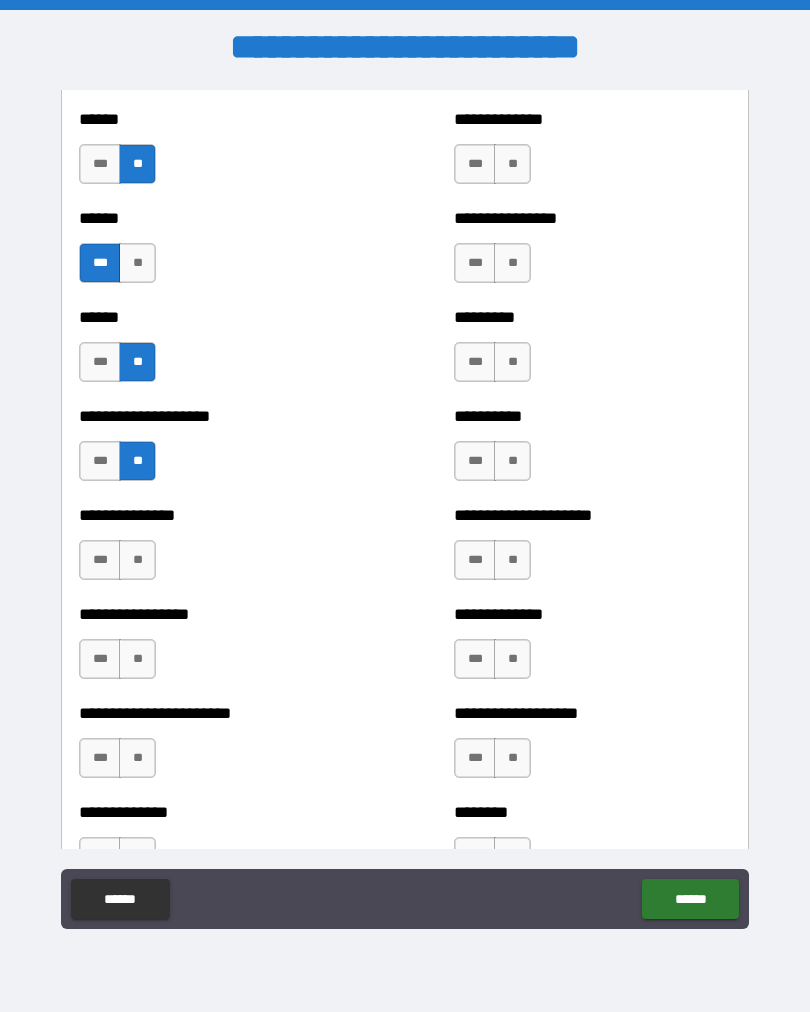 click on "**********" at bounding box center [217, 550] 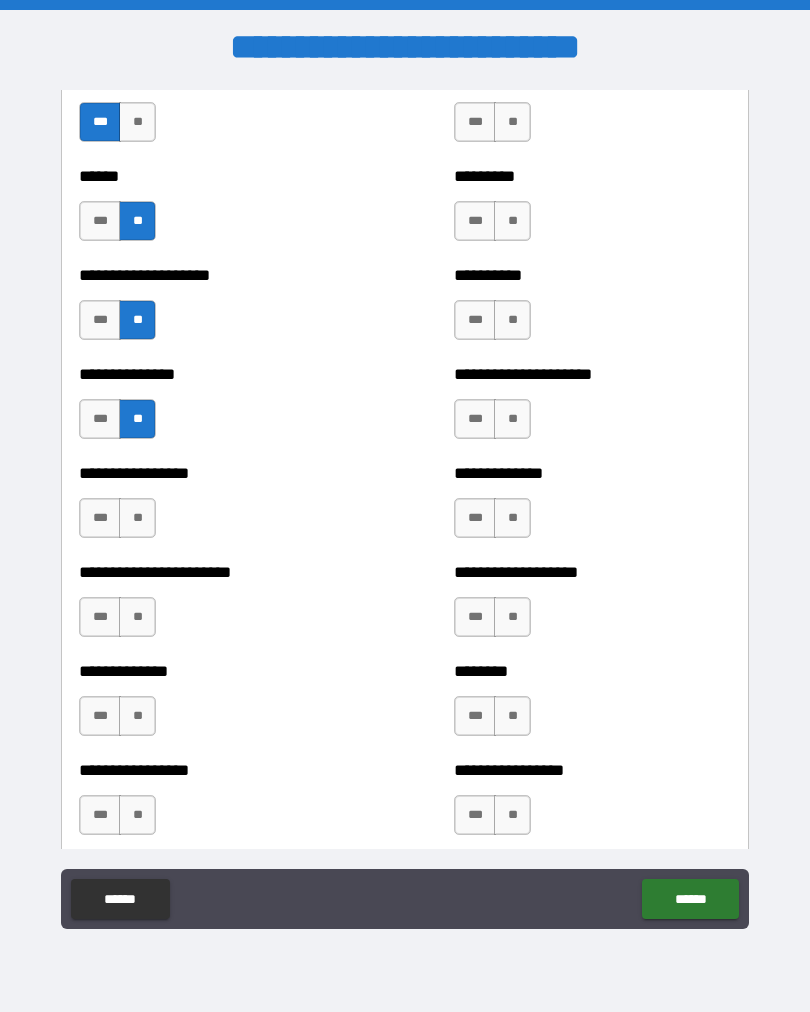 scroll, scrollTop: 3201, scrollLeft: 0, axis: vertical 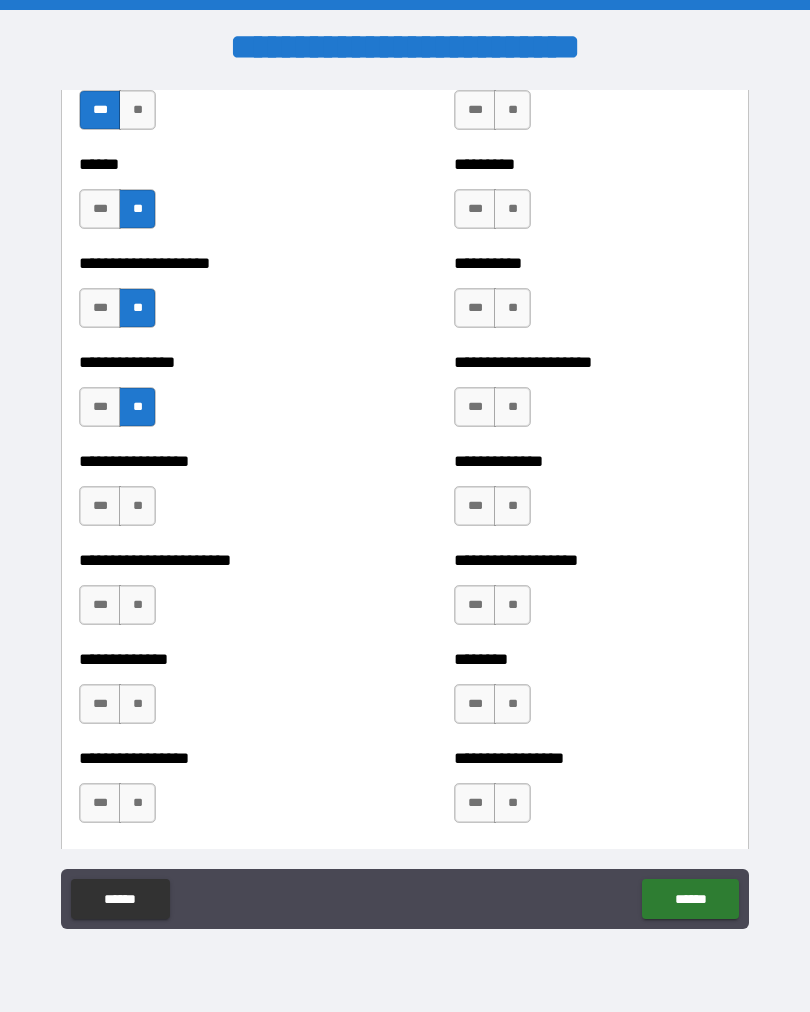click on "***" at bounding box center [100, 506] 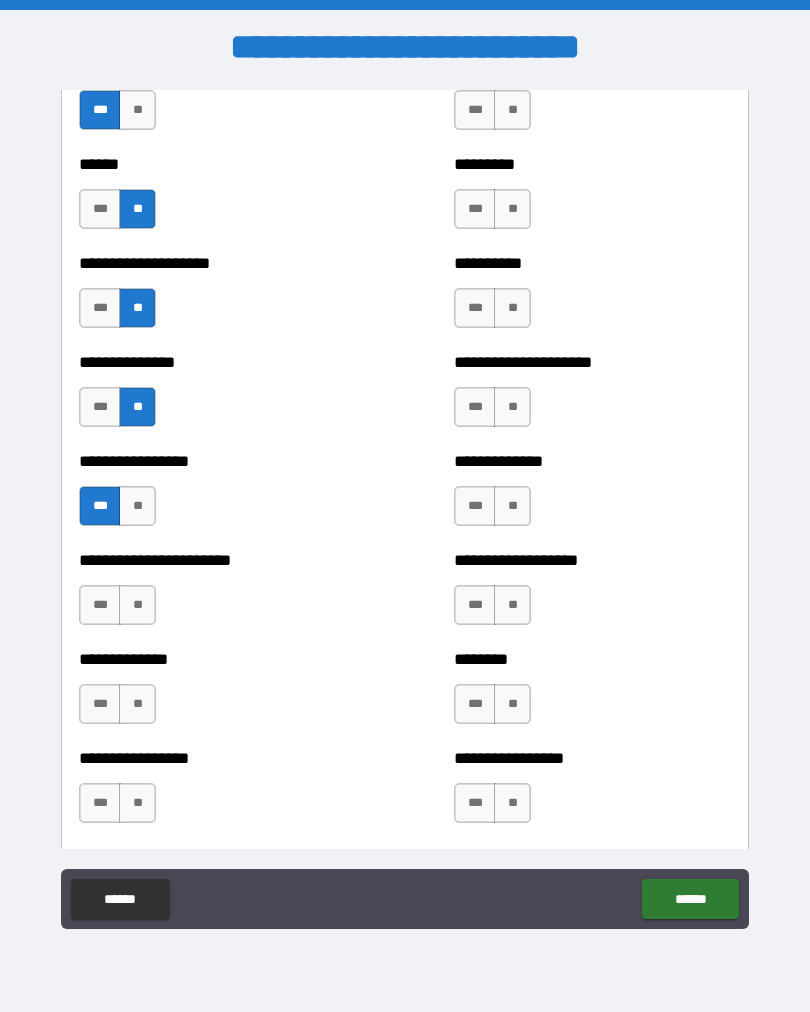 click on "**" at bounding box center (137, 605) 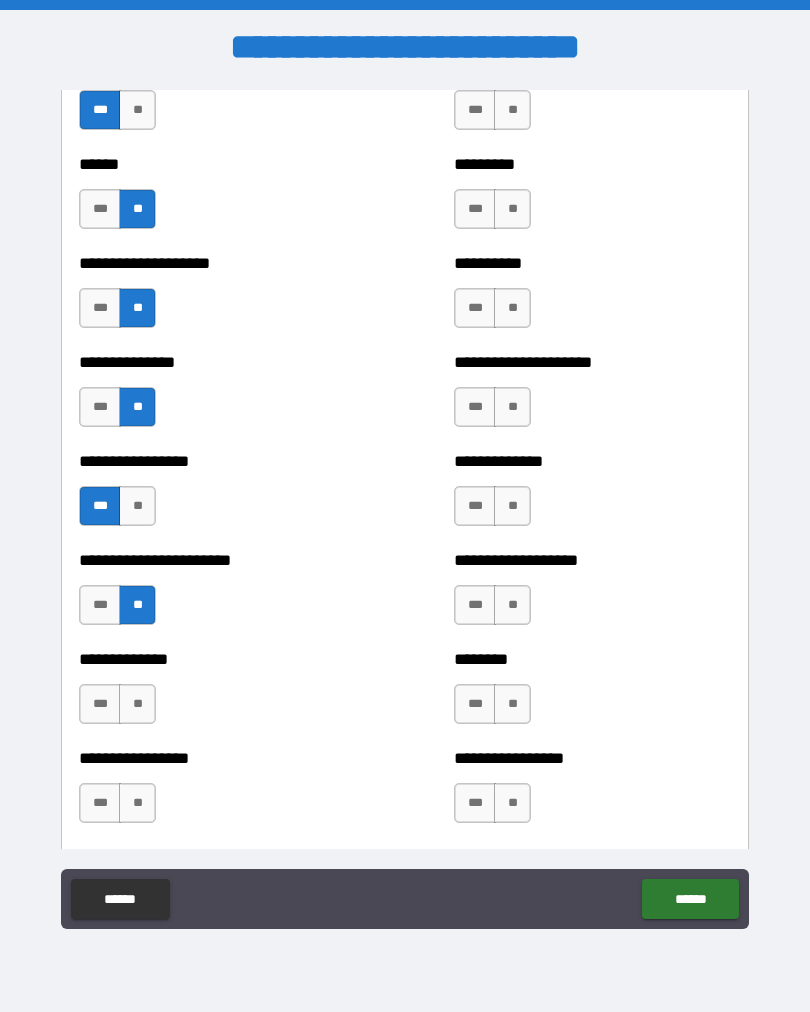 click on "**" at bounding box center (137, 704) 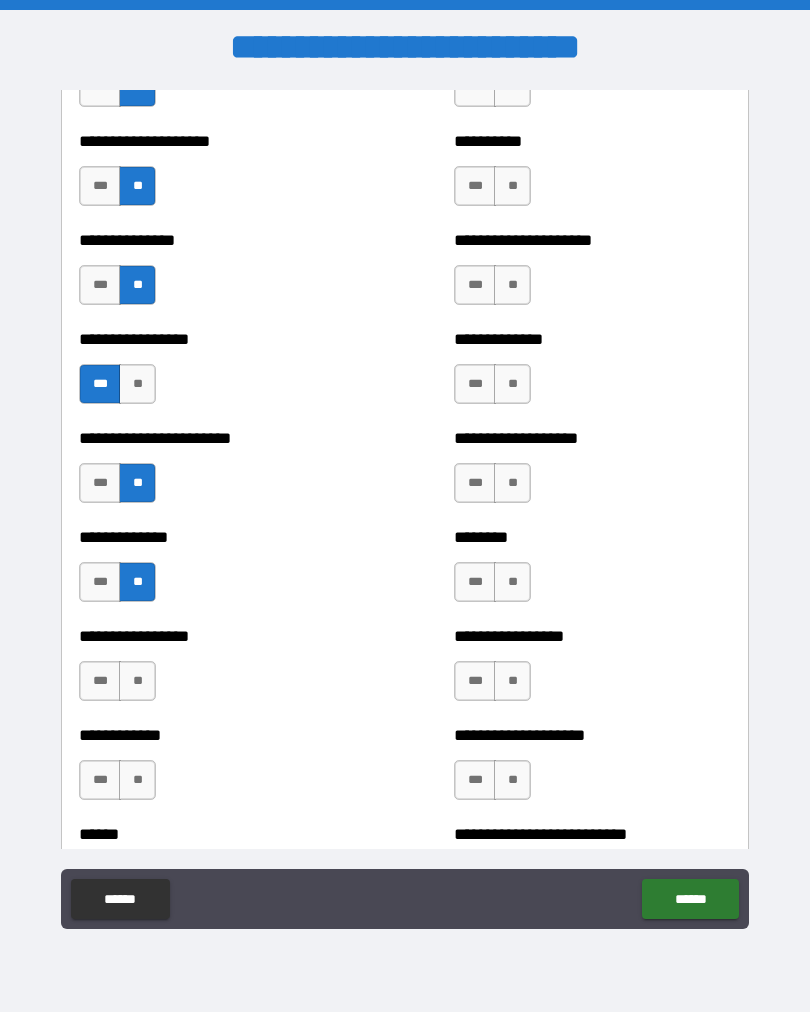 click on "***" at bounding box center (100, 582) 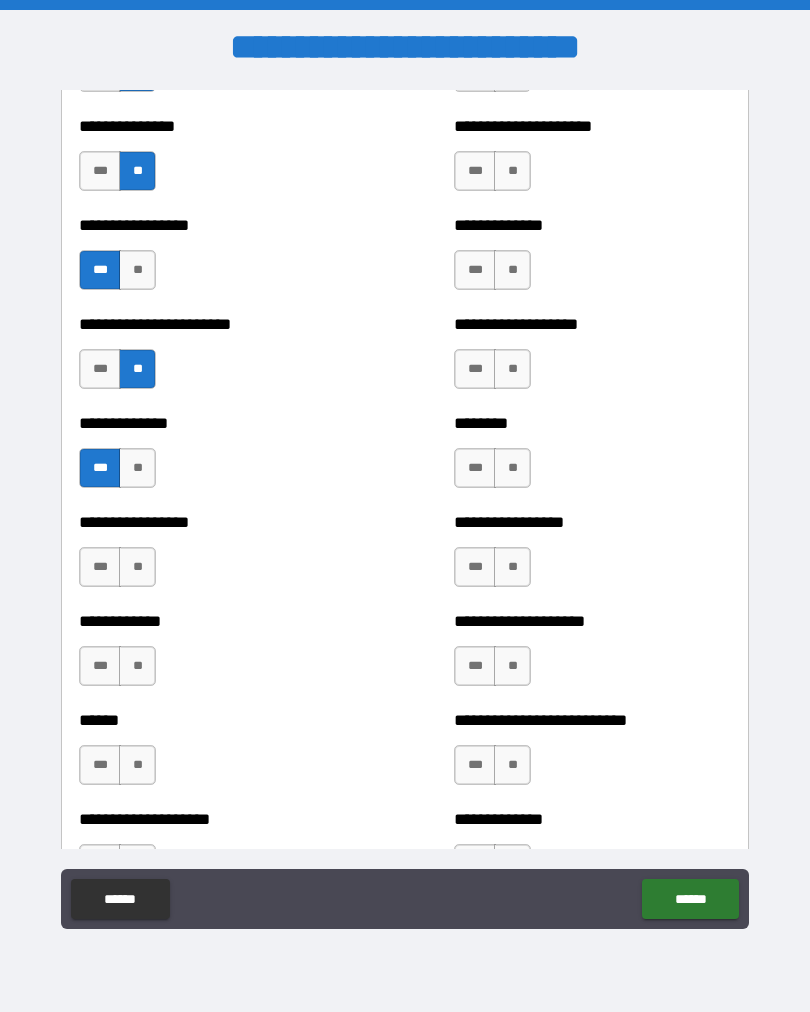 scroll, scrollTop: 3438, scrollLeft: 0, axis: vertical 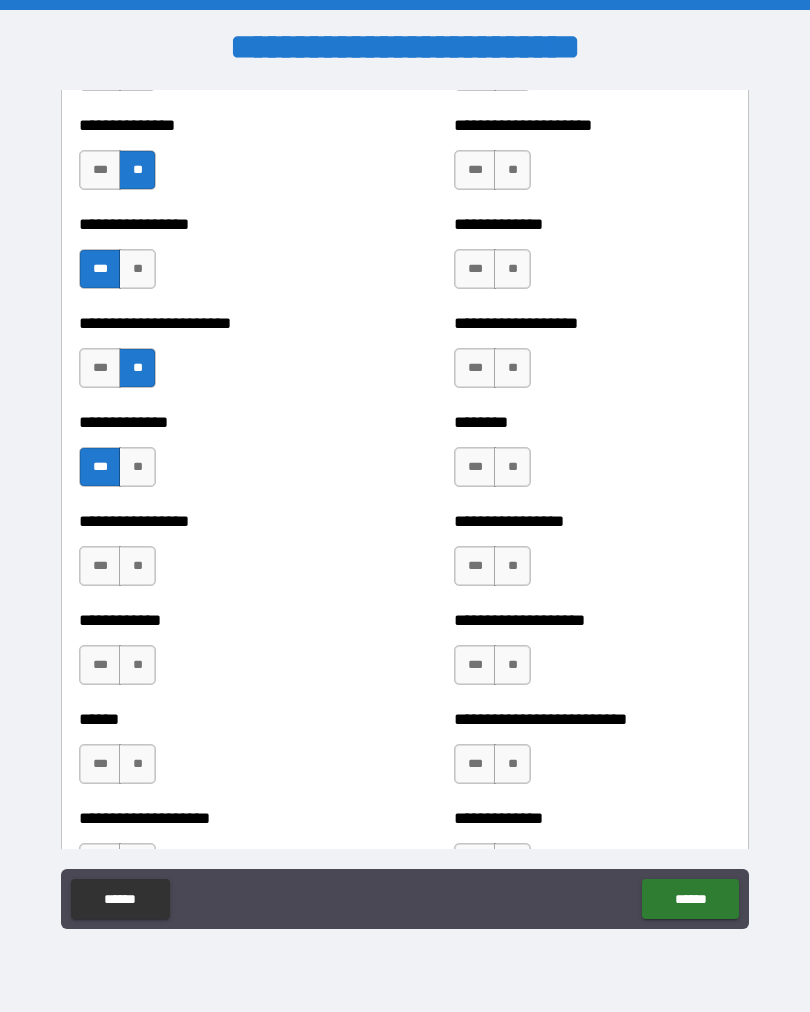 click on "**" at bounding box center (137, 566) 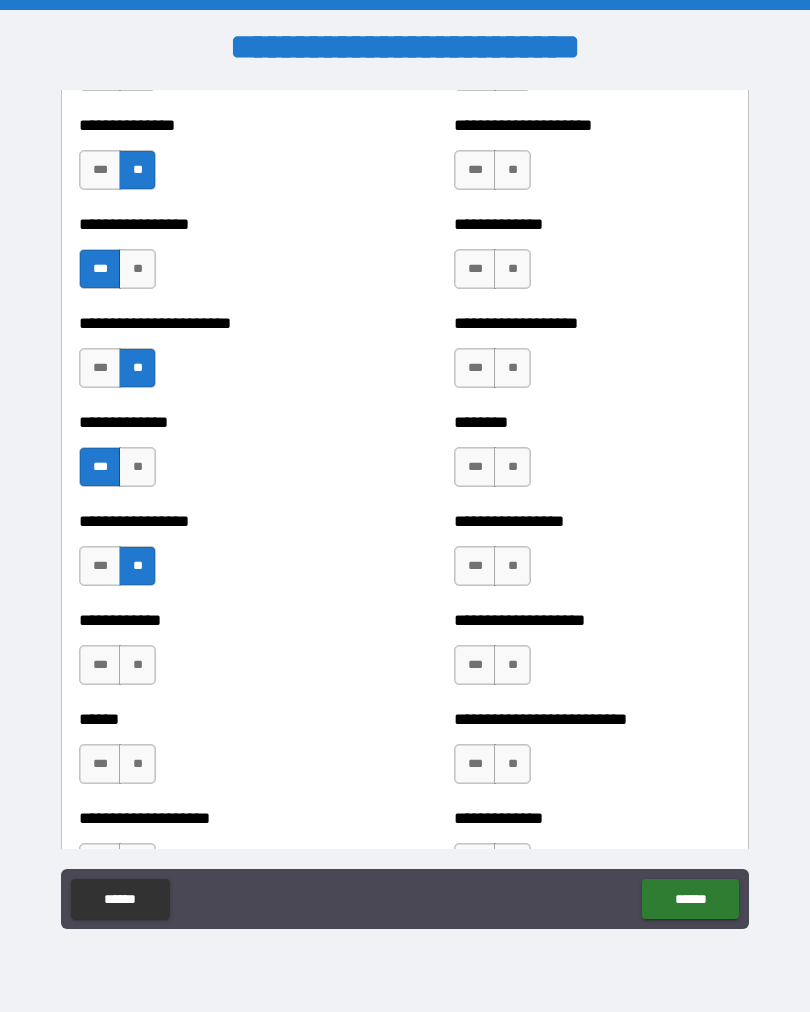 click on "***" at bounding box center (100, 665) 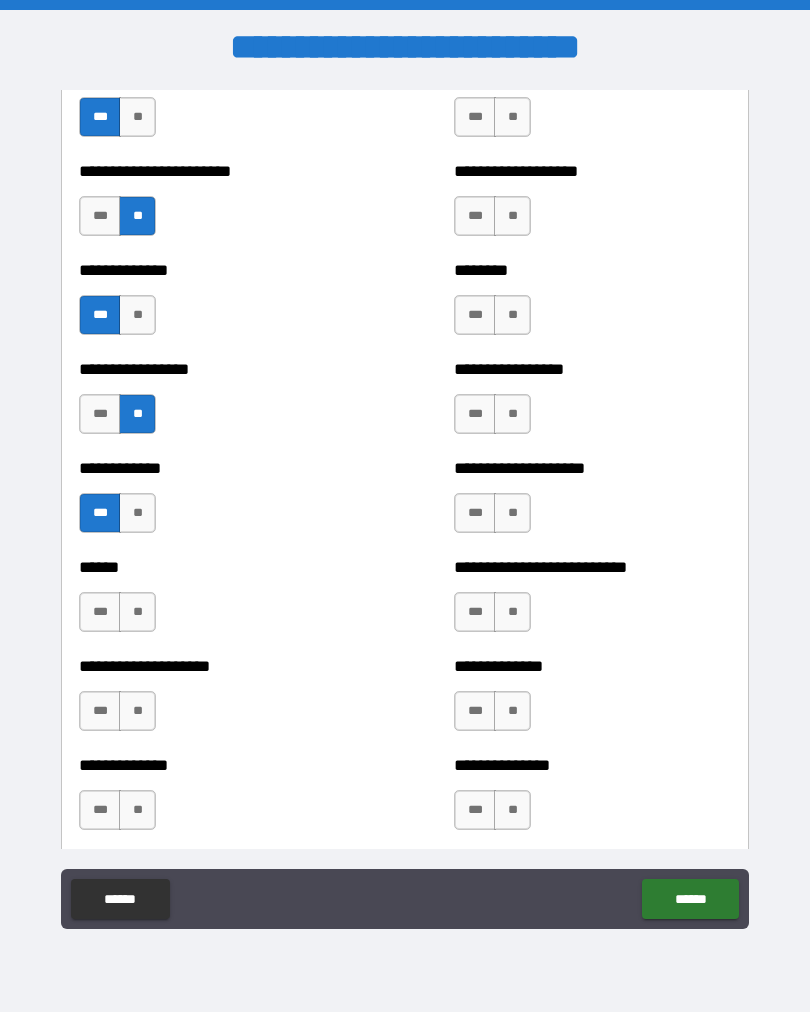 scroll, scrollTop: 3591, scrollLeft: 0, axis: vertical 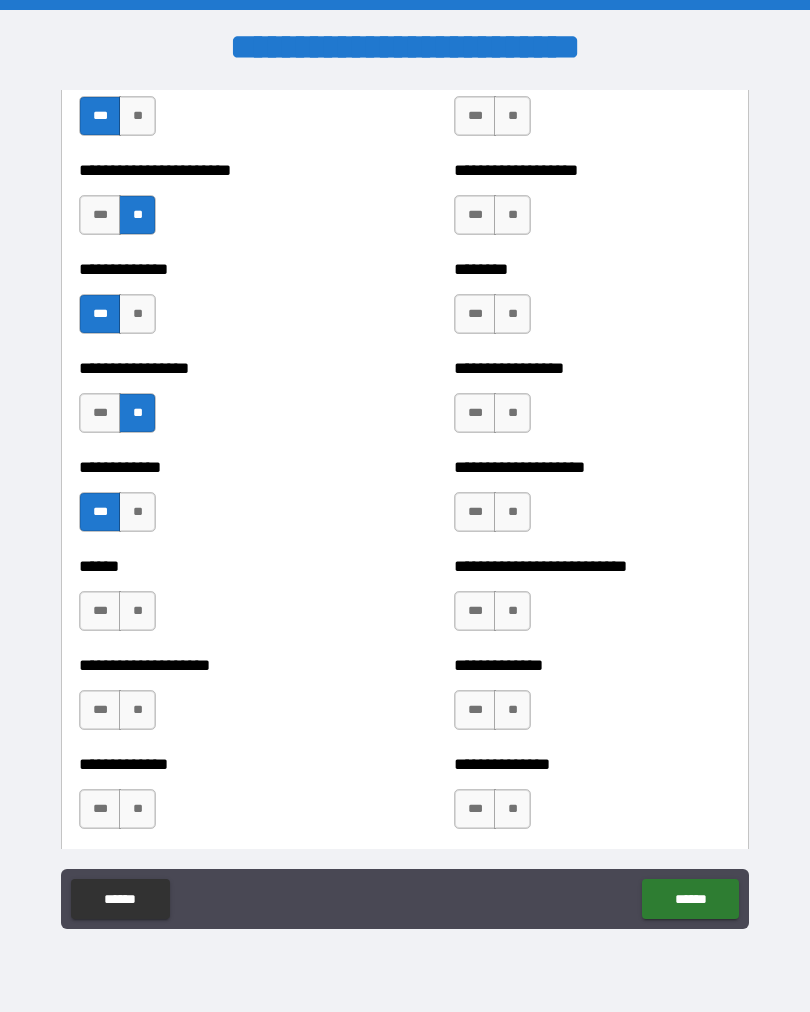 click on "*** **" at bounding box center (117, 611) 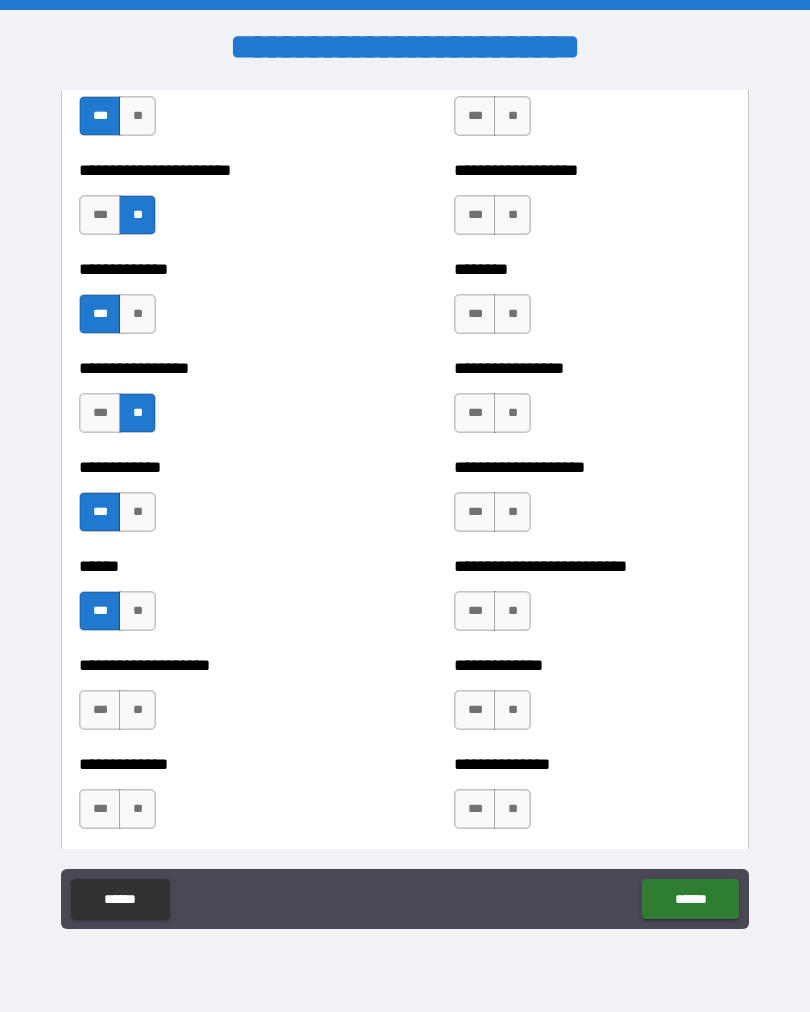 click on "**" at bounding box center (137, 710) 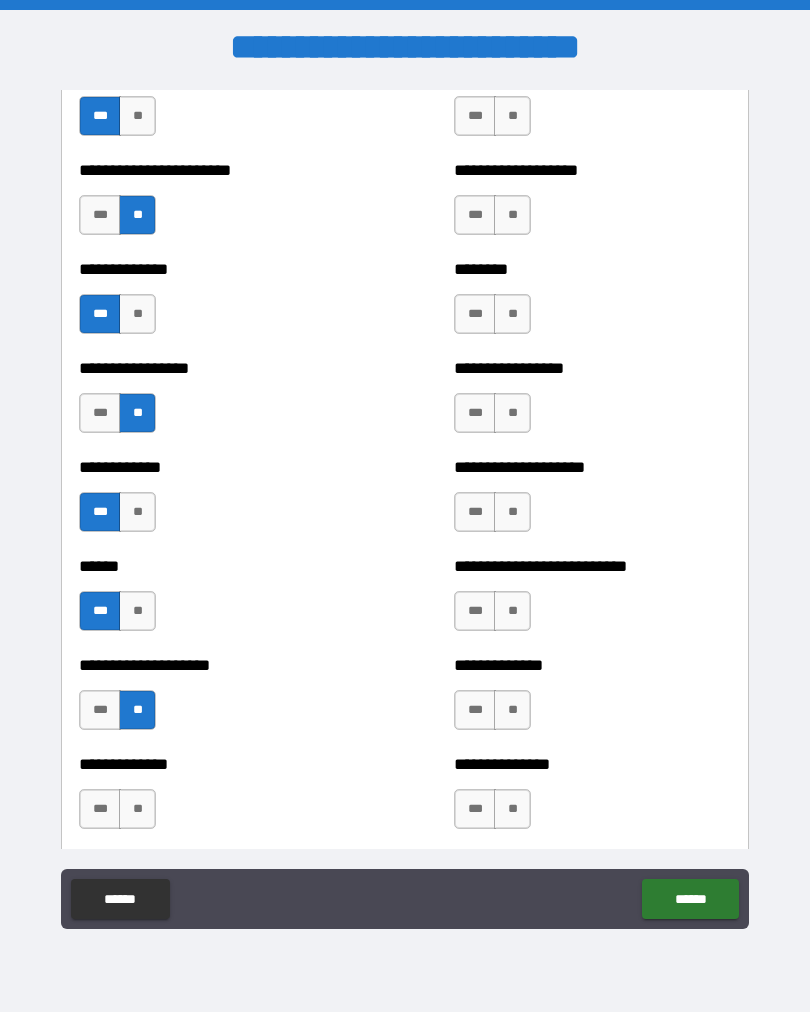 click on "**" at bounding box center (137, 809) 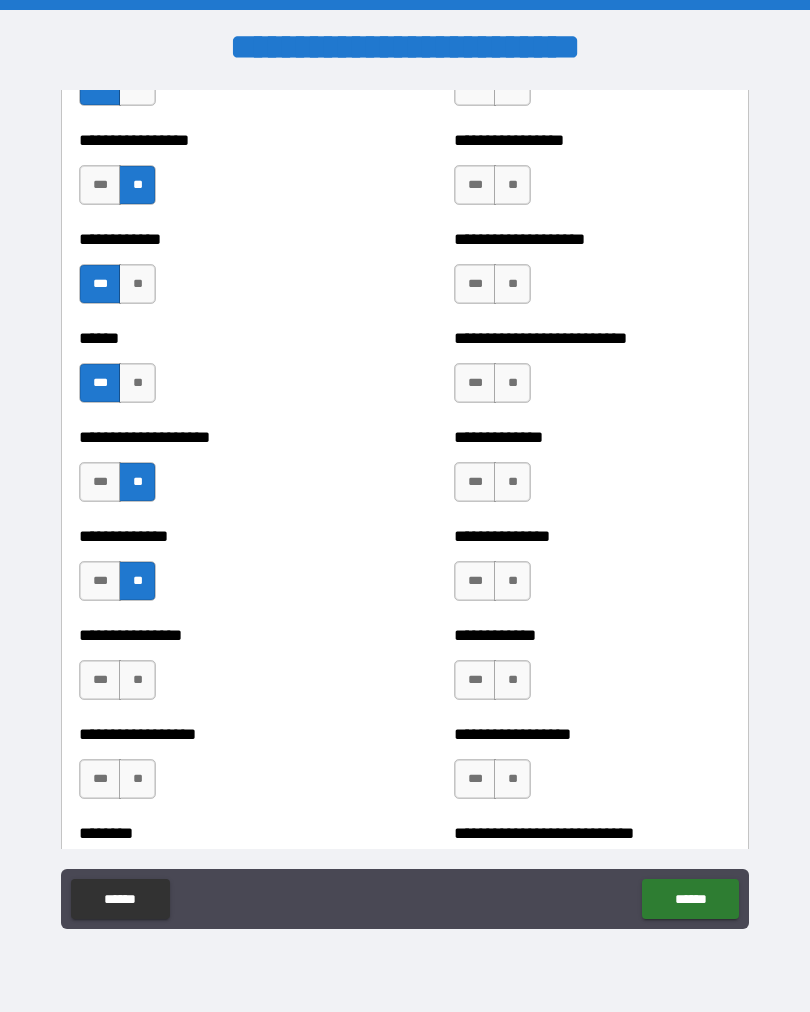 scroll, scrollTop: 3945, scrollLeft: 0, axis: vertical 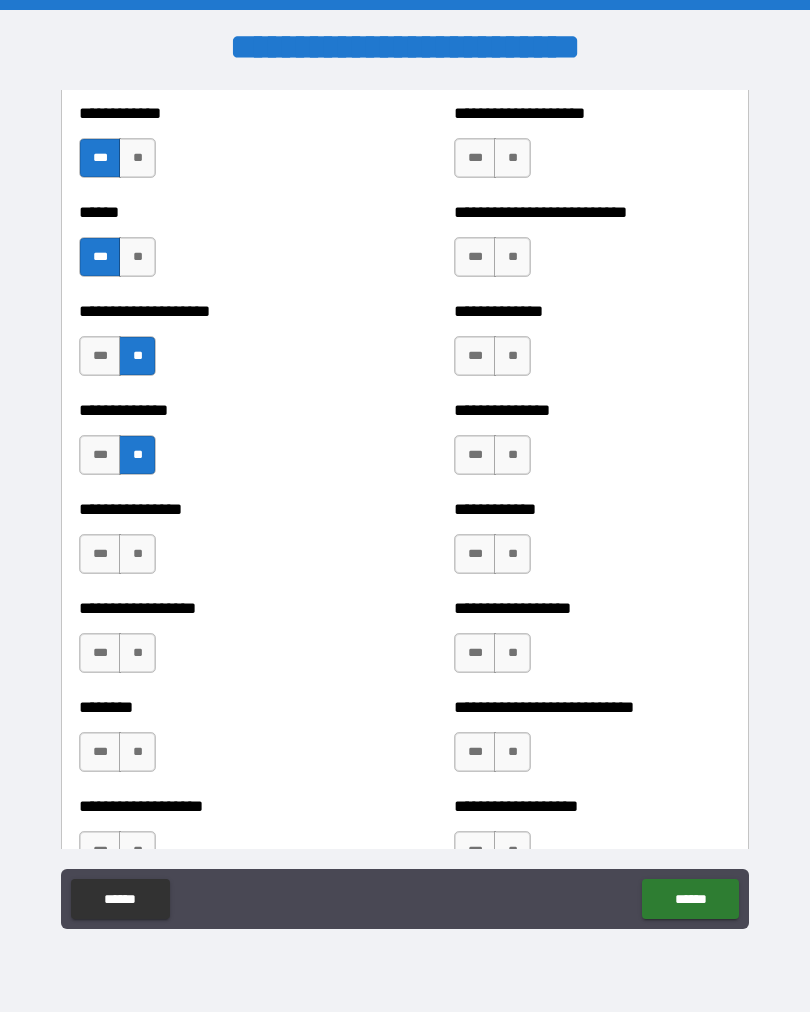 click on "**" at bounding box center (137, 554) 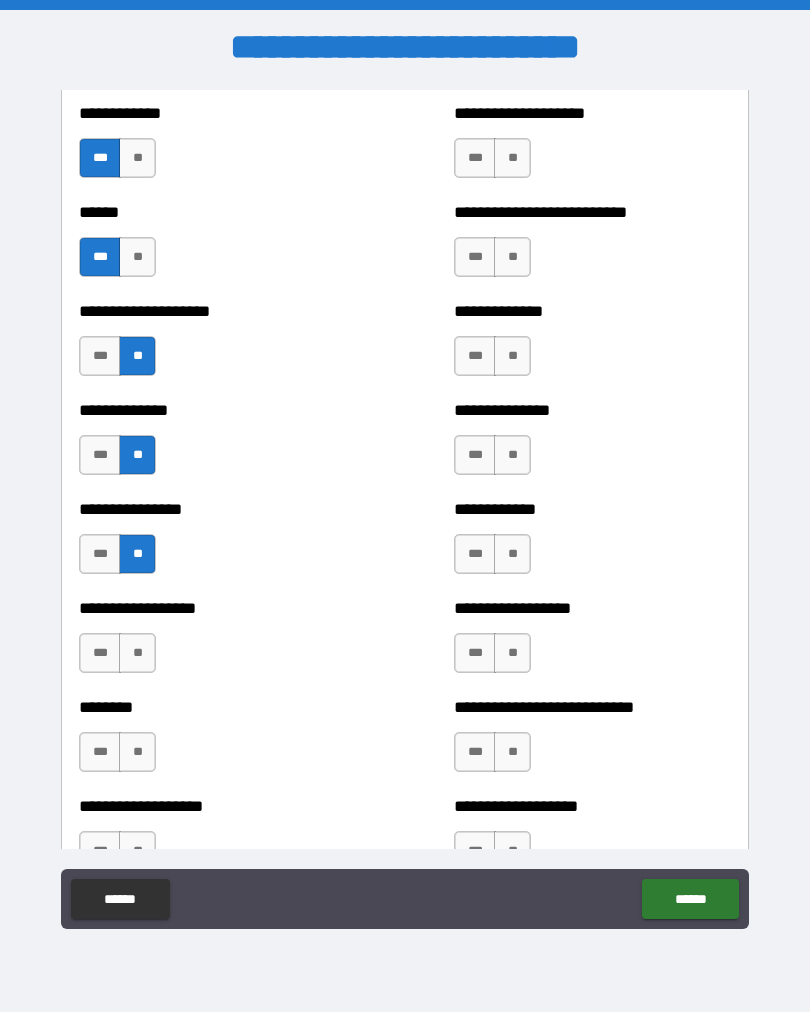 click on "**" at bounding box center [137, 653] 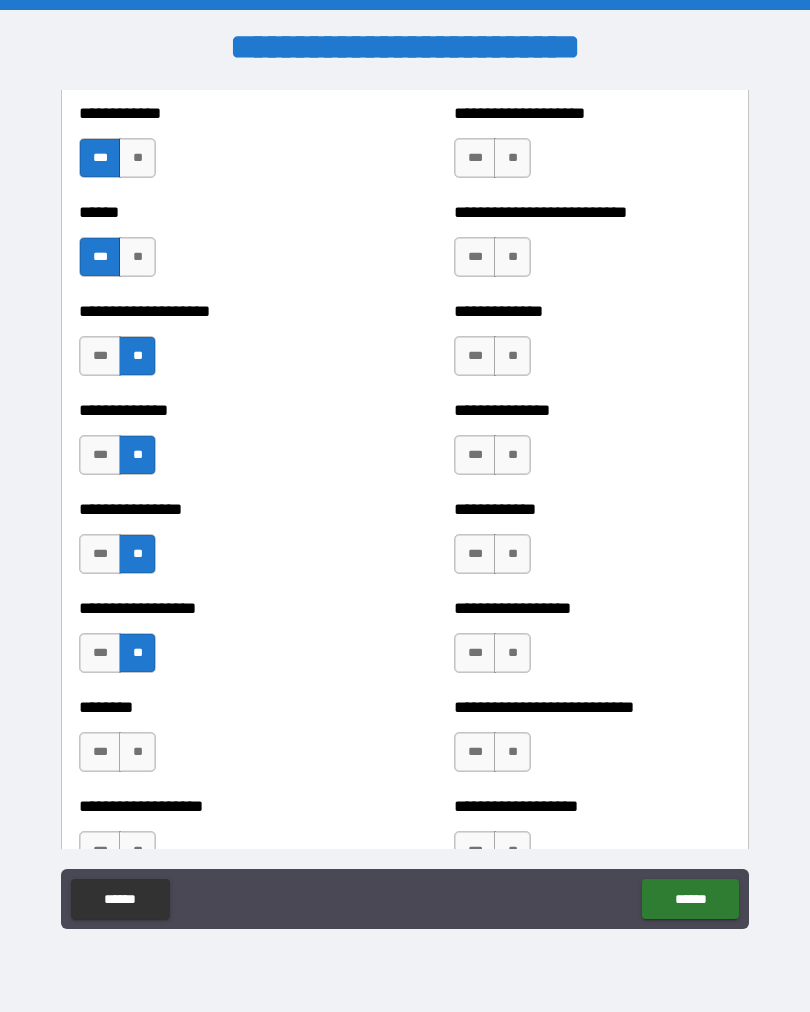 click on "**" at bounding box center (137, 752) 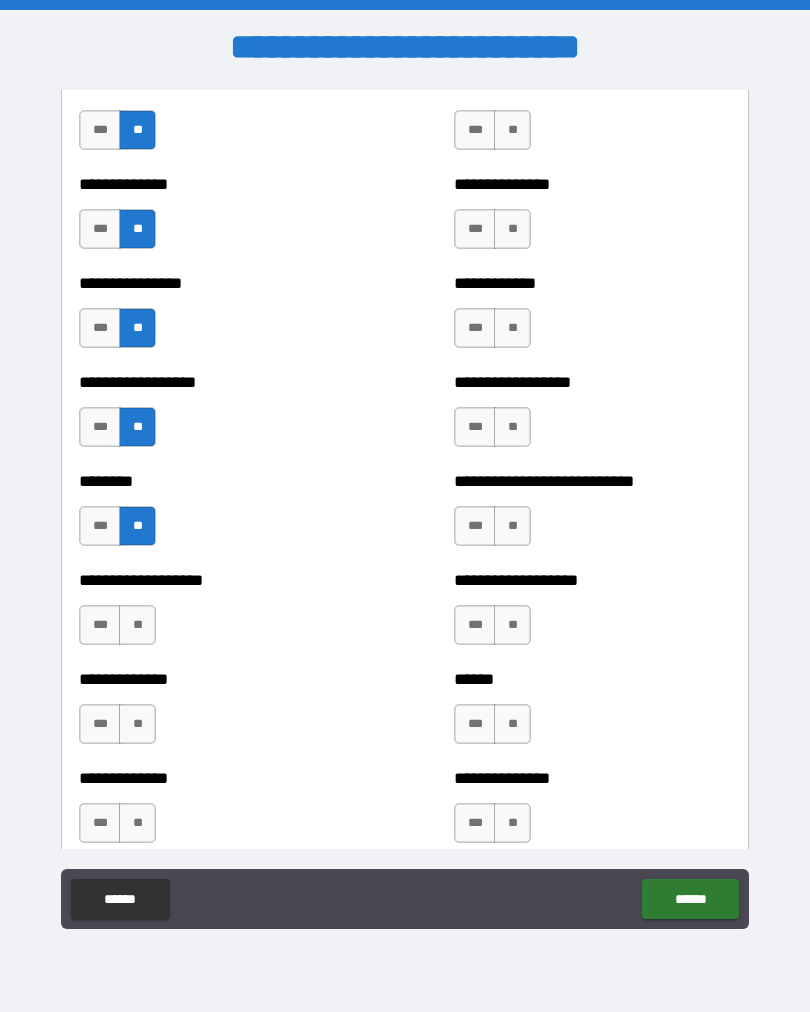 click on "***" at bounding box center [100, 625] 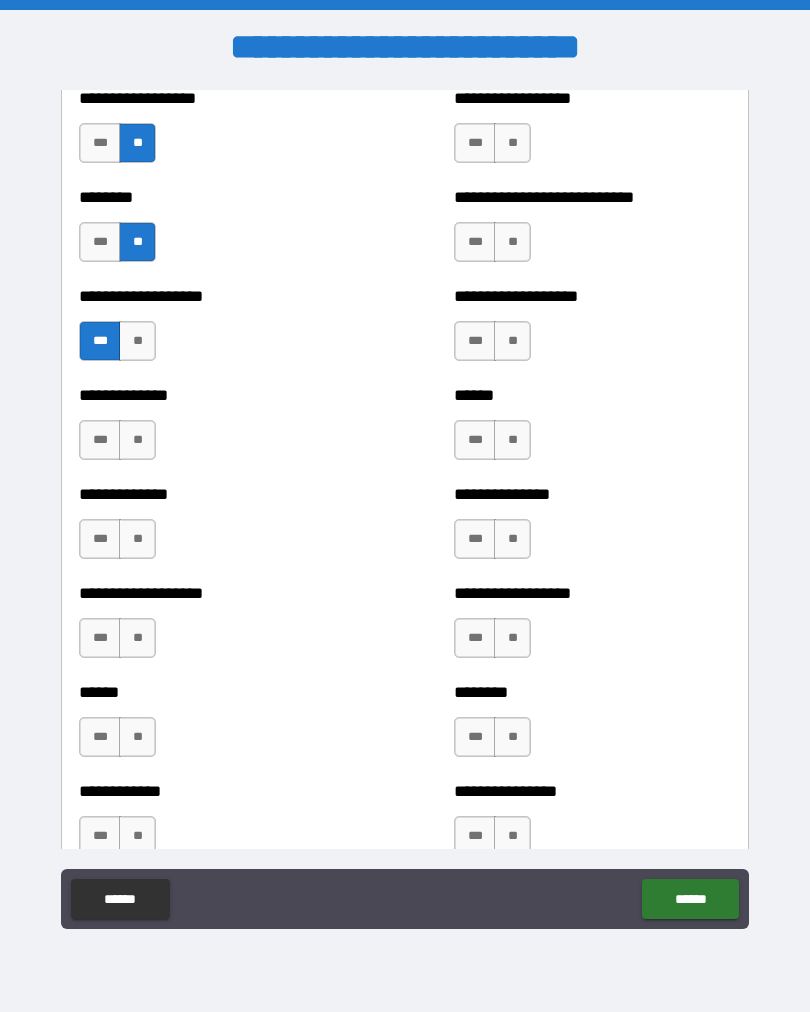 scroll, scrollTop: 4442, scrollLeft: 0, axis: vertical 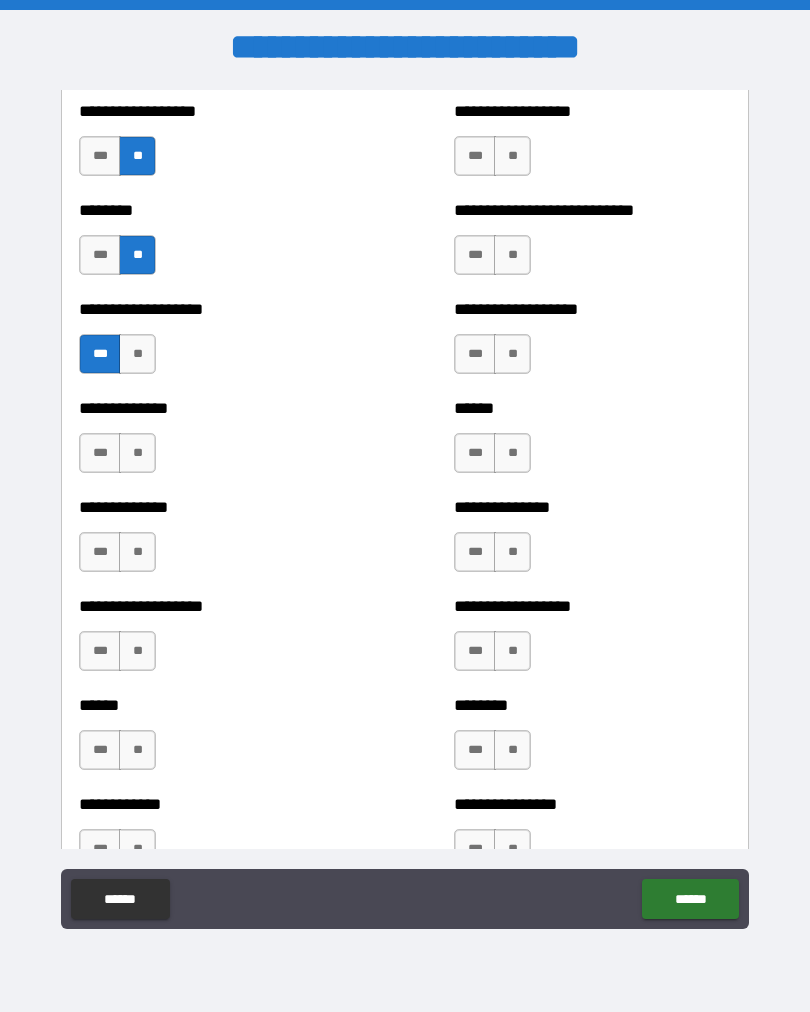 click on "**" at bounding box center (137, 453) 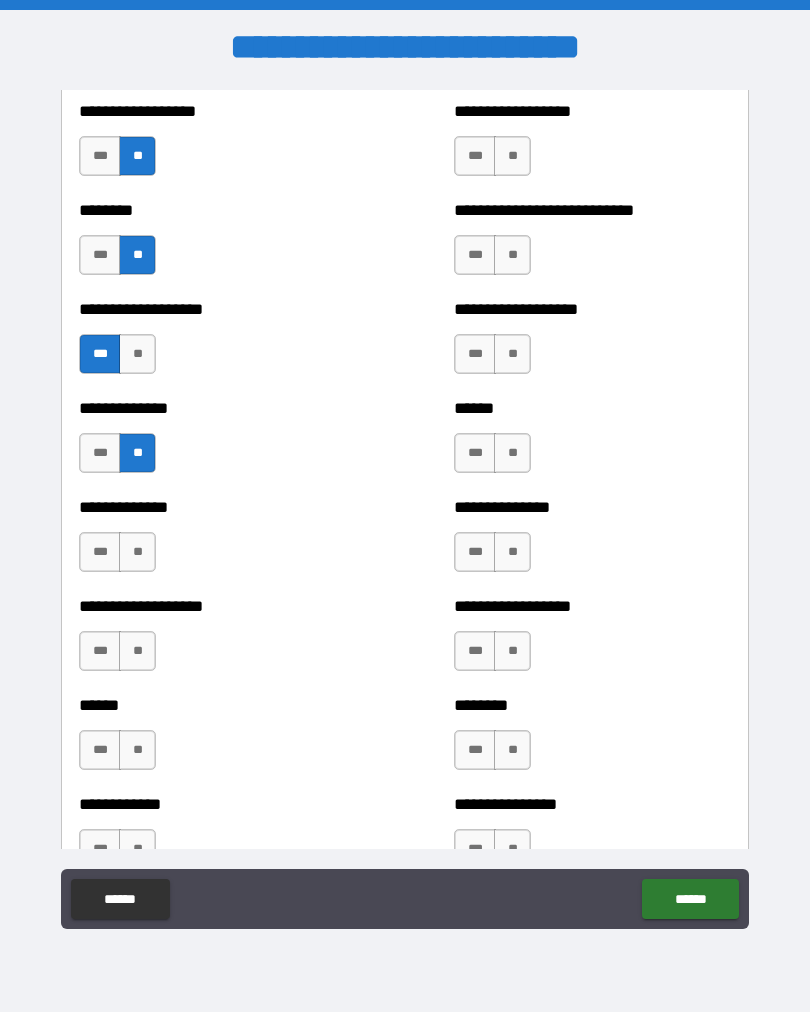 click on "***" at bounding box center [100, 552] 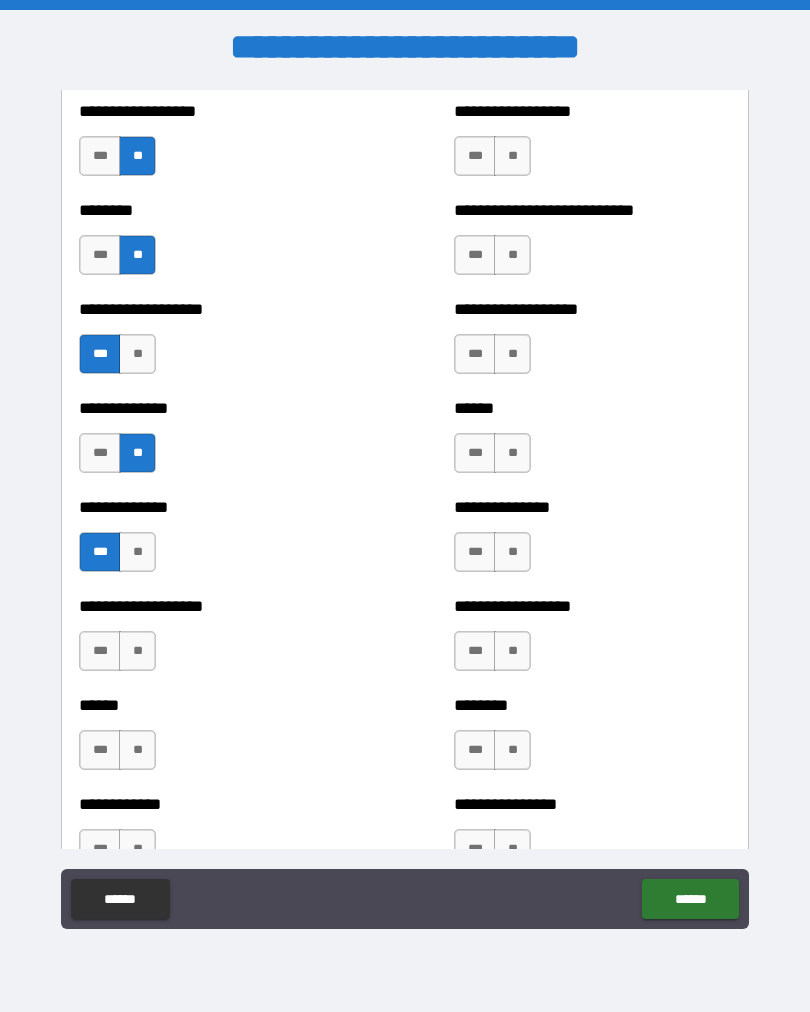 click on "***" at bounding box center (100, 651) 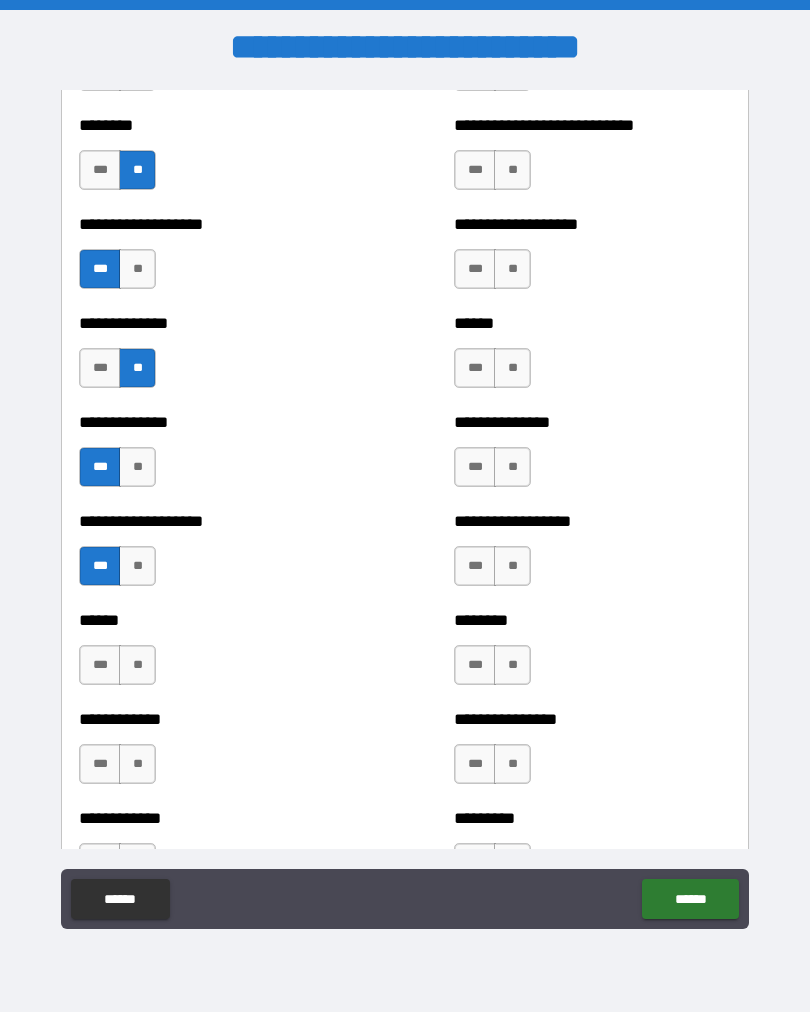 scroll, scrollTop: 4622, scrollLeft: 0, axis: vertical 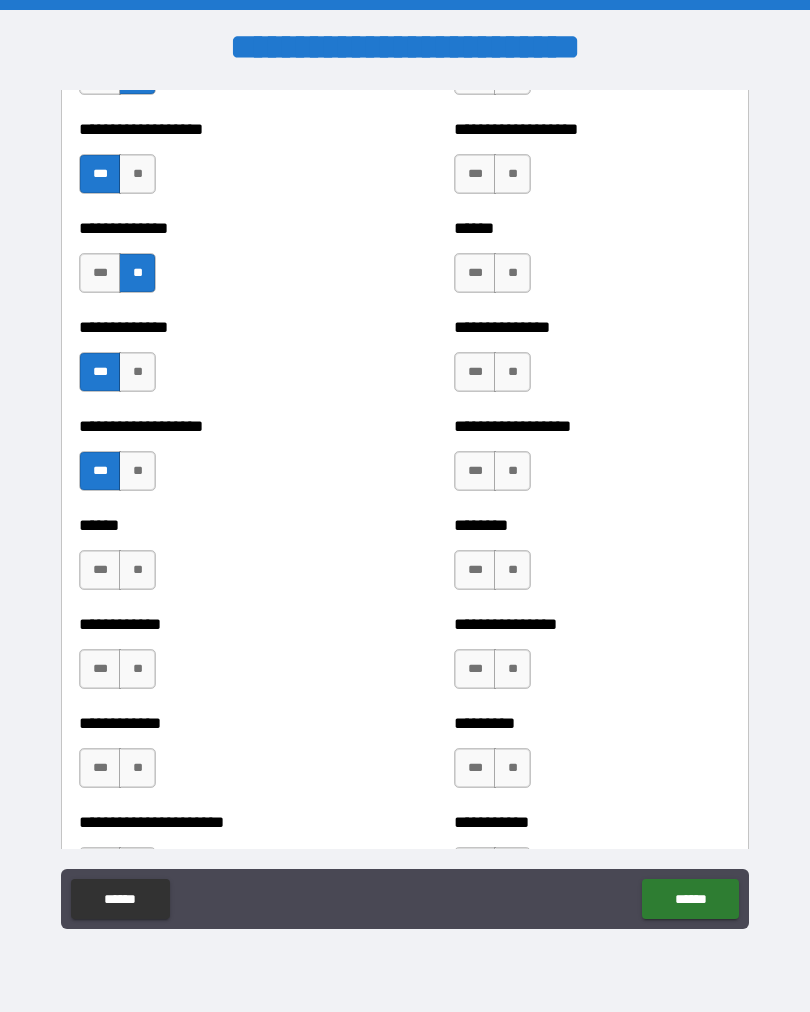 click on "**" at bounding box center (137, 570) 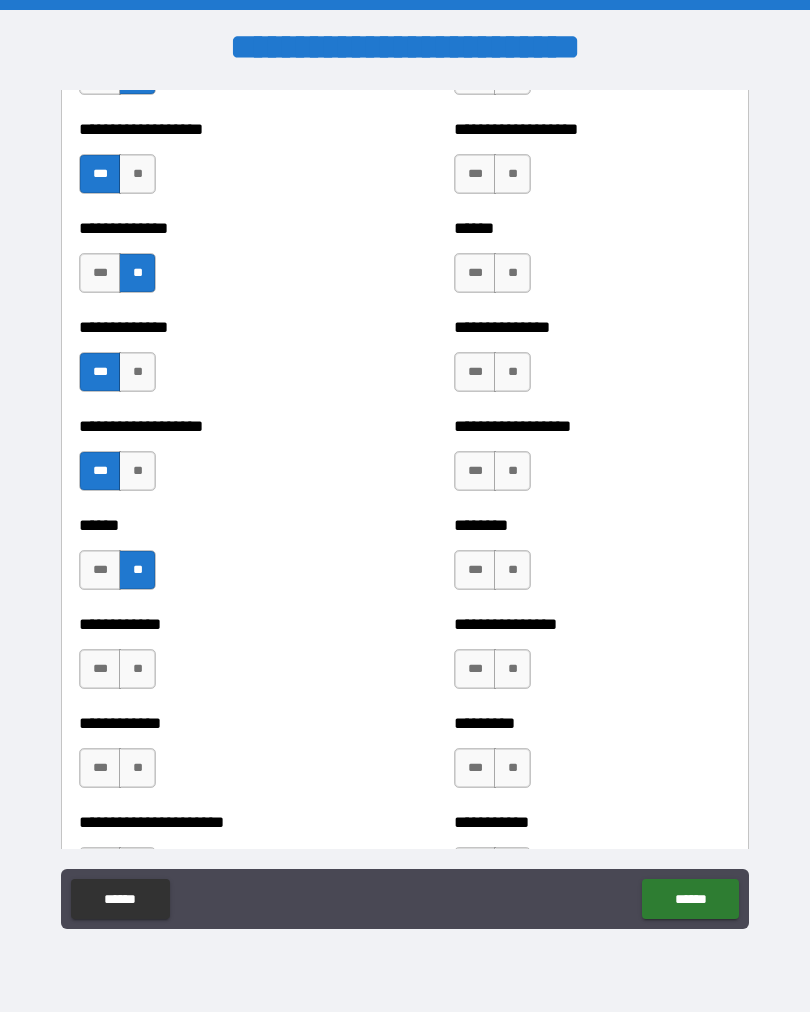 click on "**" at bounding box center [137, 669] 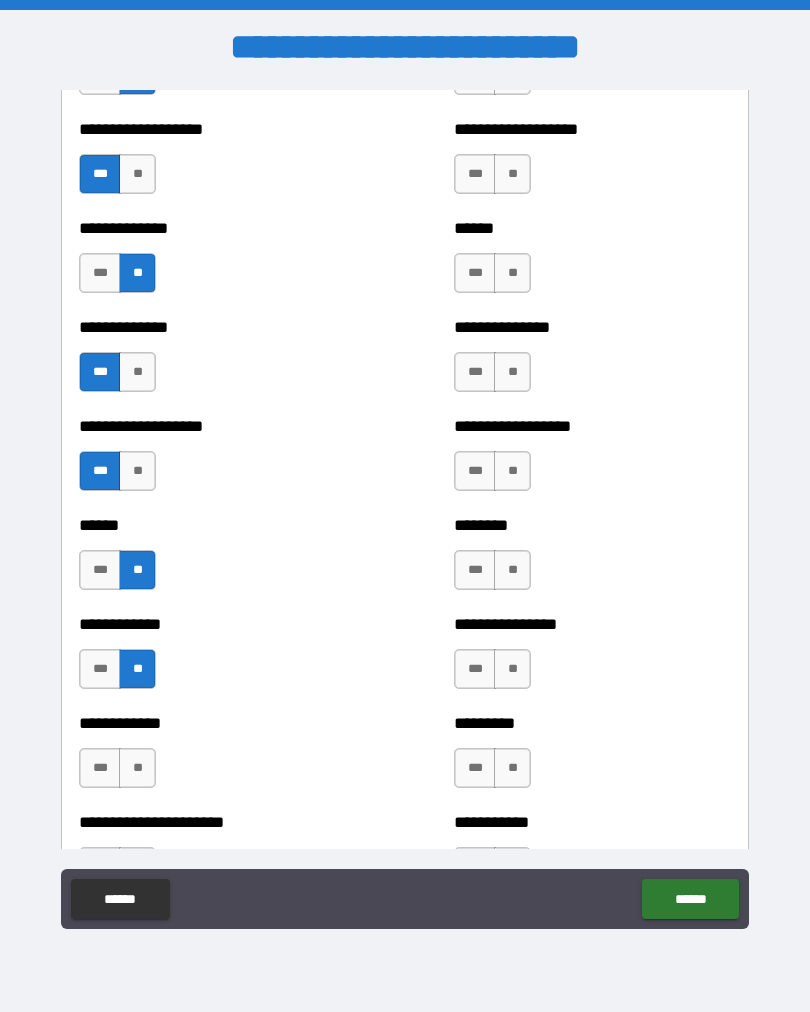 click on "**" at bounding box center [137, 768] 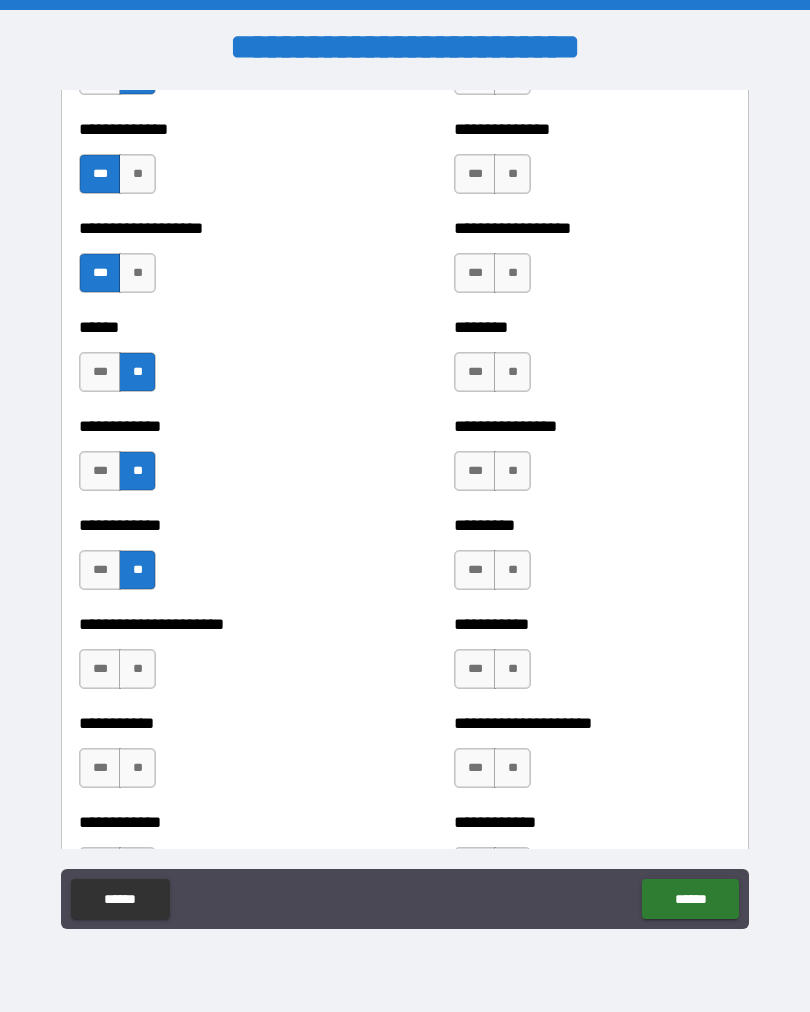 scroll, scrollTop: 4844, scrollLeft: 0, axis: vertical 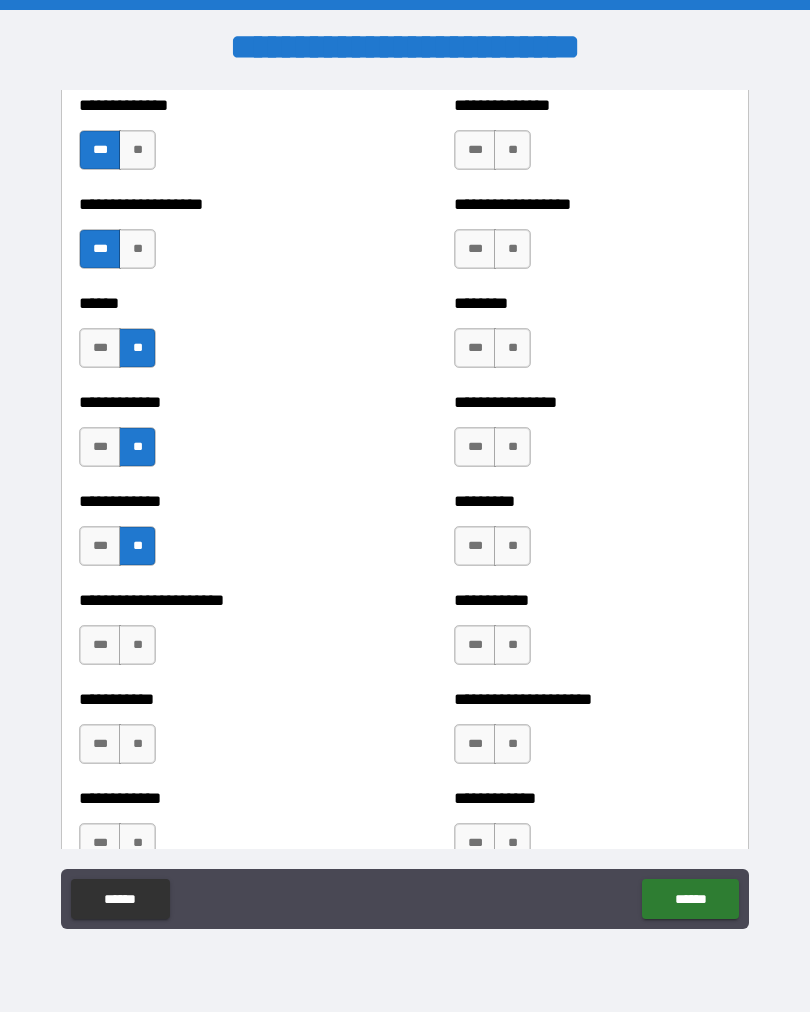 click on "**" at bounding box center (137, 645) 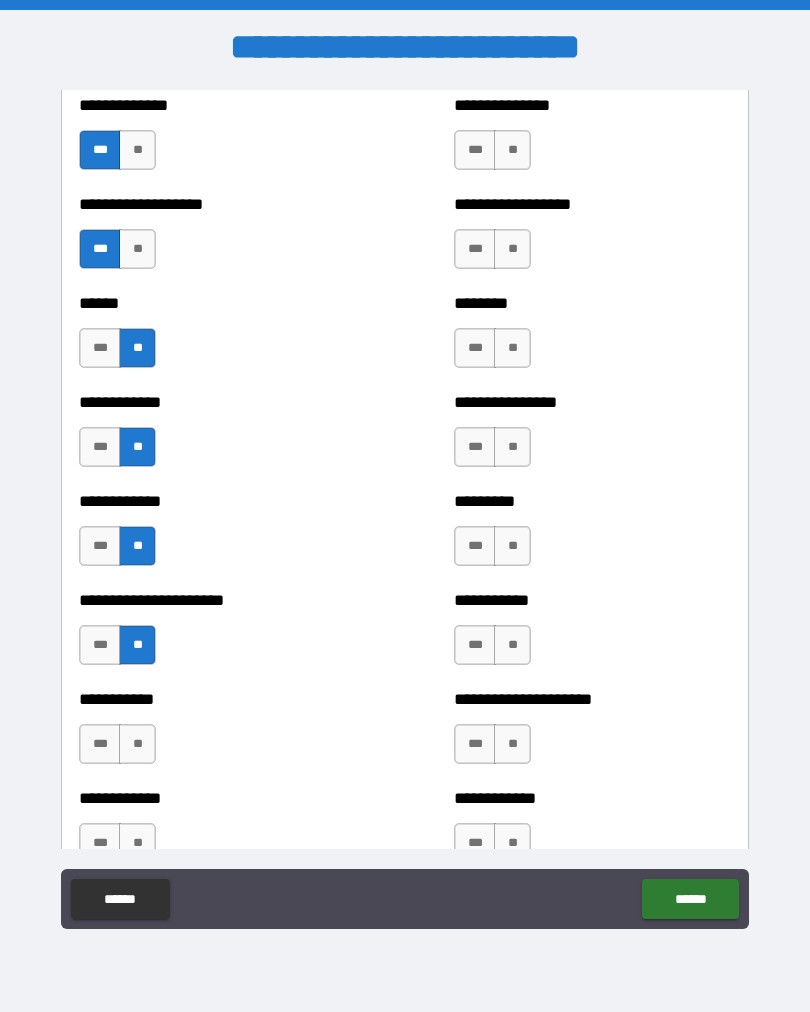 click on "**" at bounding box center [137, 744] 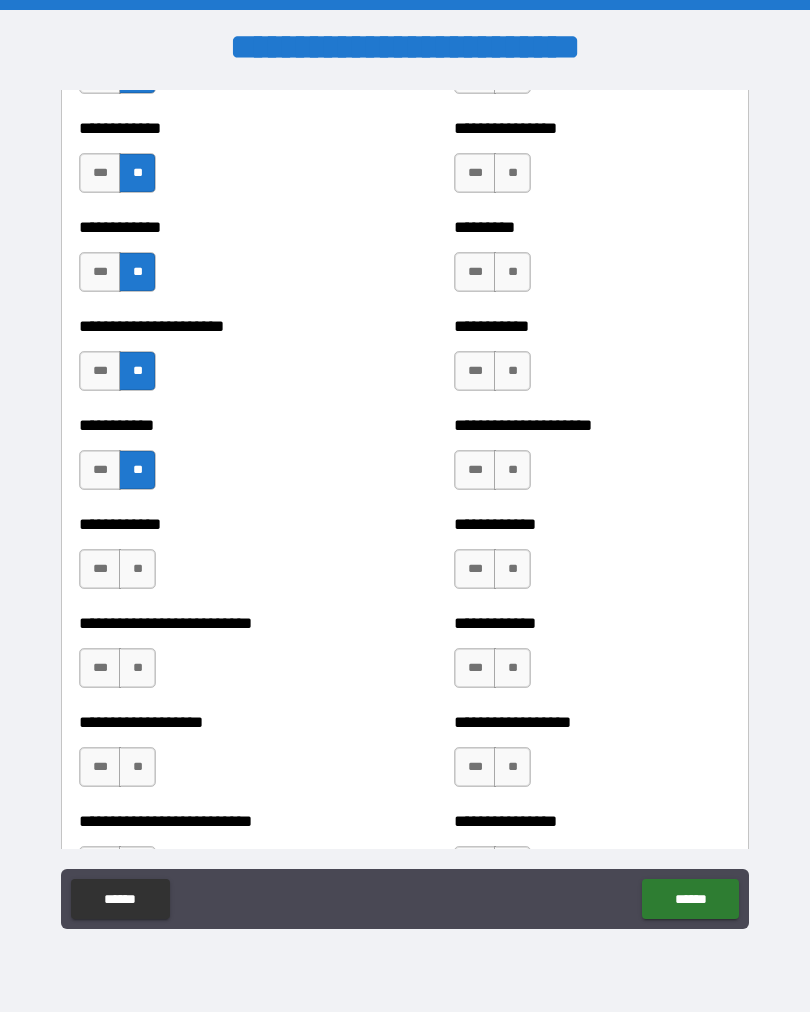 scroll, scrollTop: 5123, scrollLeft: 0, axis: vertical 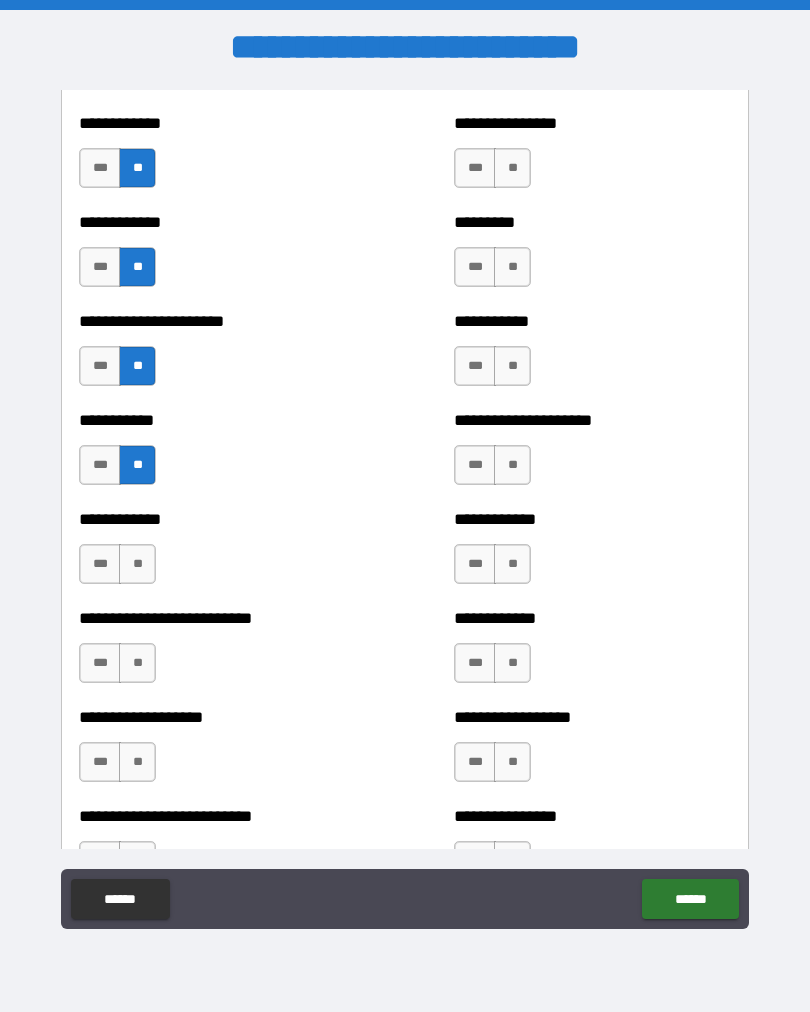 click on "**" at bounding box center [137, 564] 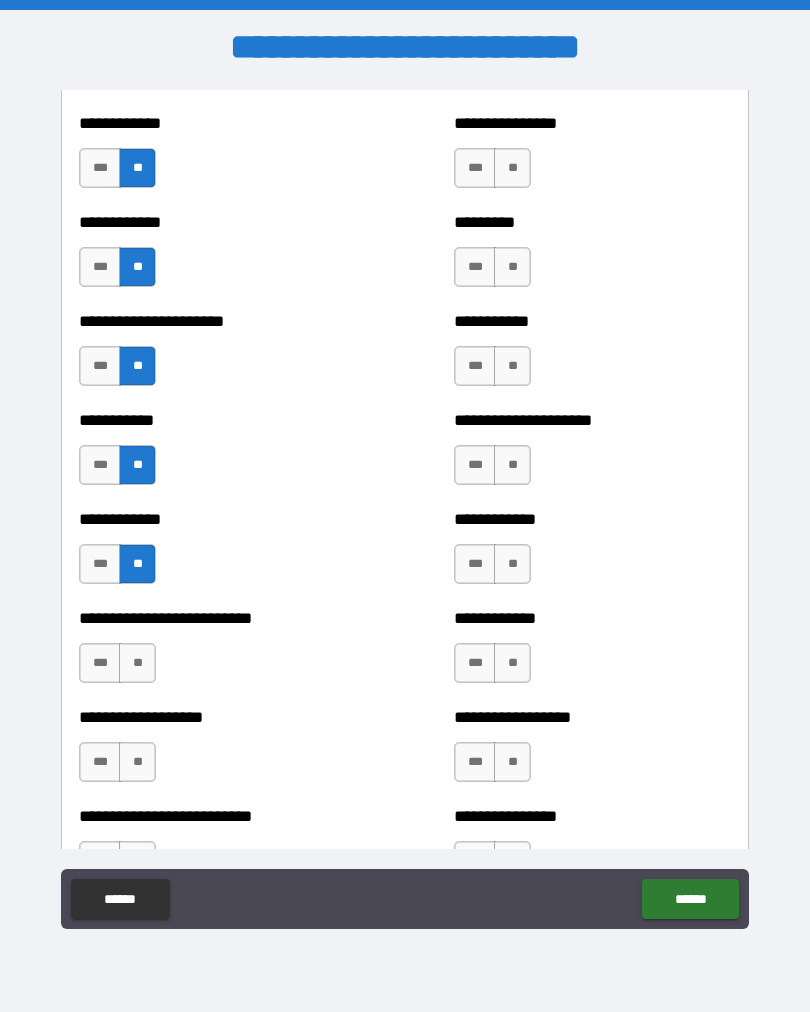 click on "***" at bounding box center (100, 663) 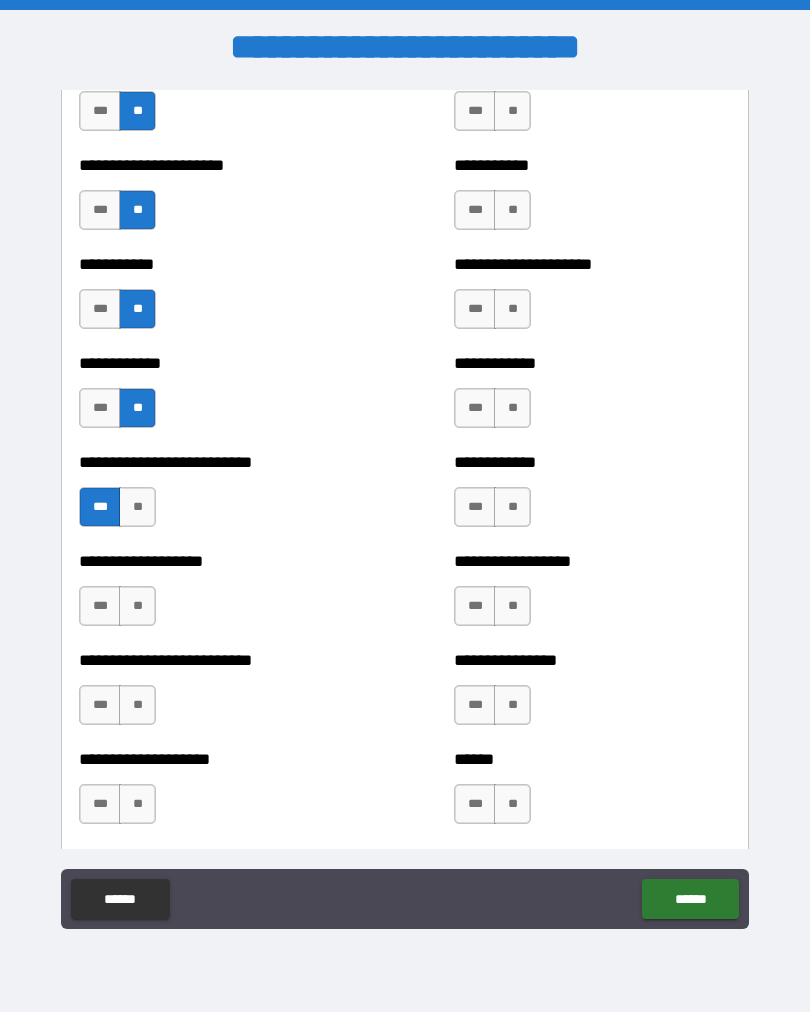 scroll, scrollTop: 5282, scrollLeft: 0, axis: vertical 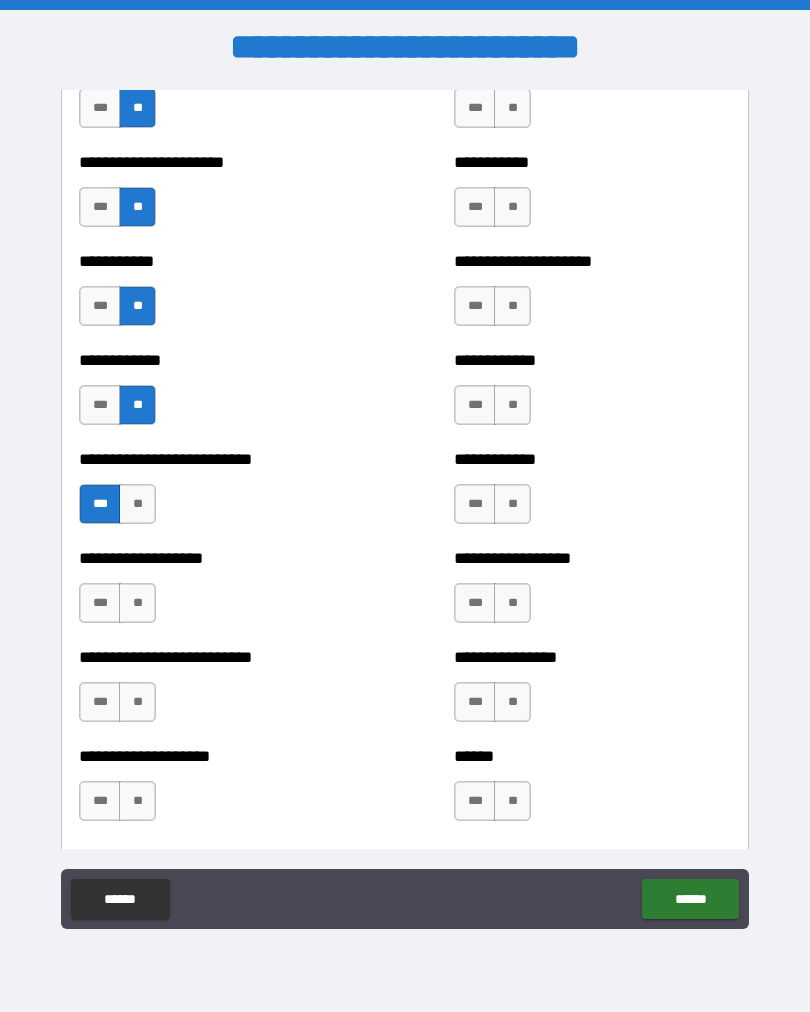 click on "***" at bounding box center [100, 603] 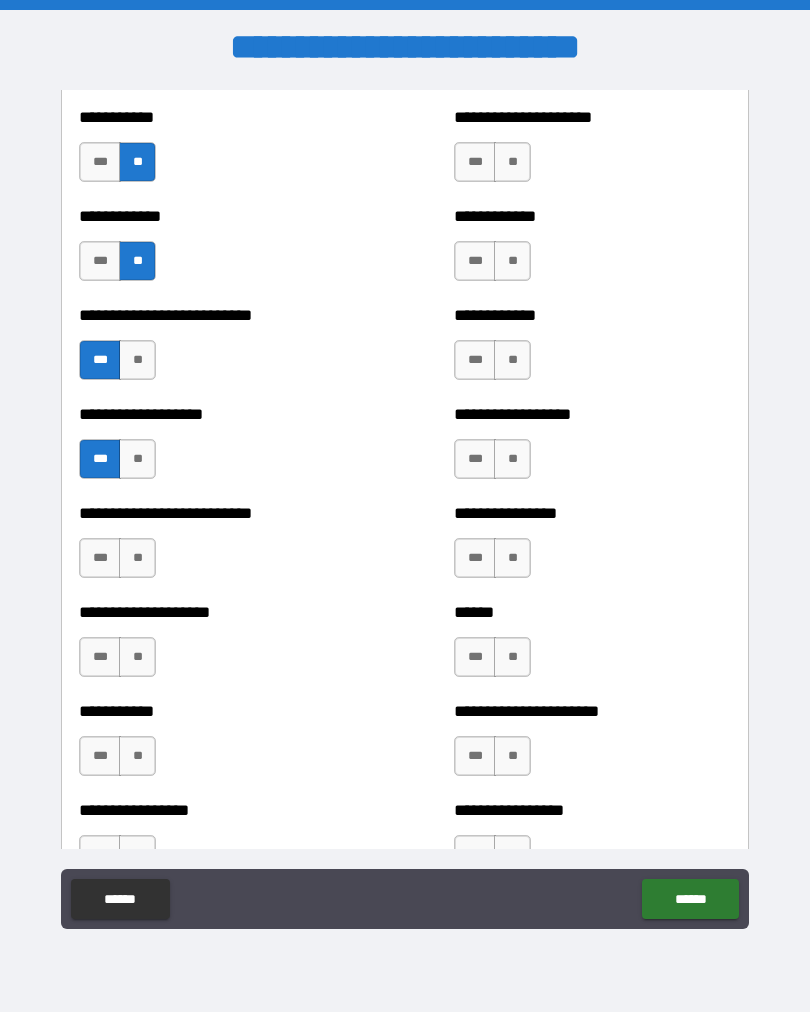 scroll, scrollTop: 5444, scrollLeft: 0, axis: vertical 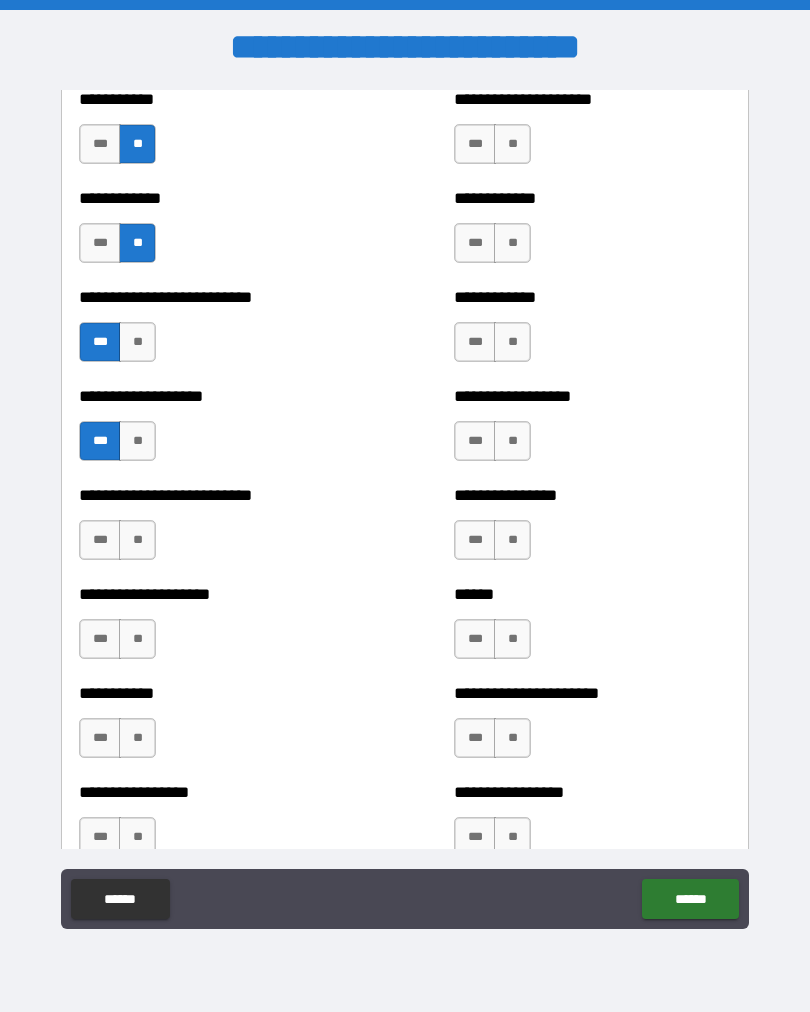 click on "**" at bounding box center [137, 540] 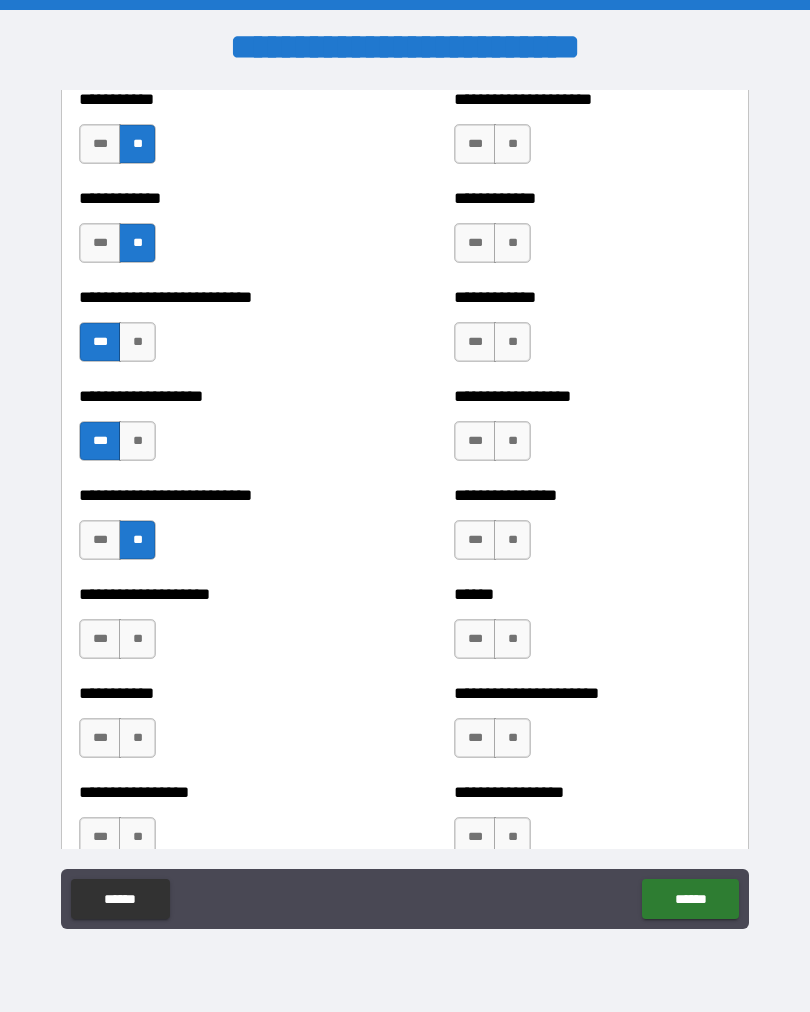 click on "**" at bounding box center [137, 639] 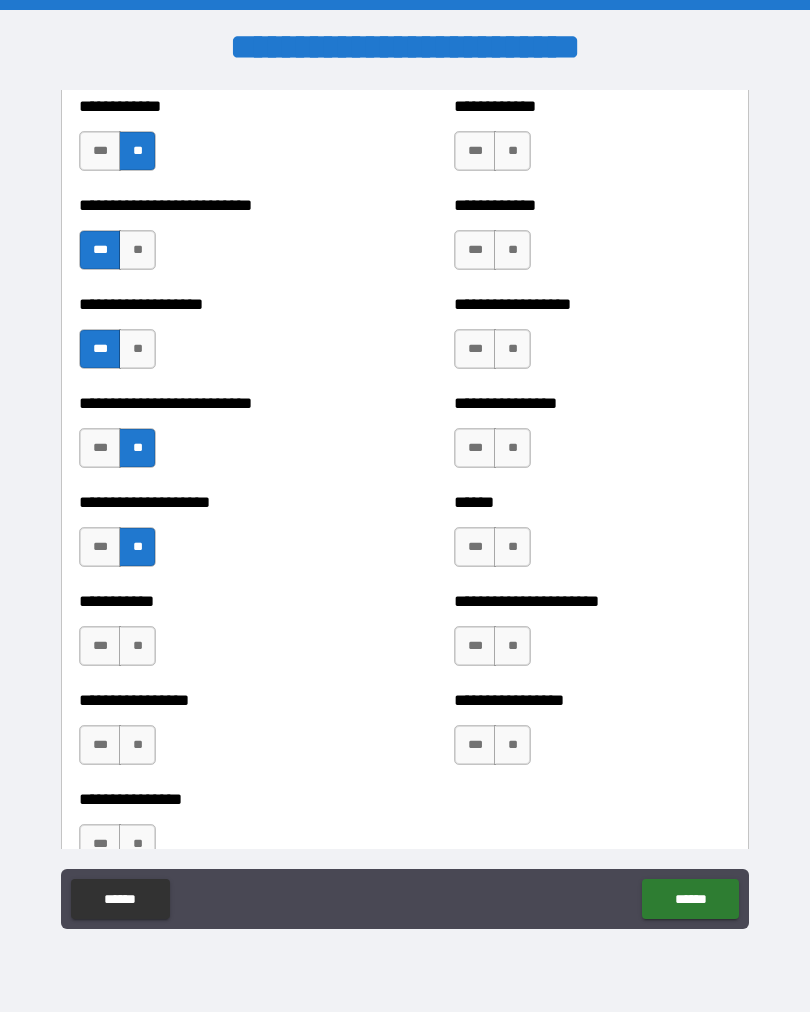 scroll, scrollTop: 5608, scrollLeft: 0, axis: vertical 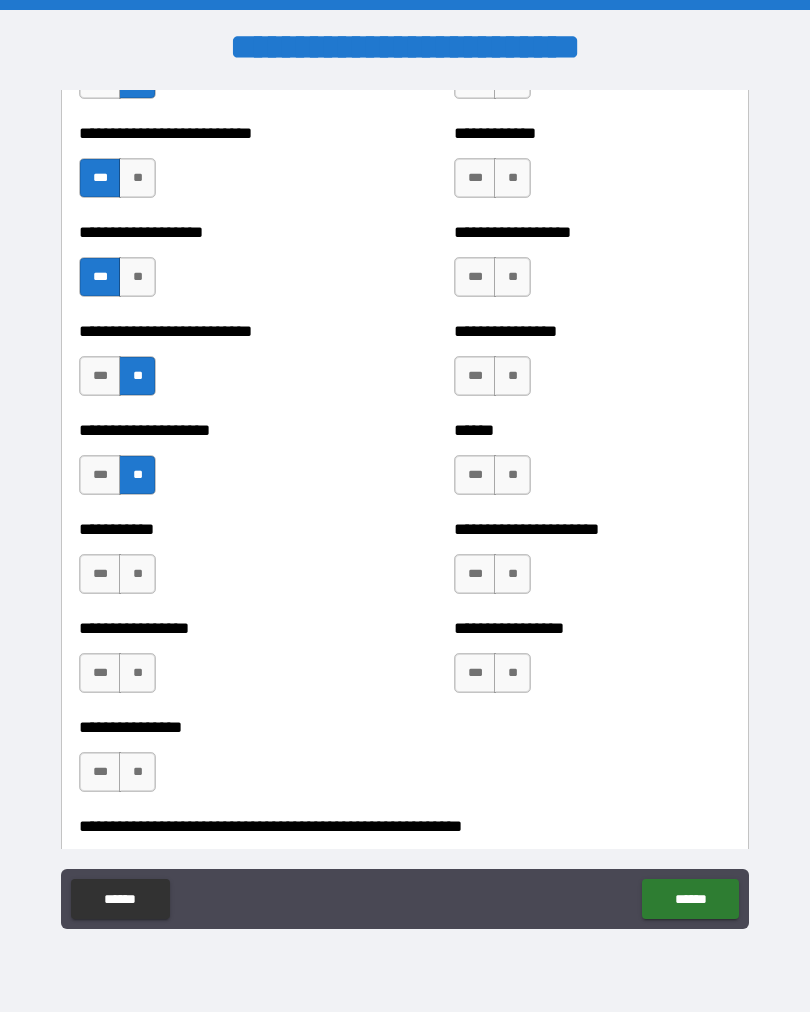 click on "**" at bounding box center [137, 574] 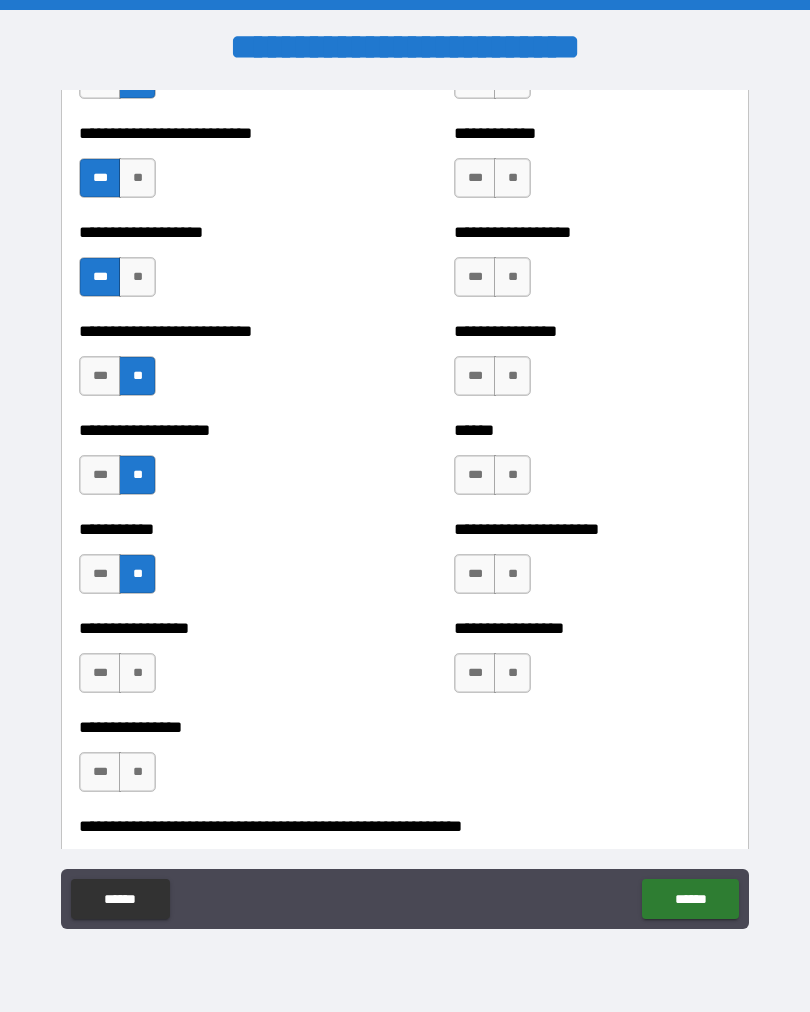 click on "***" at bounding box center [100, 673] 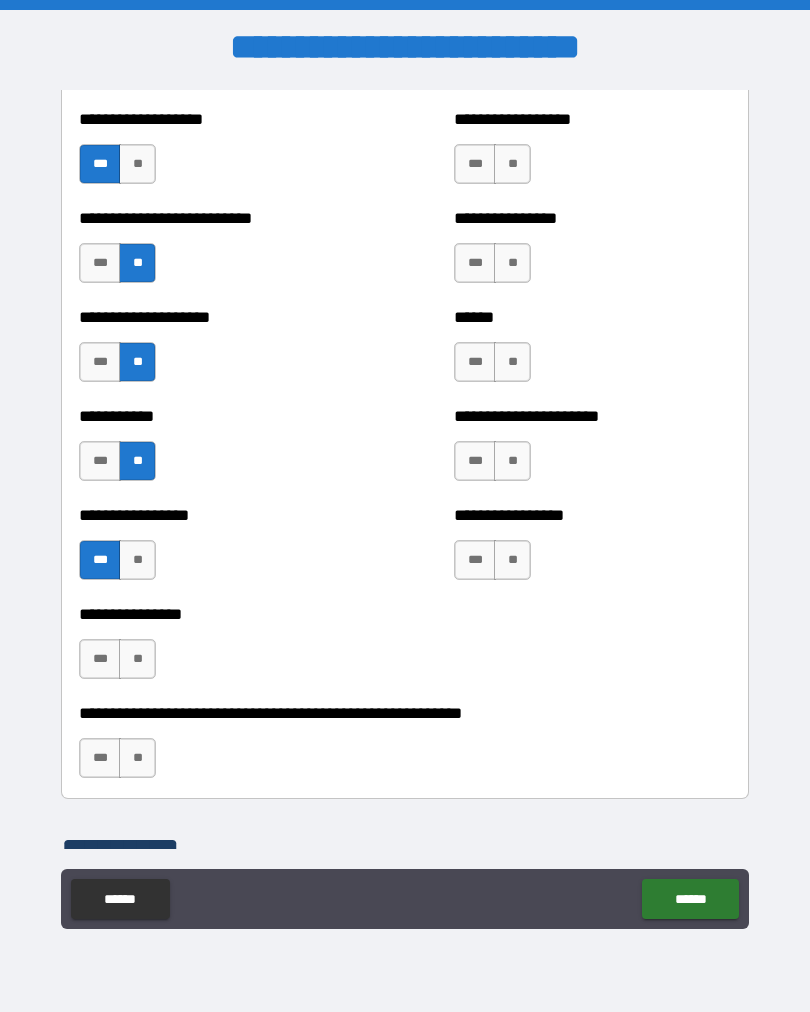 scroll, scrollTop: 5755, scrollLeft: 0, axis: vertical 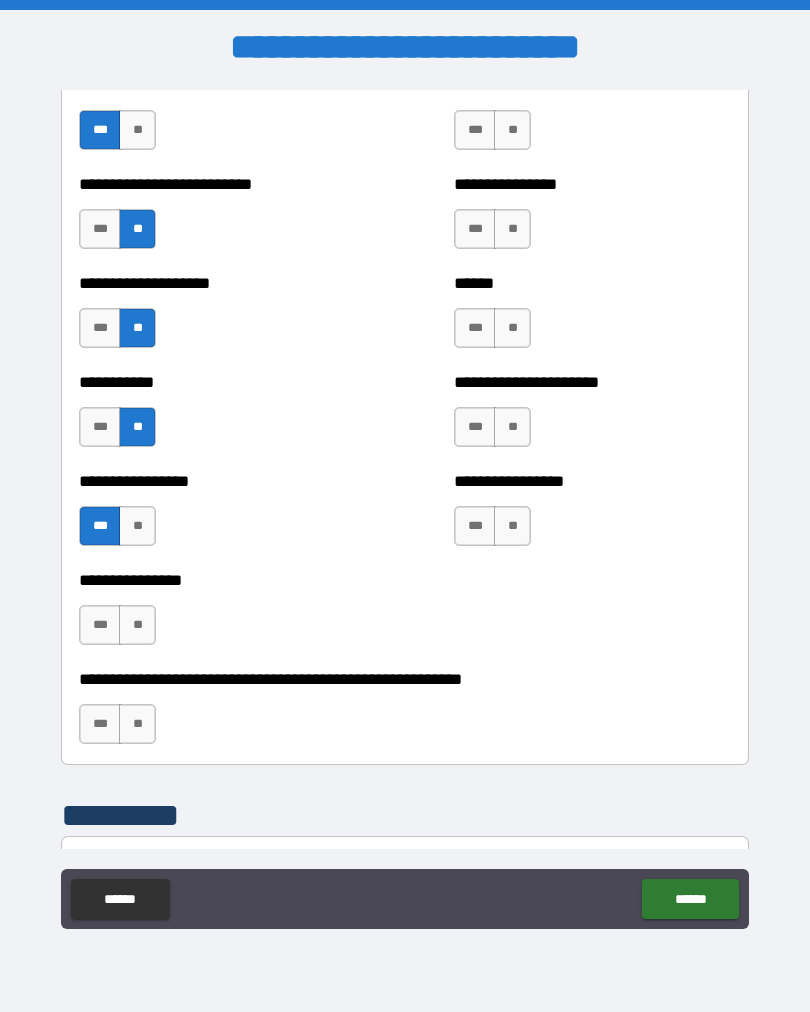 click on "**" at bounding box center (137, 625) 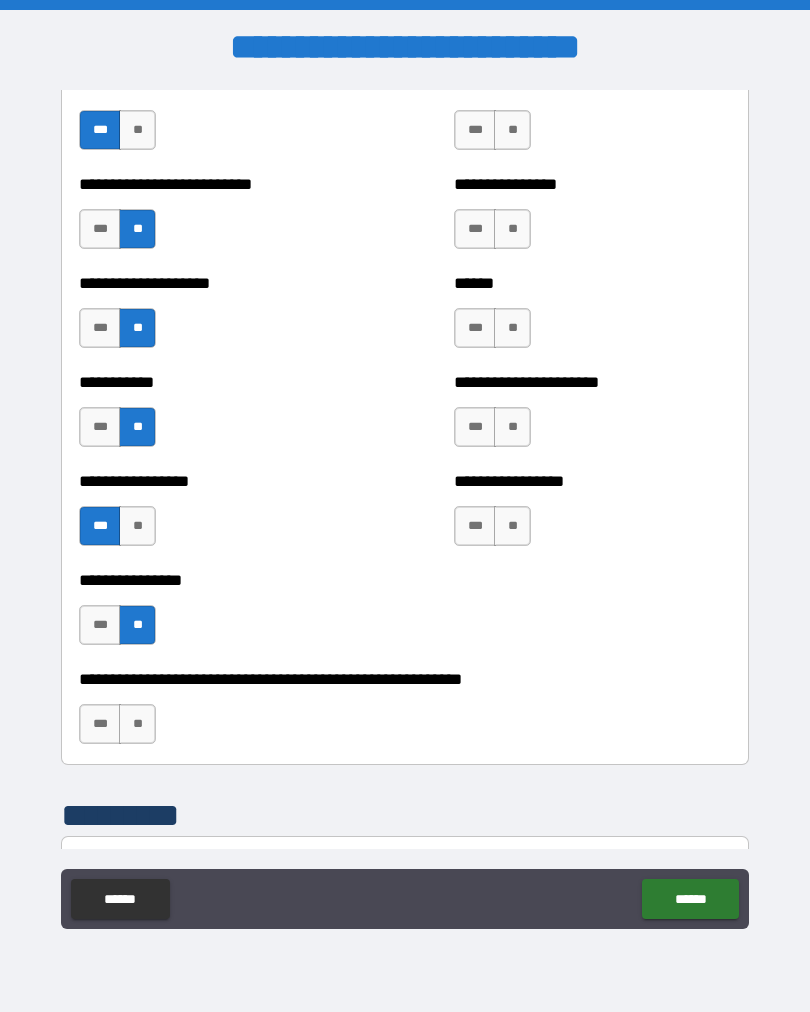 click on "**" at bounding box center (137, 724) 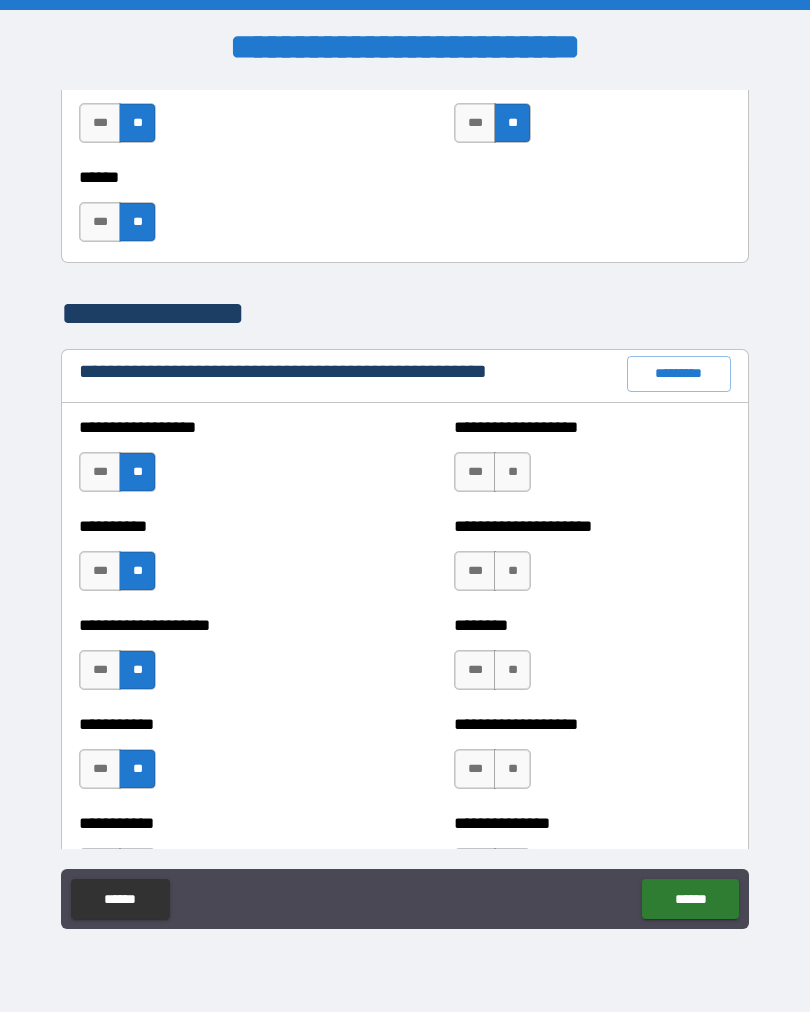 scroll, scrollTop: 2168, scrollLeft: 0, axis: vertical 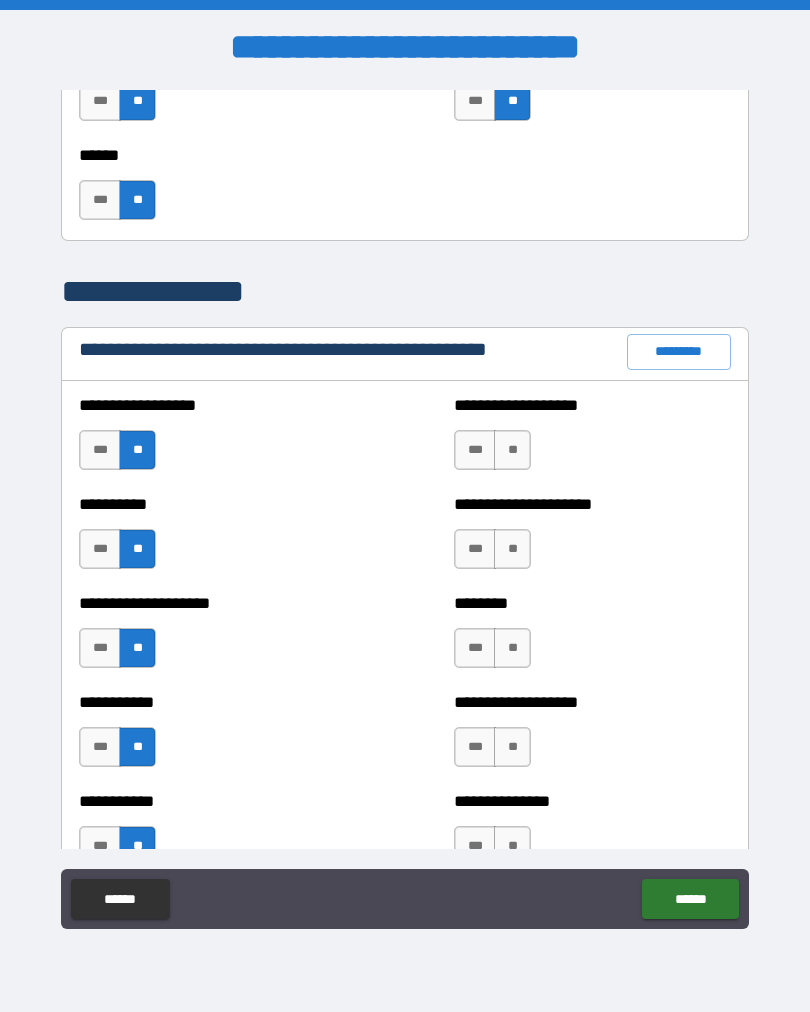 click on "**" at bounding box center (512, 450) 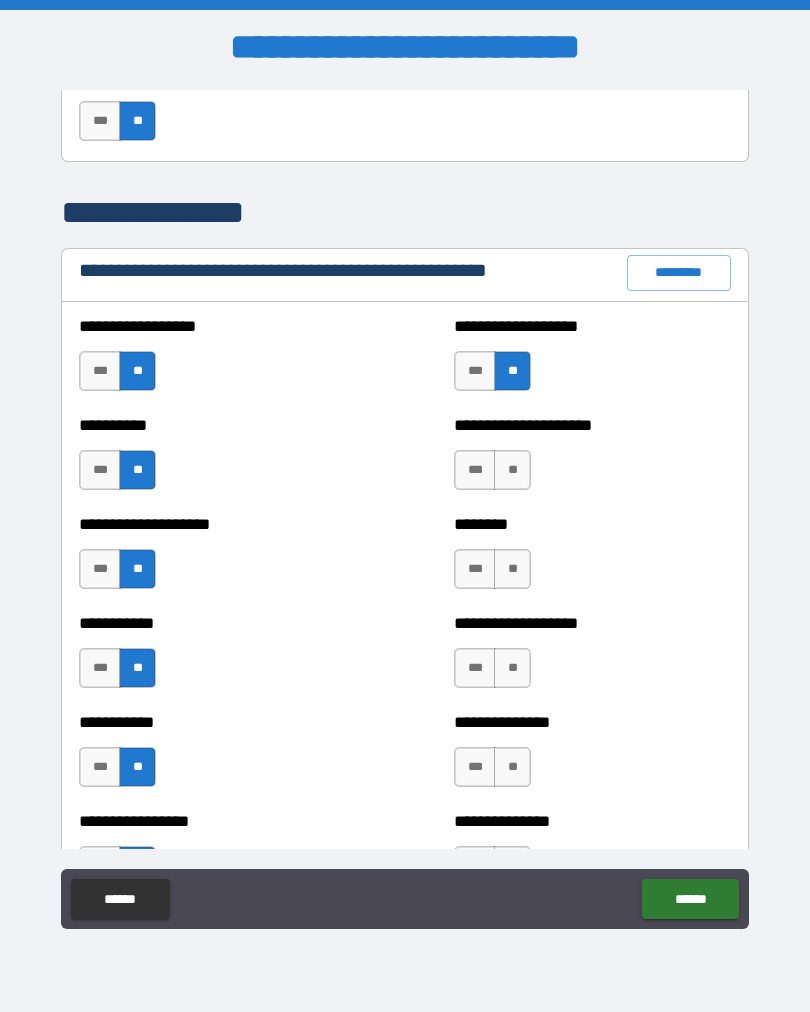 scroll, scrollTop: 2273, scrollLeft: 0, axis: vertical 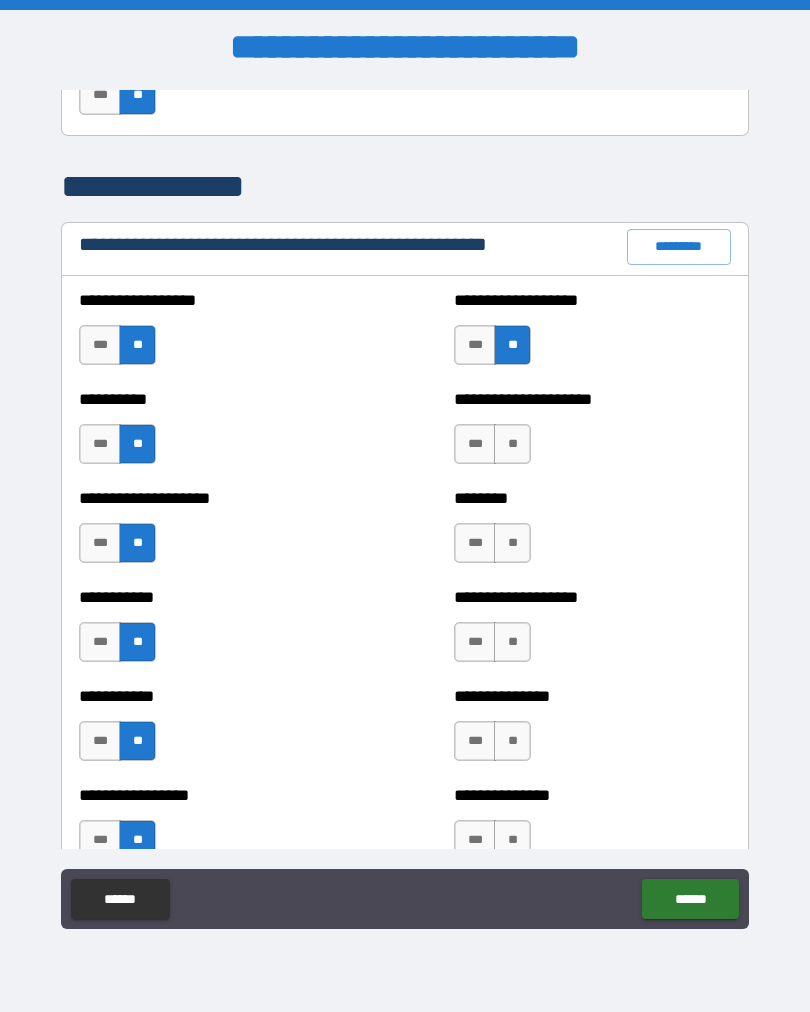 click on "**" at bounding box center (512, 444) 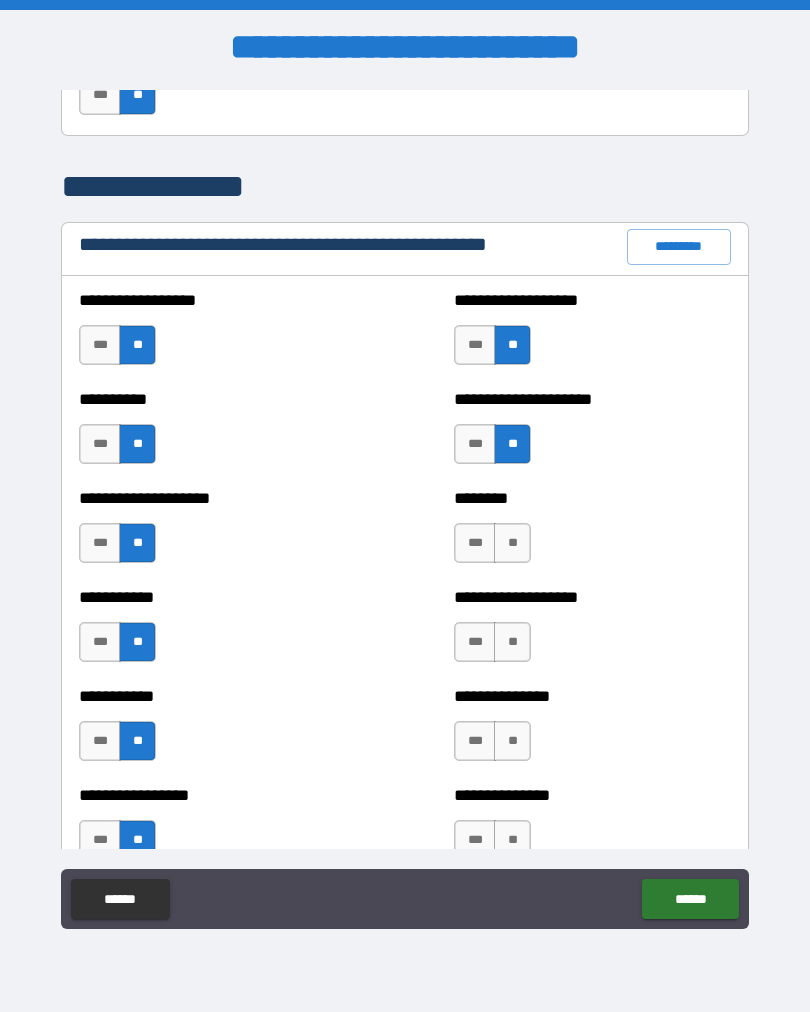 click on "**" at bounding box center [512, 543] 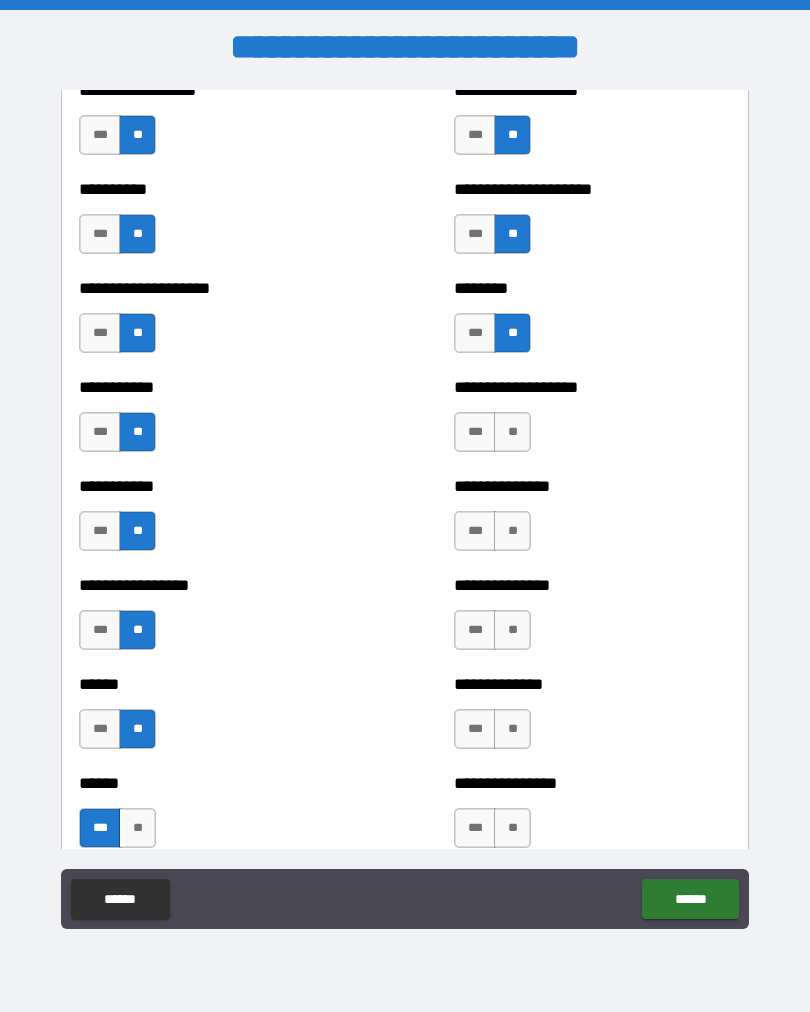 scroll, scrollTop: 2497, scrollLeft: 0, axis: vertical 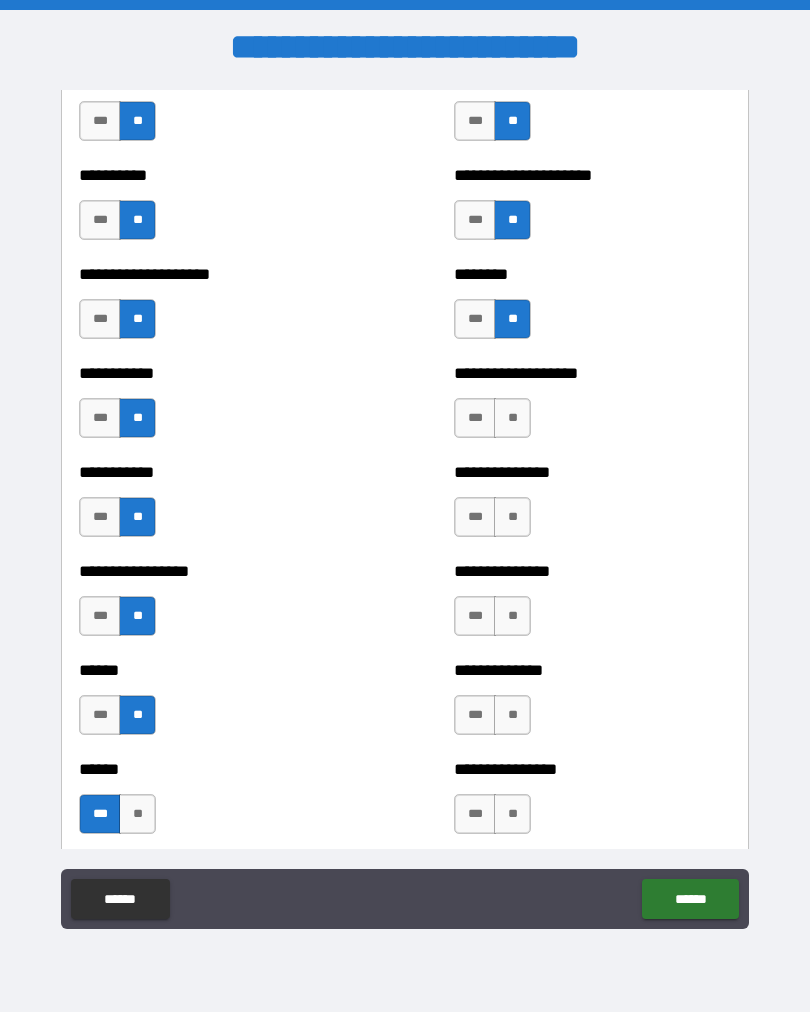 click on "**" at bounding box center [512, 418] 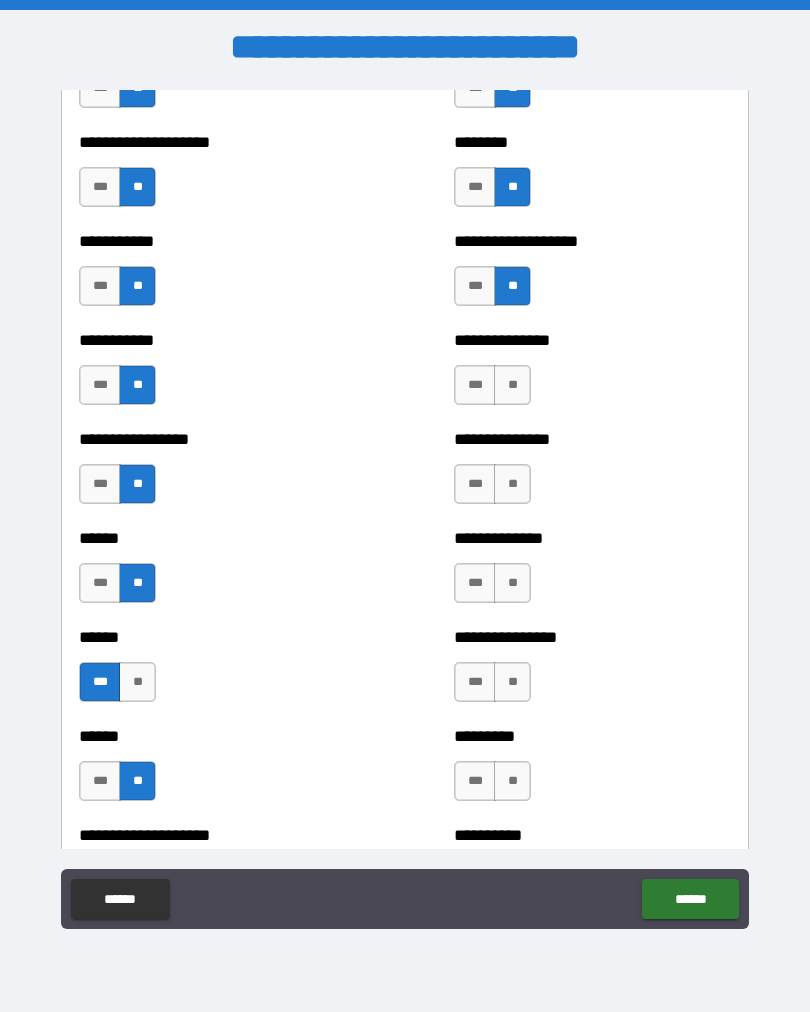 scroll, scrollTop: 2632, scrollLeft: 0, axis: vertical 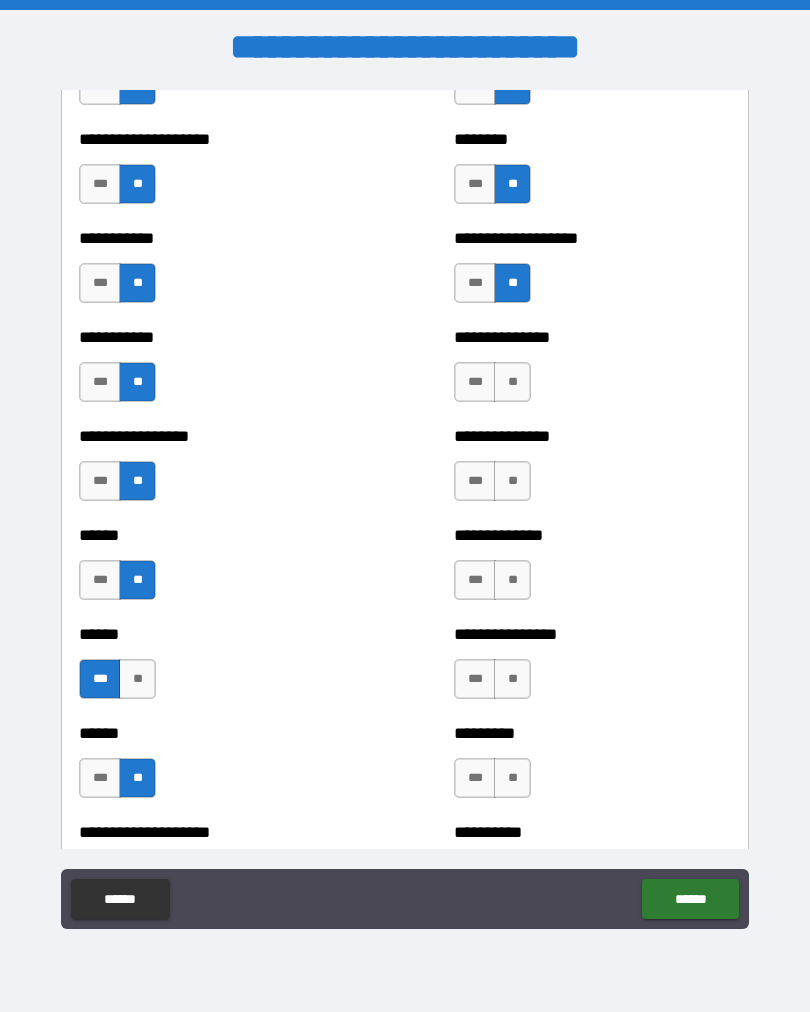 click on "**" at bounding box center [512, 382] 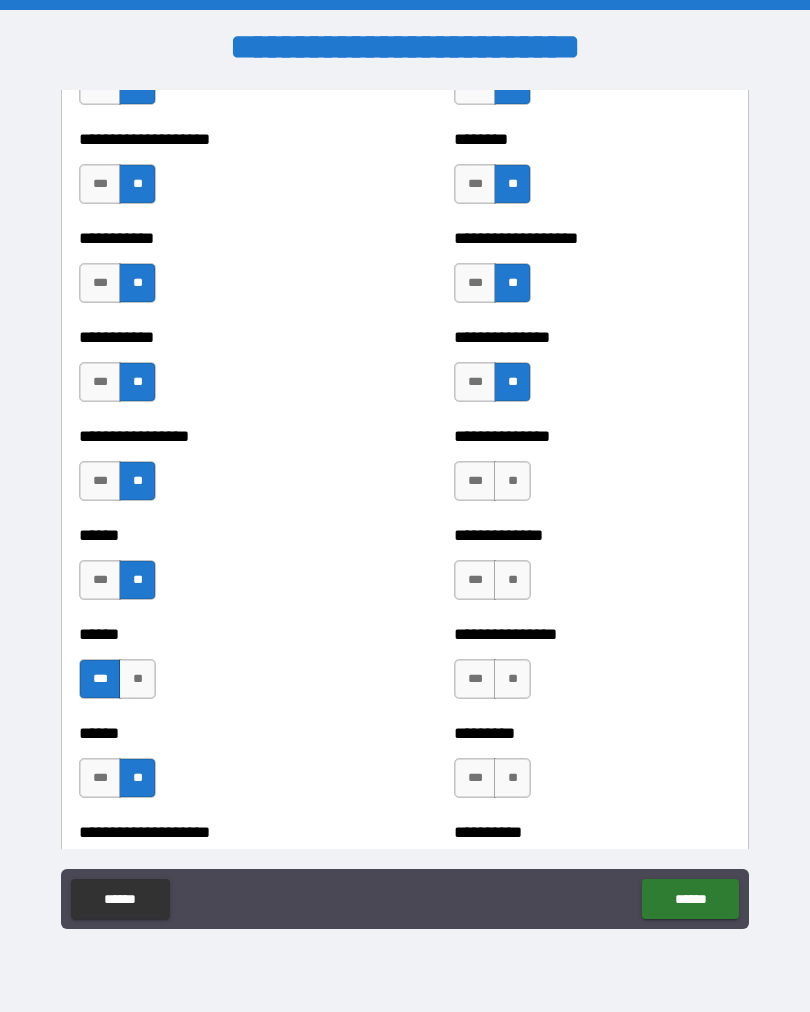 click on "**" at bounding box center (512, 481) 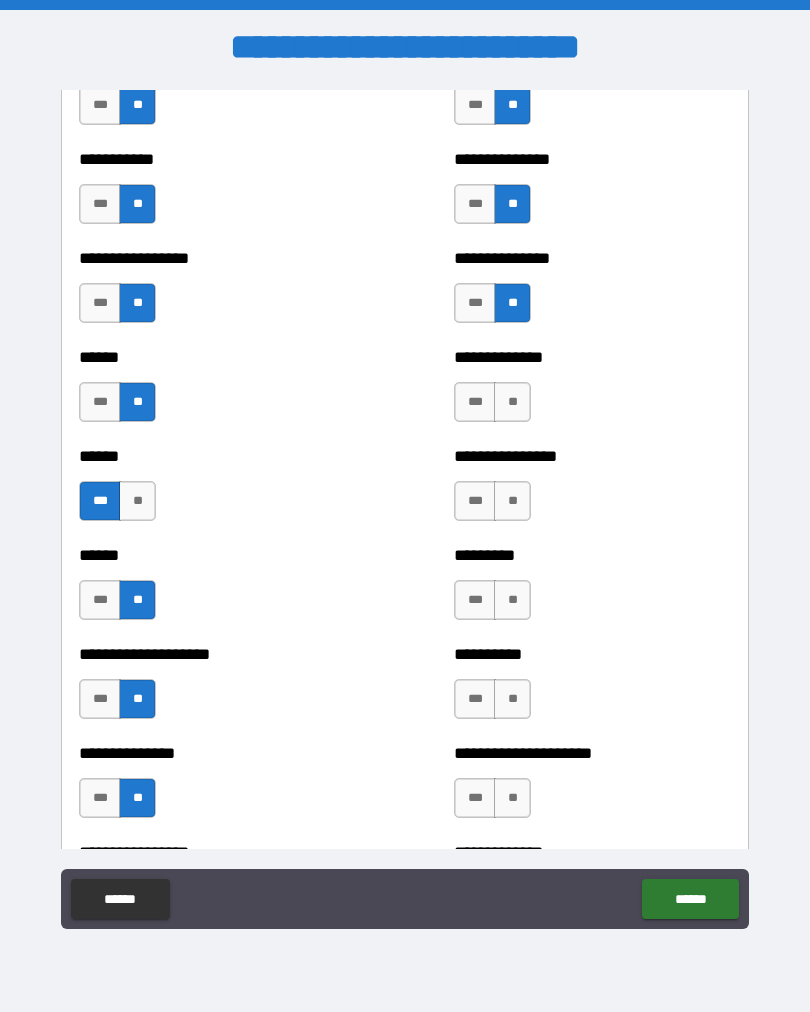 scroll, scrollTop: 2813, scrollLeft: 0, axis: vertical 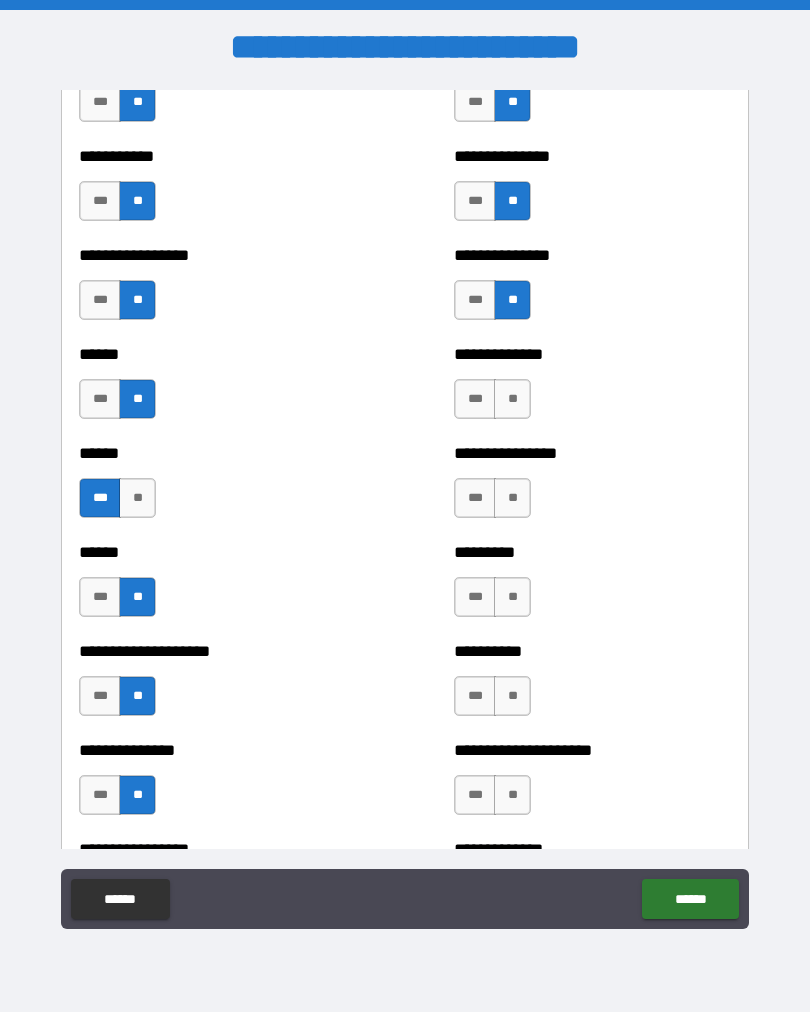 click on "***" at bounding box center (475, 399) 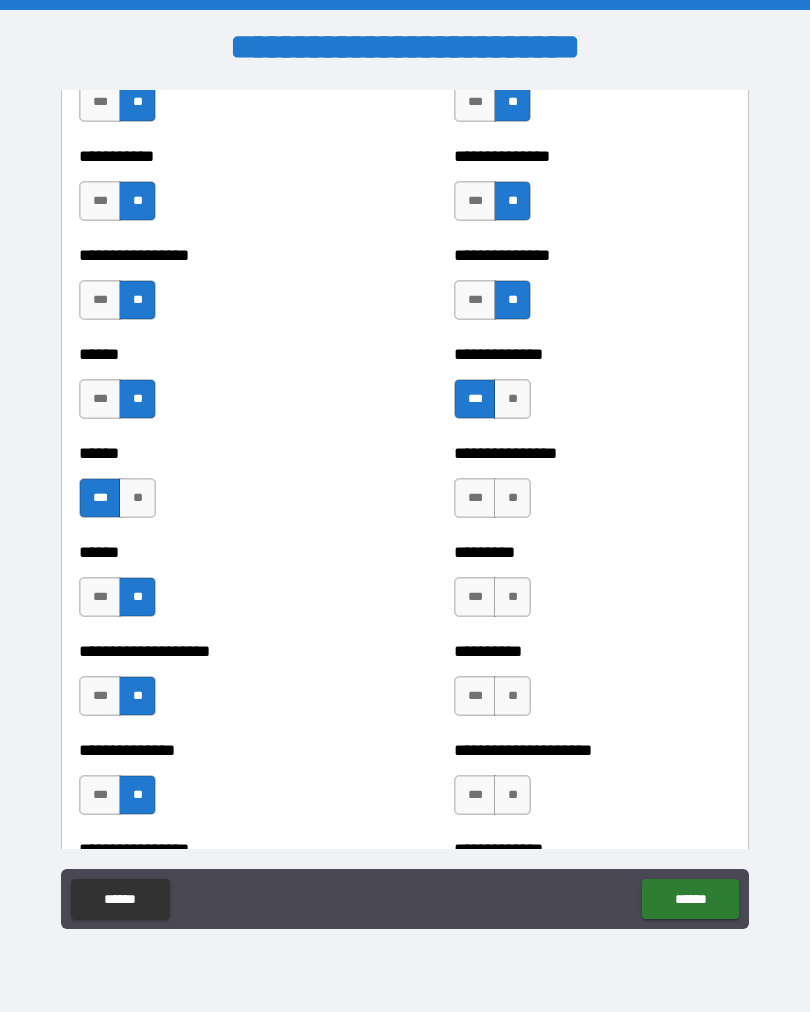 scroll, scrollTop: 2953, scrollLeft: 0, axis: vertical 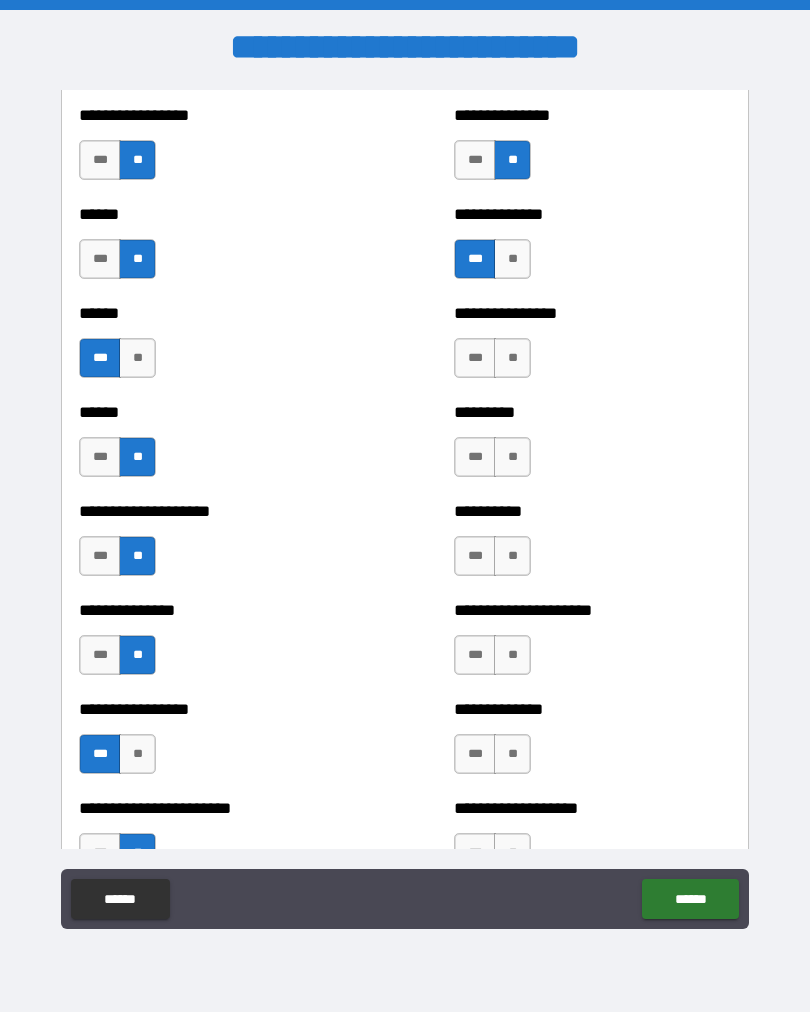 click on "**" at bounding box center [512, 358] 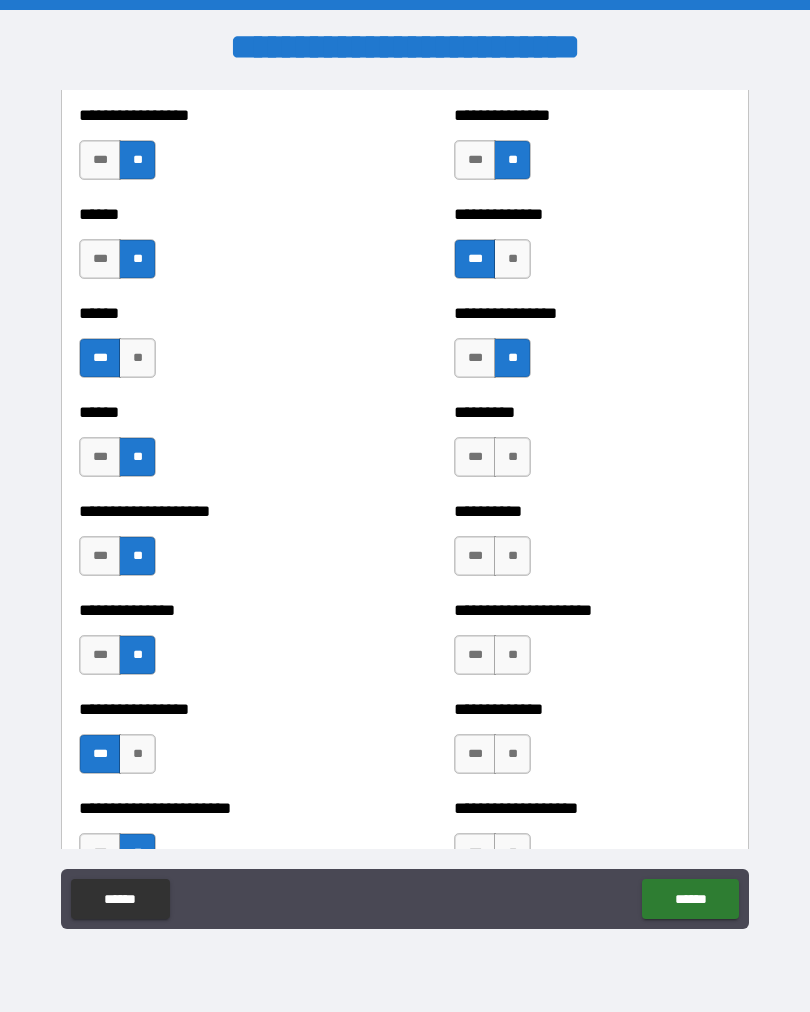 click on "**" at bounding box center (512, 457) 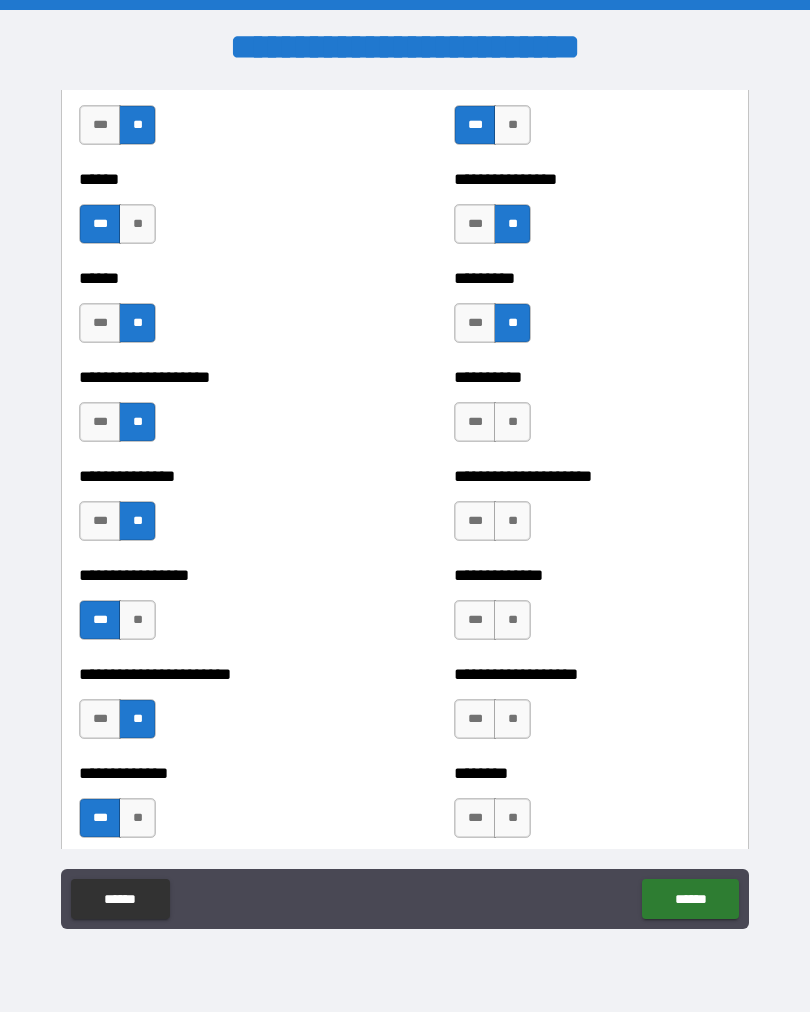 scroll, scrollTop: 3118, scrollLeft: 0, axis: vertical 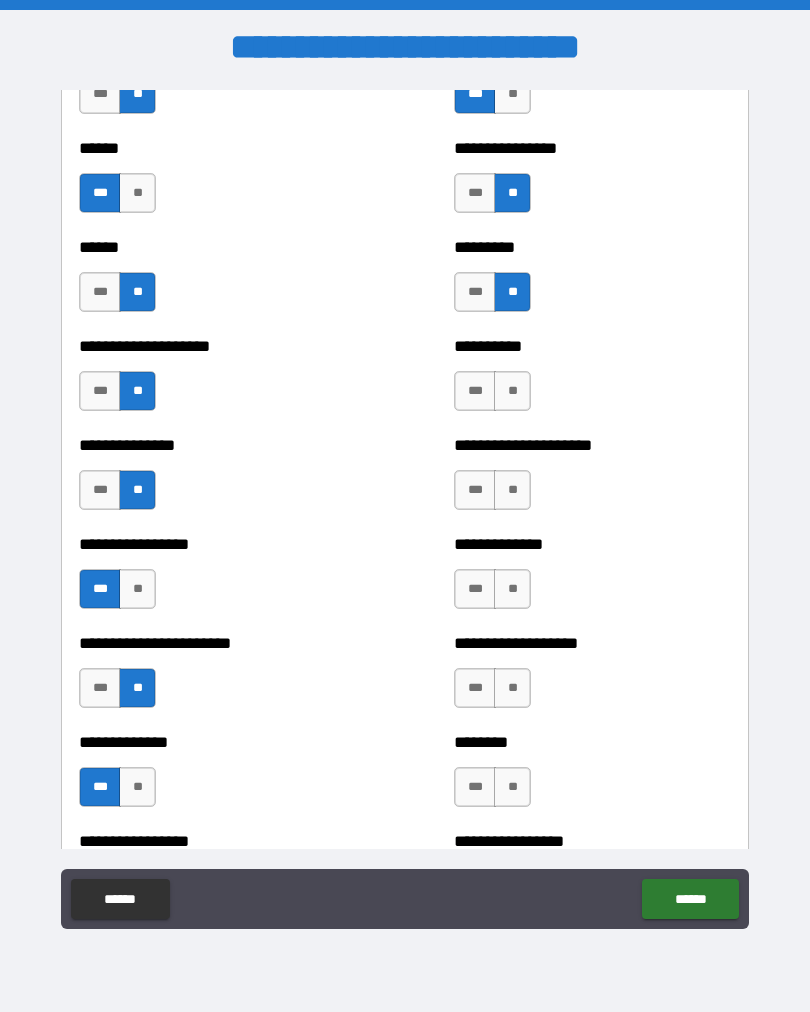 click on "**" at bounding box center (512, 391) 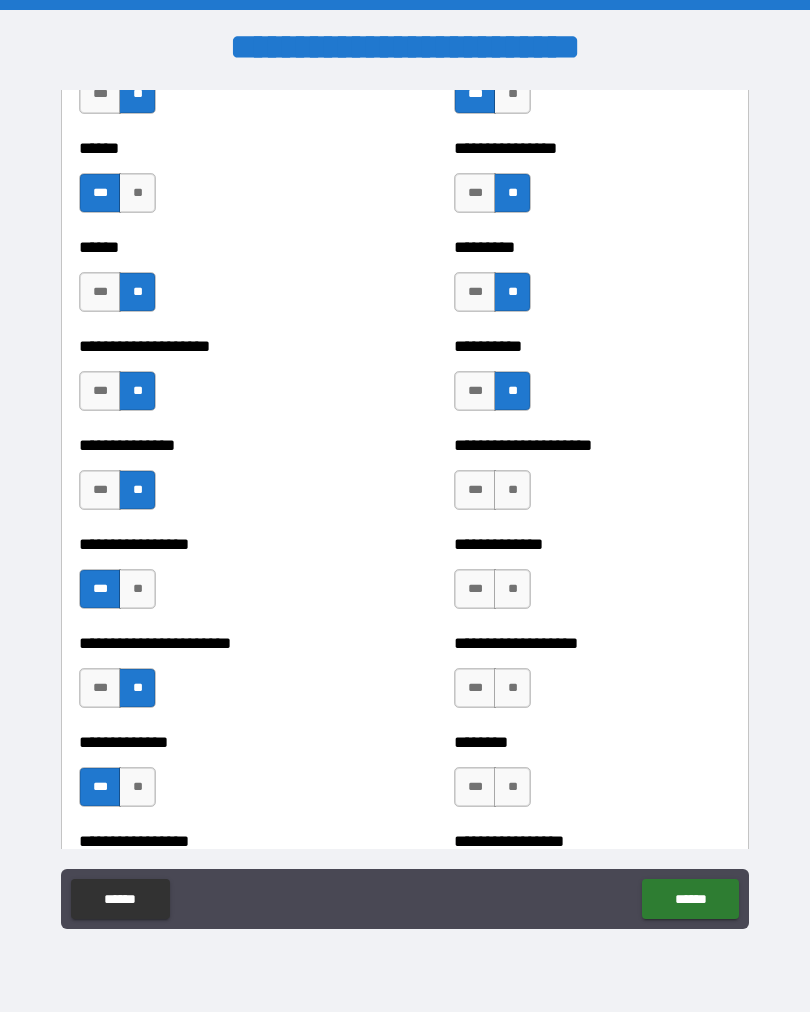 click on "**" at bounding box center (512, 490) 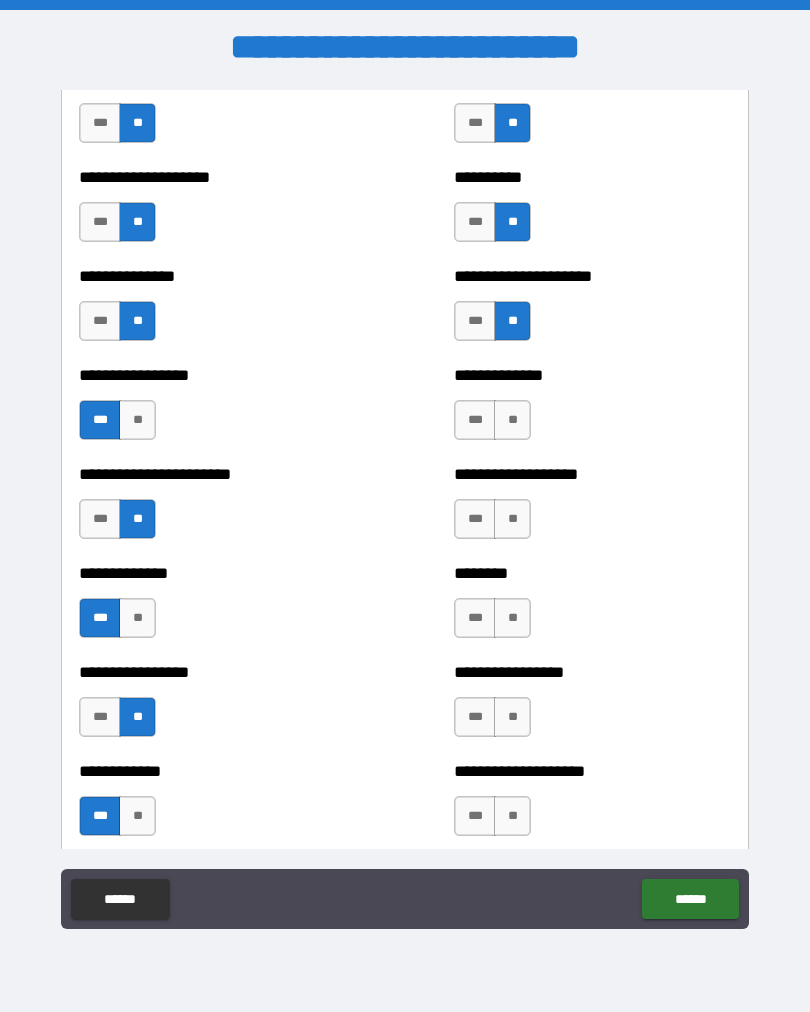 scroll, scrollTop: 3290, scrollLeft: 0, axis: vertical 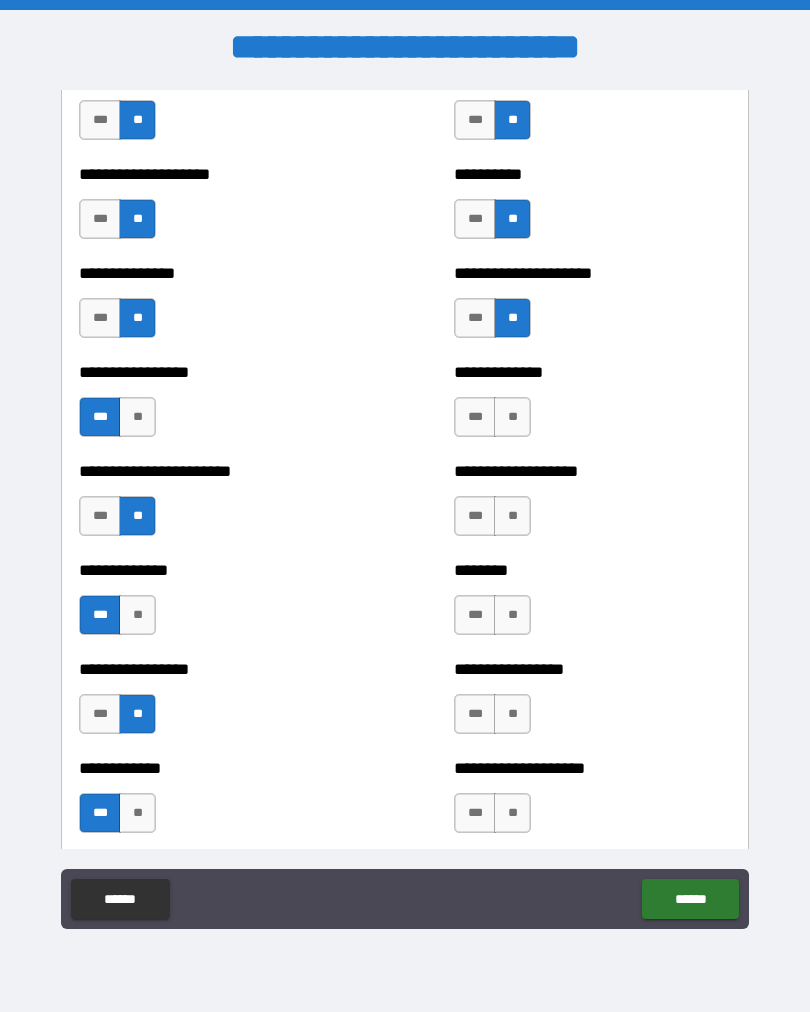 click on "**" at bounding box center [512, 417] 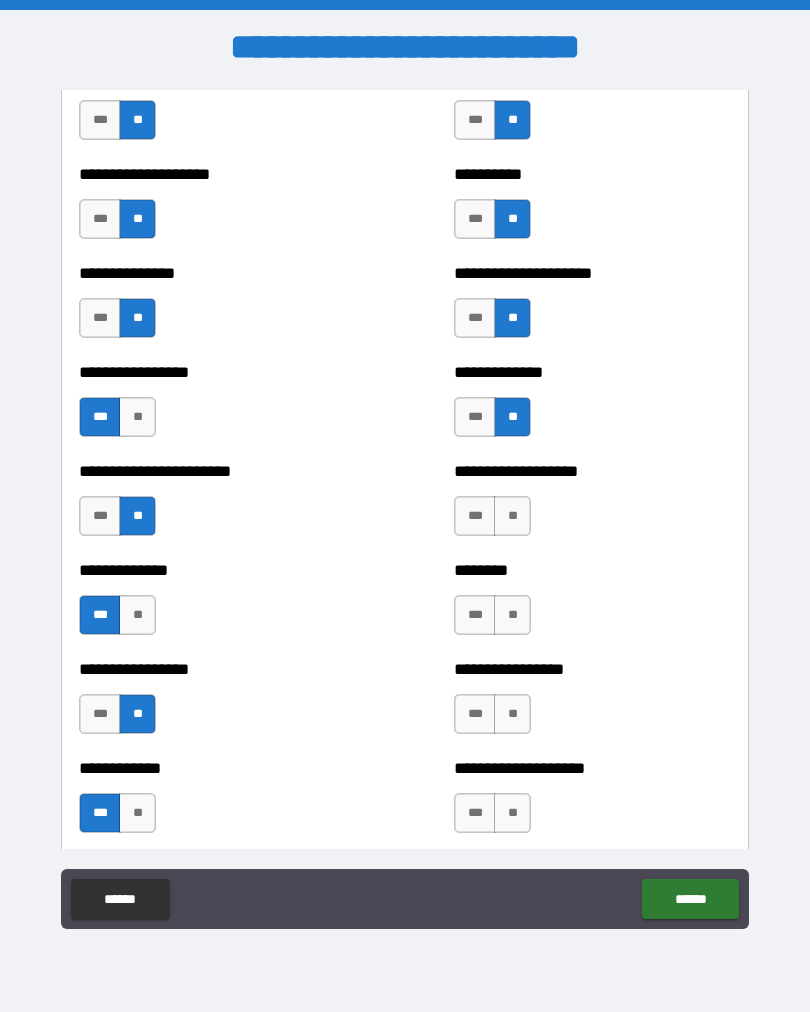 click on "***" at bounding box center [475, 516] 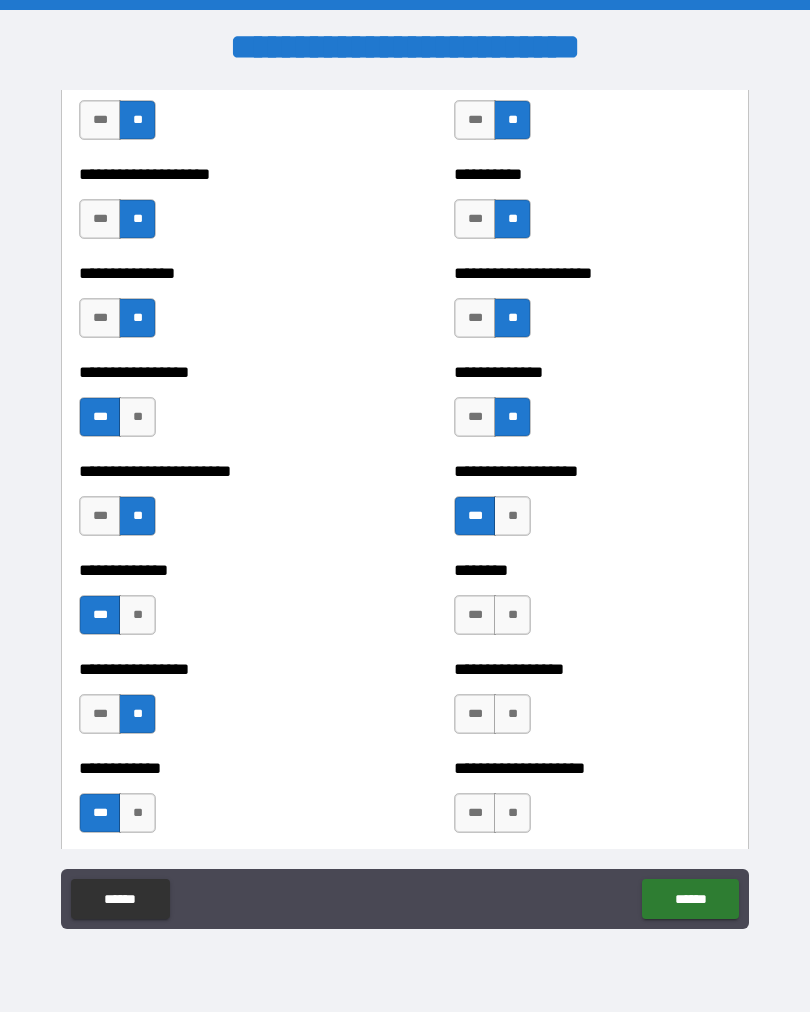 click on "**********" at bounding box center (405, 605) 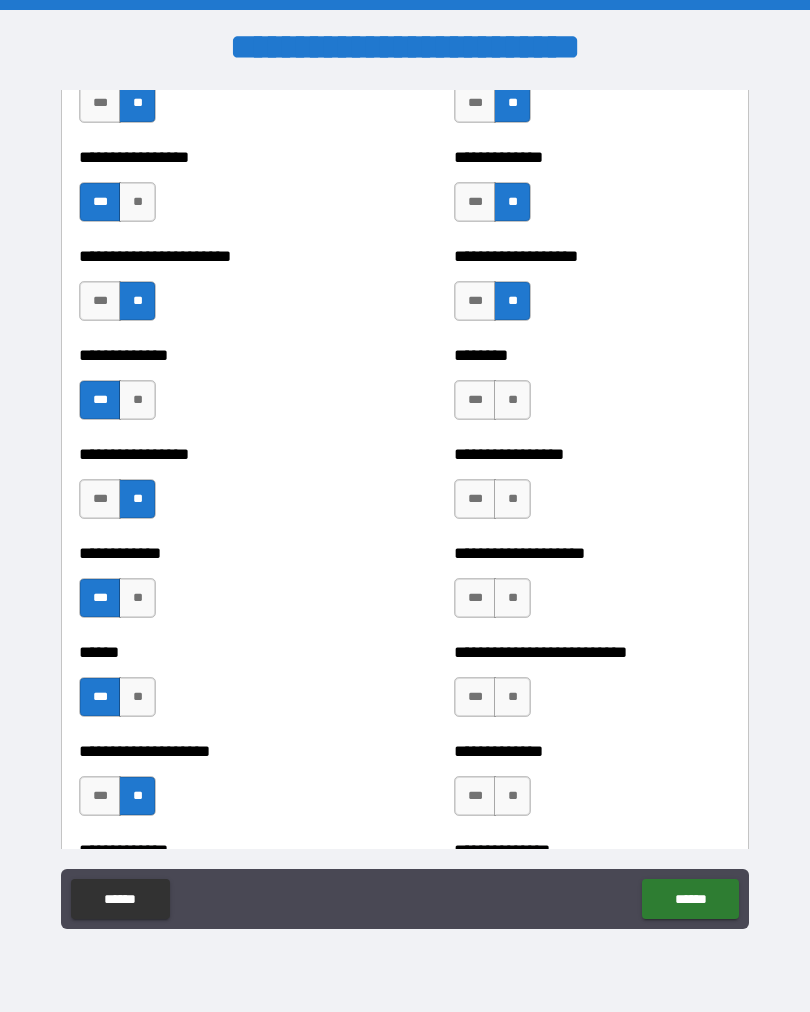 scroll, scrollTop: 3517, scrollLeft: 0, axis: vertical 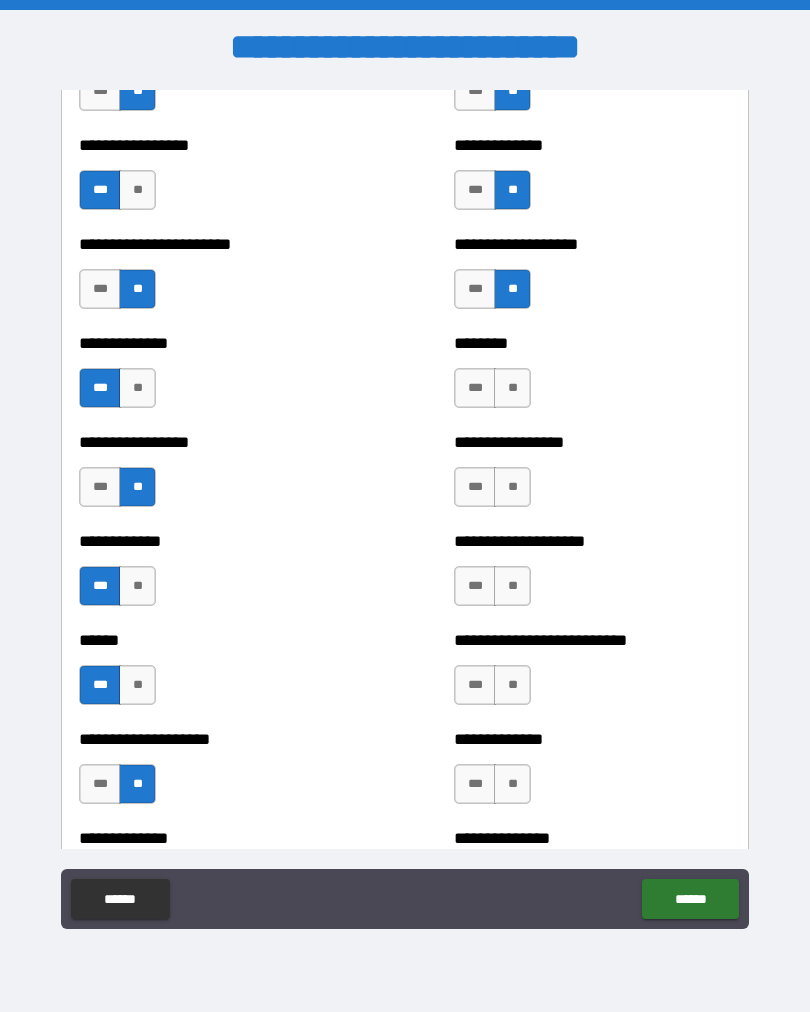 click on "**" at bounding box center (512, 388) 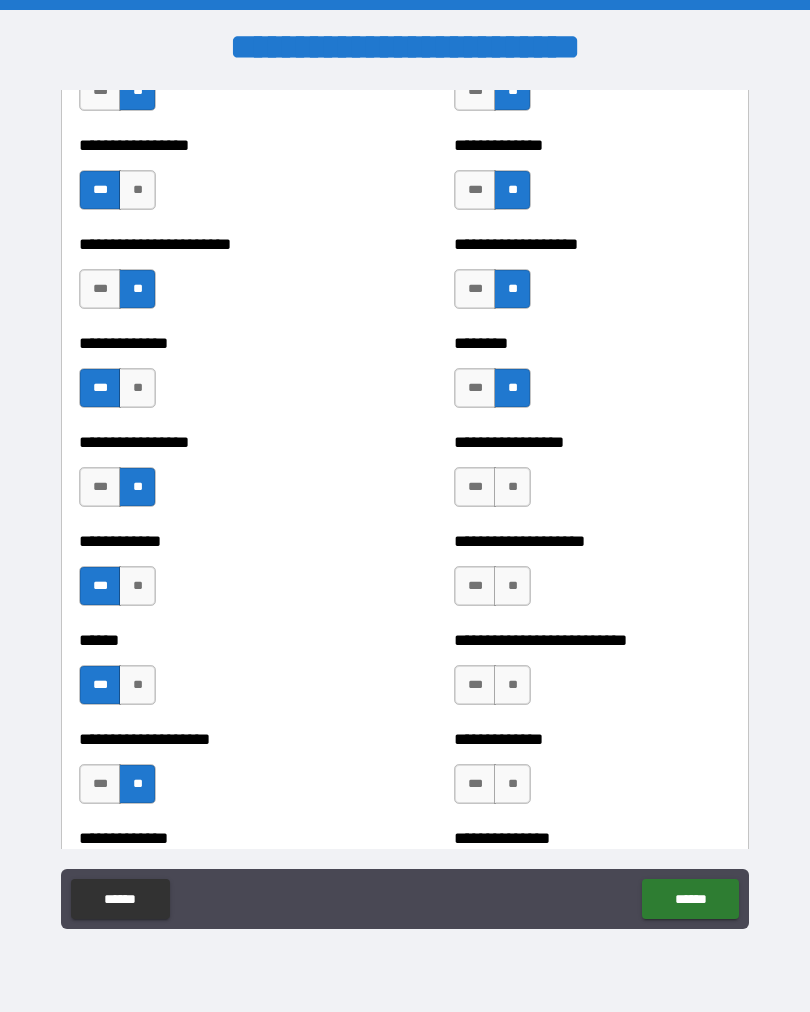 click on "**" at bounding box center [512, 487] 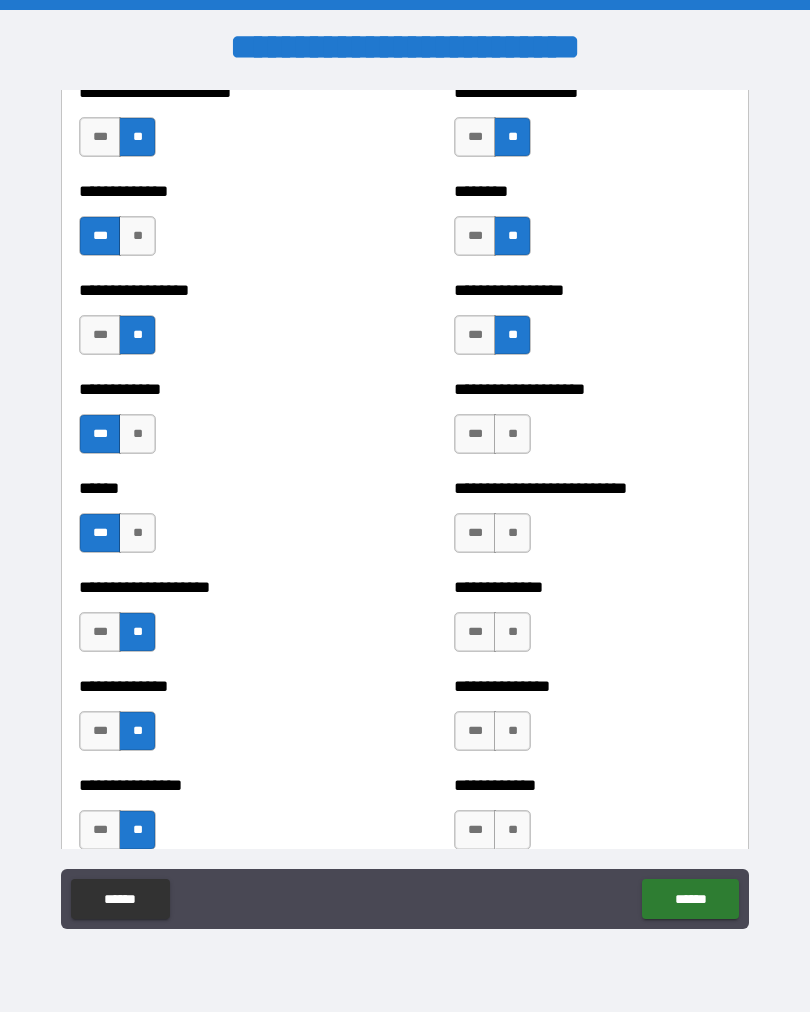 scroll, scrollTop: 3670, scrollLeft: 0, axis: vertical 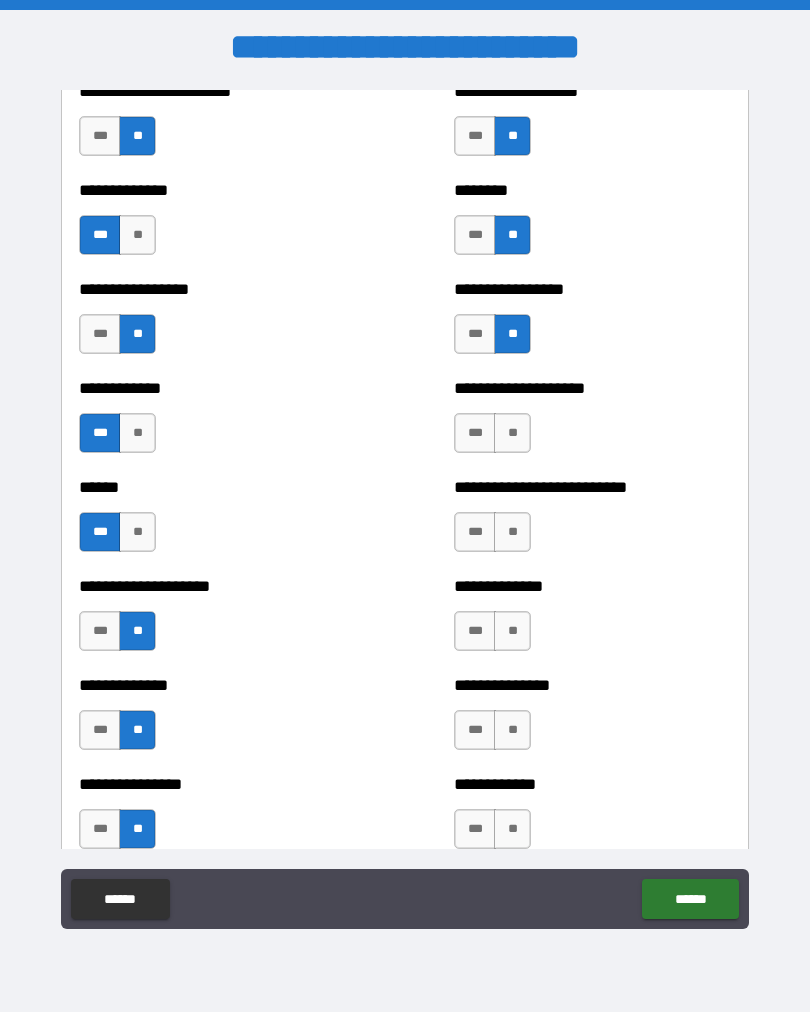 click on "**" at bounding box center [512, 433] 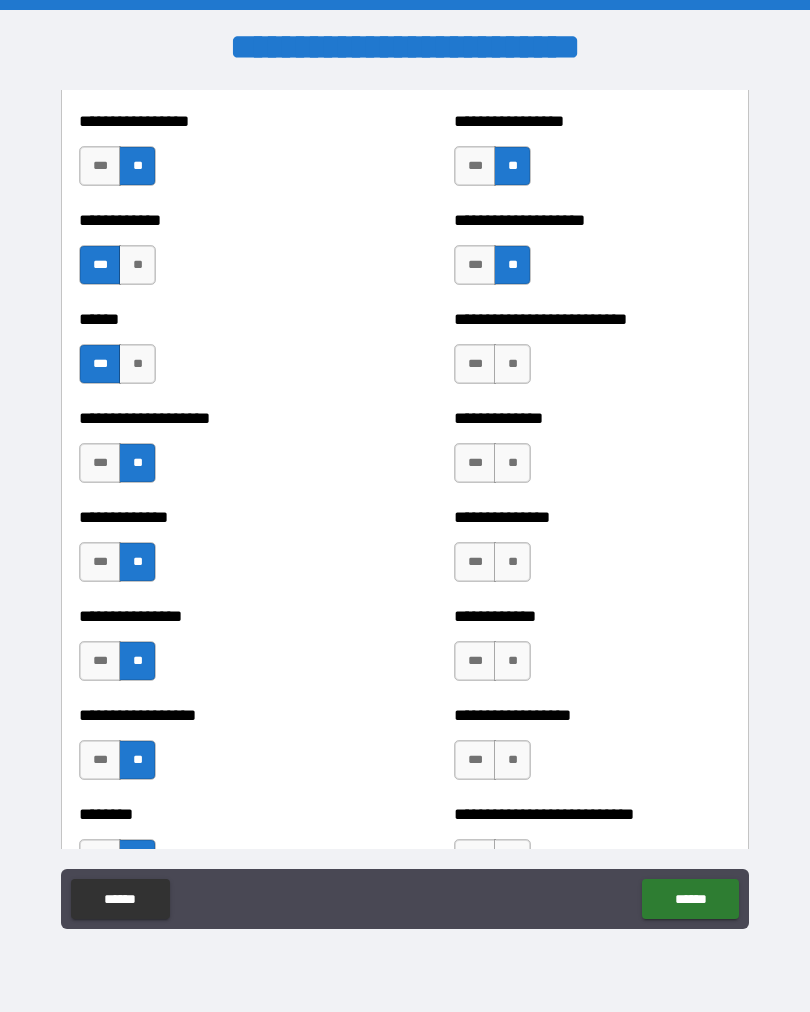 scroll, scrollTop: 3839, scrollLeft: 0, axis: vertical 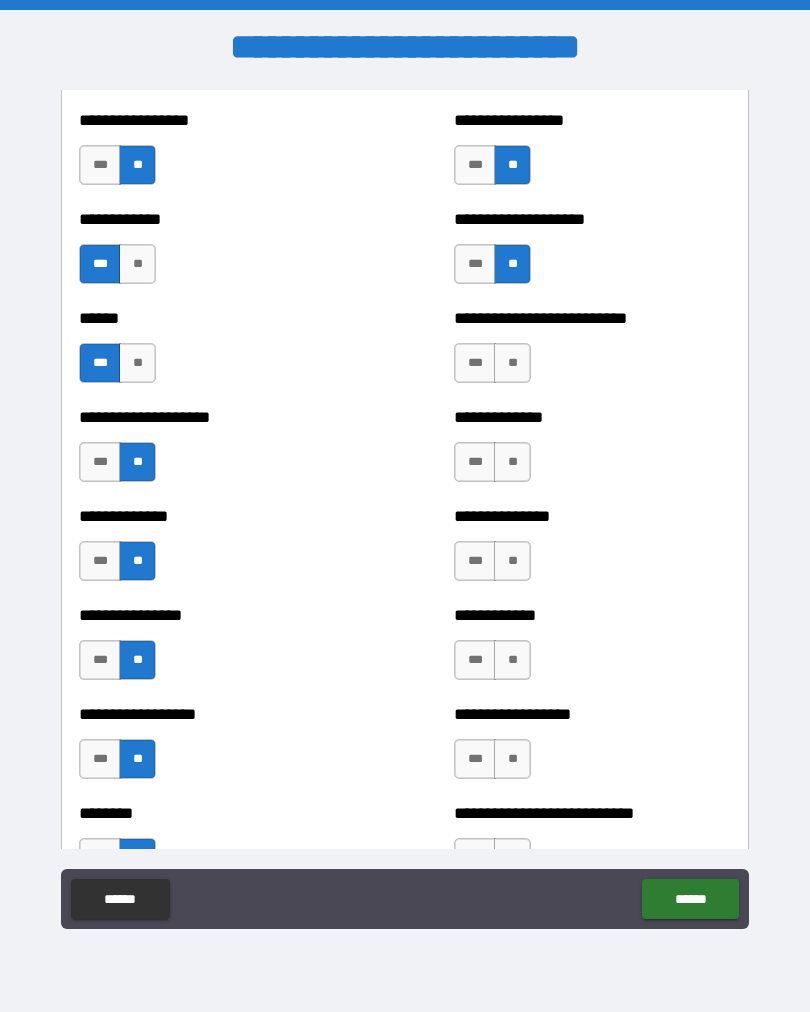 click on "**" at bounding box center (512, 363) 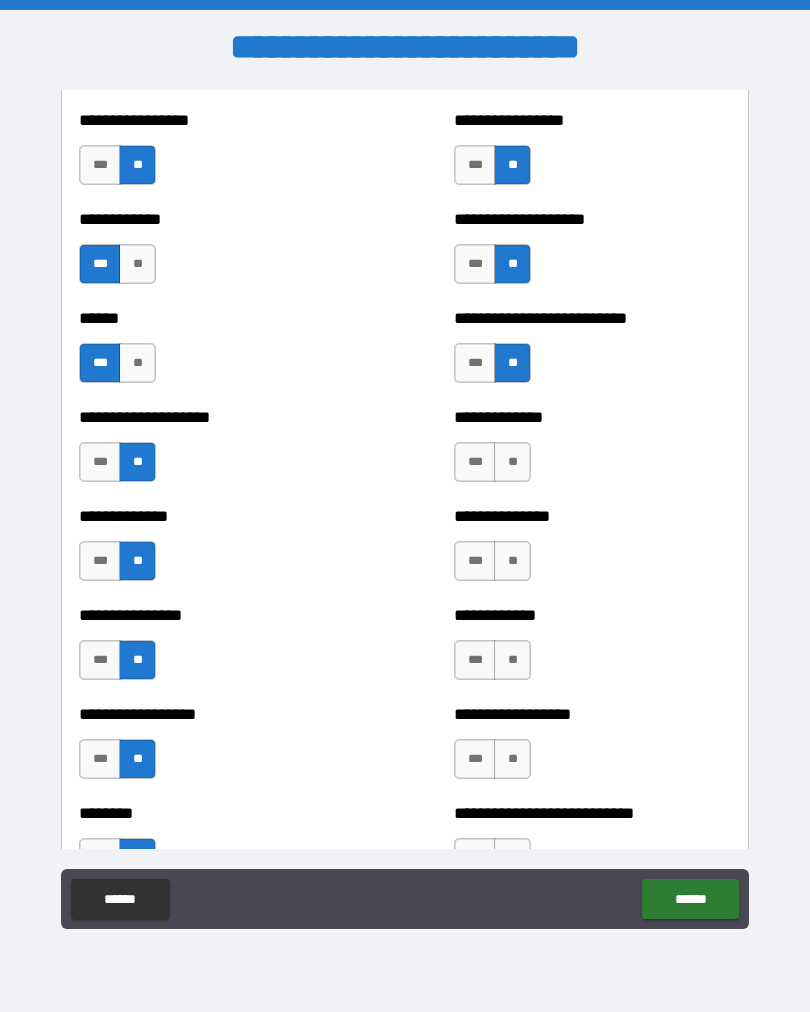 click on "***" at bounding box center (475, 462) 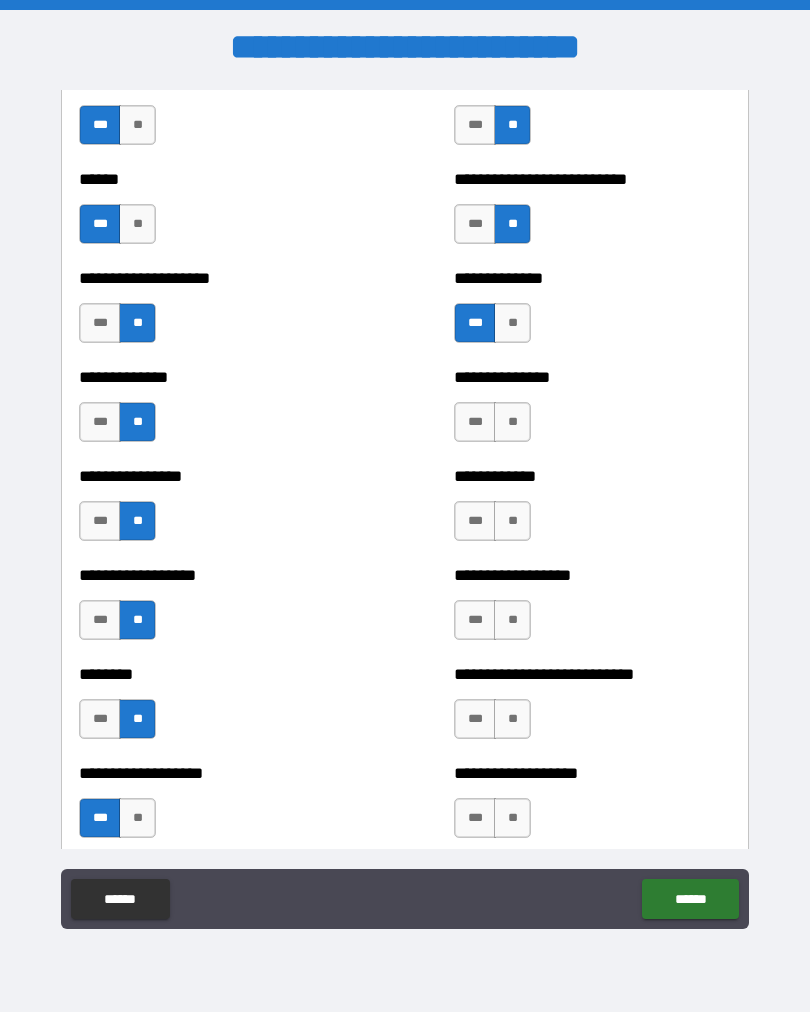 scroll, scrollTop: 3990, scrollLeft: 0, axis: vertical 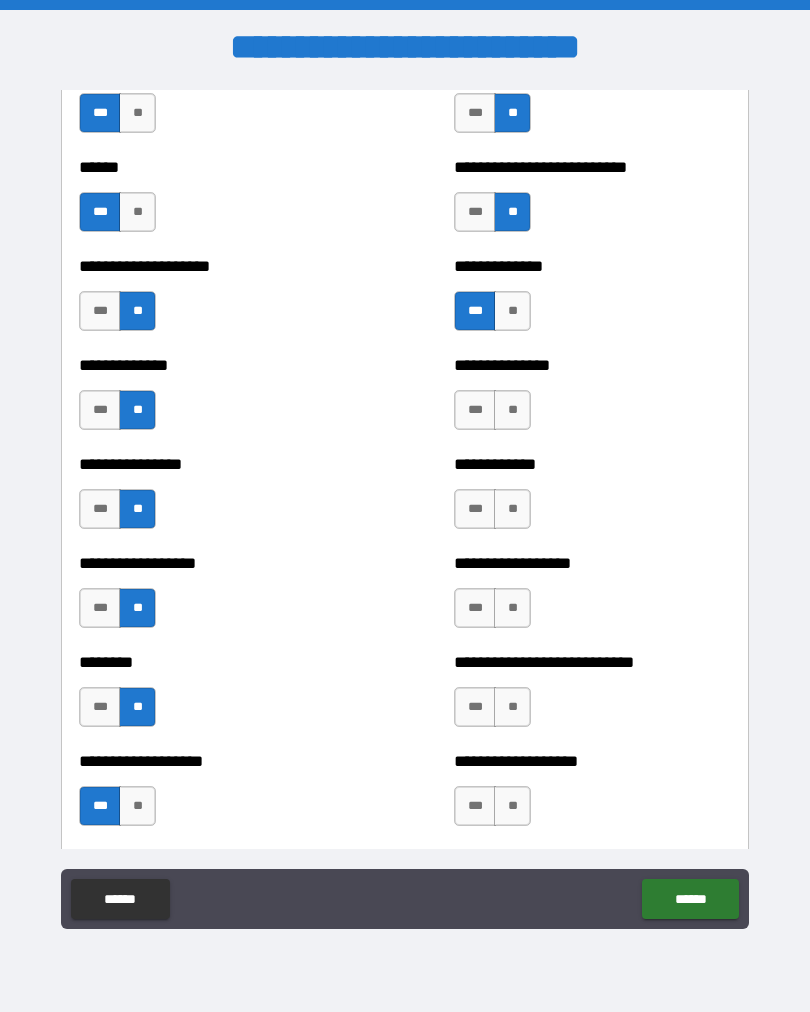click on "**" at bounding box center [512, 410] 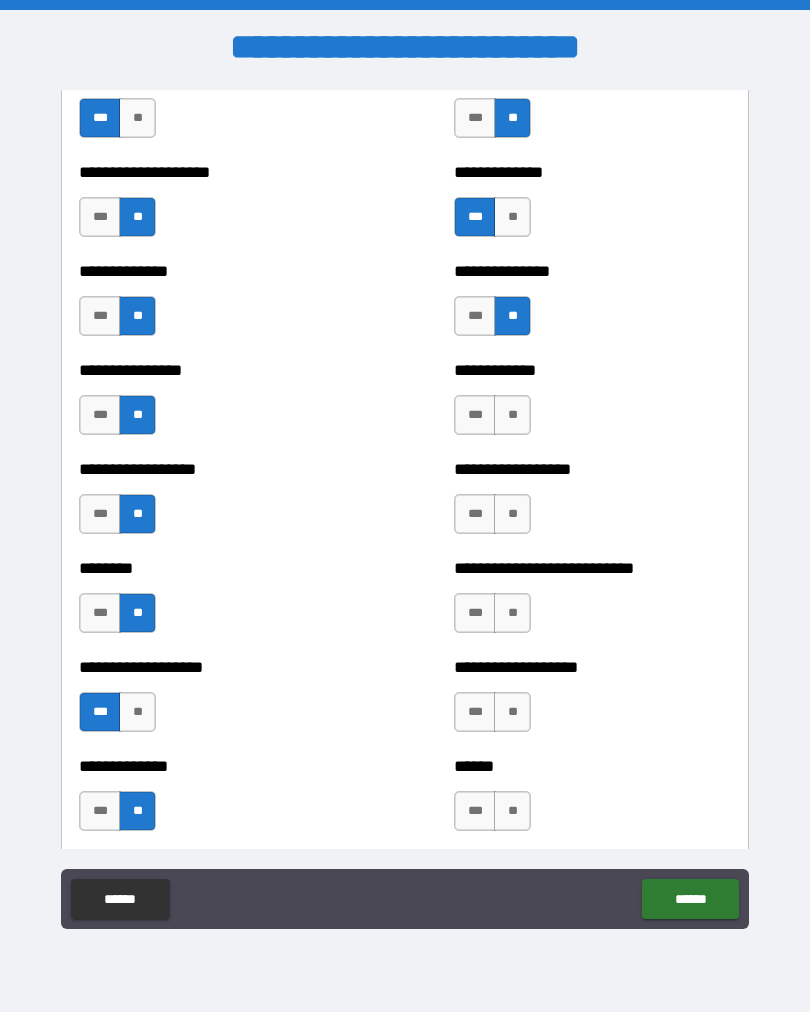 scroll, scrollTop: 4115, scrollLeft: 0, axis: vertical 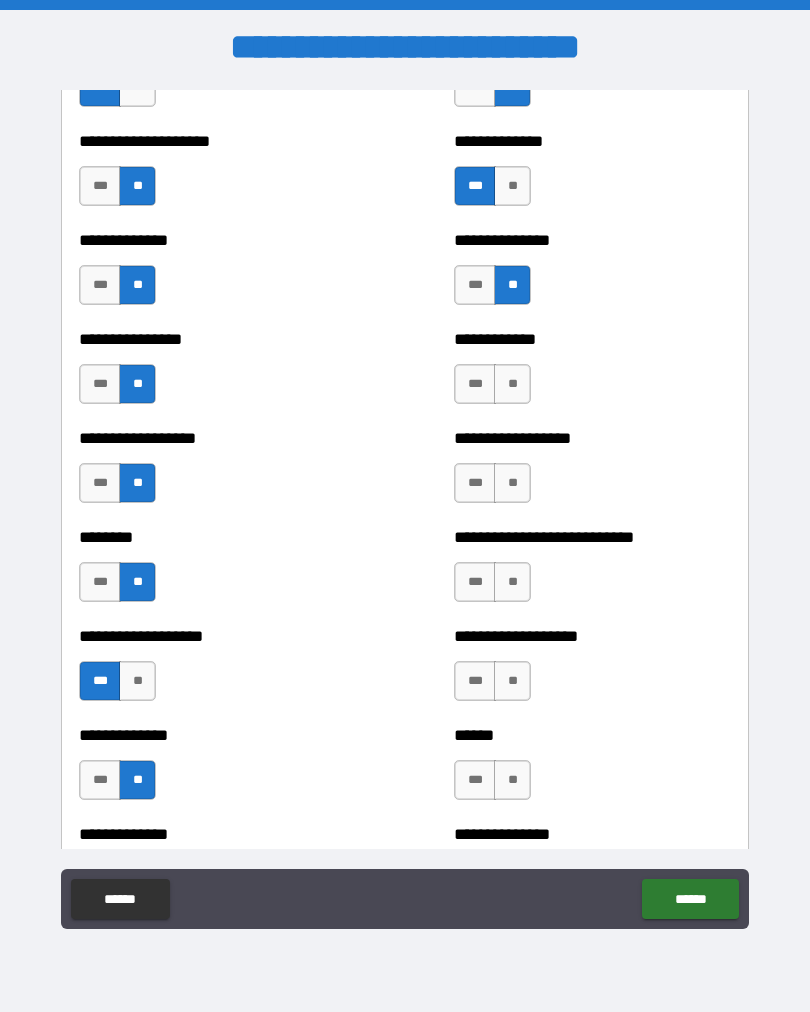 click on "**" at bounding box center (512, 384) 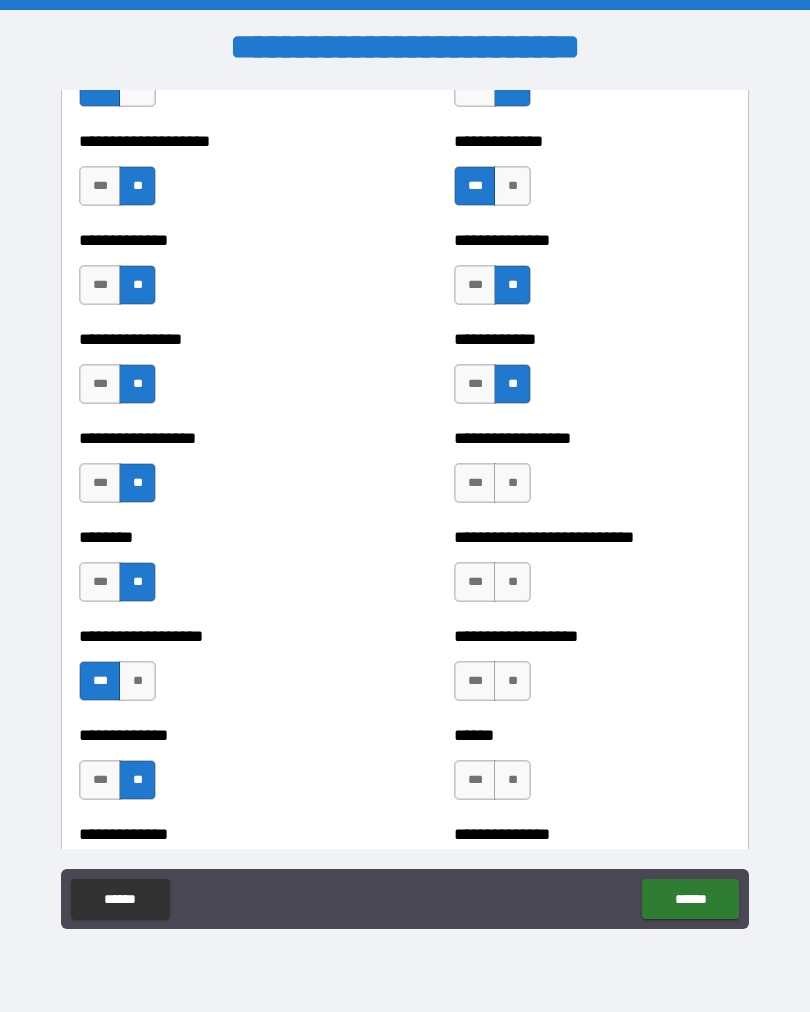 click on "**" at bounding box center [512, 483] 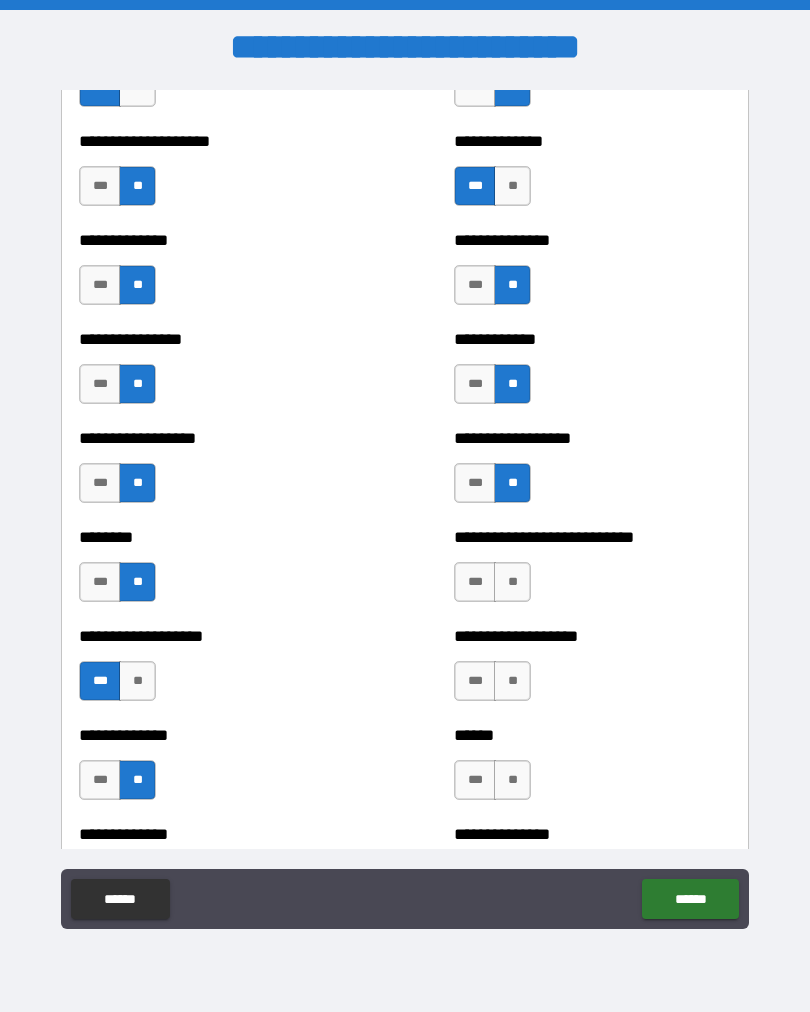 click on "**" at bounding box center (512, 582) 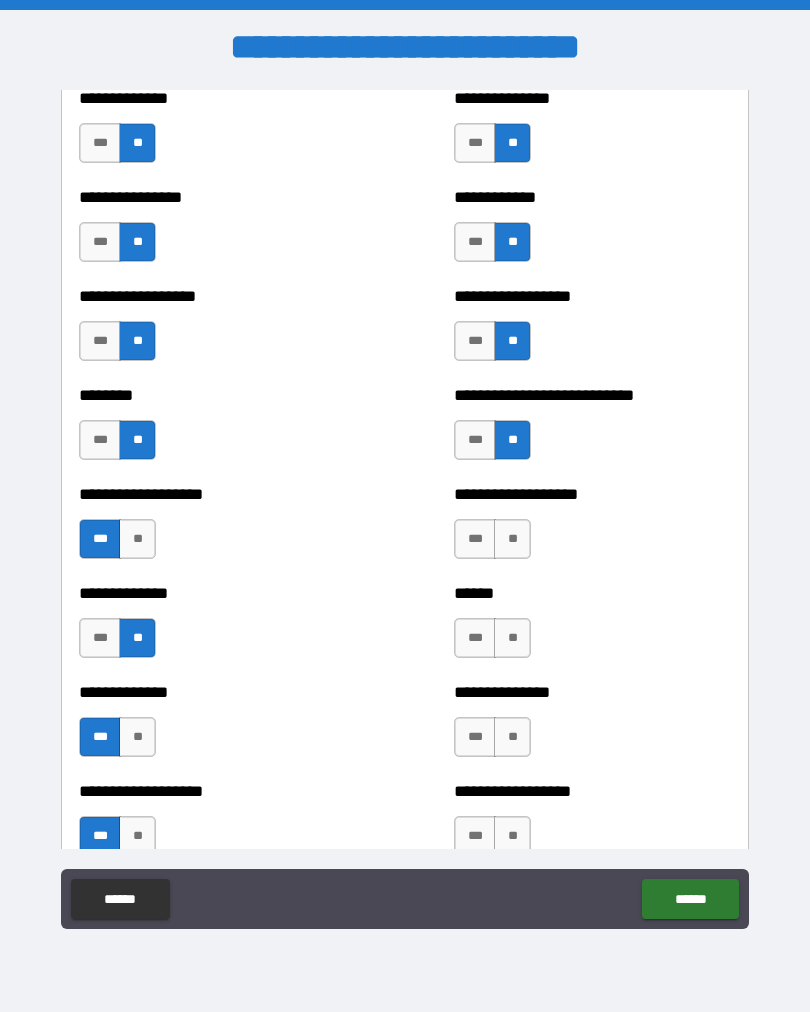 scroll, scrollTop: 4309, scrollLeft: 0, axis: vertical 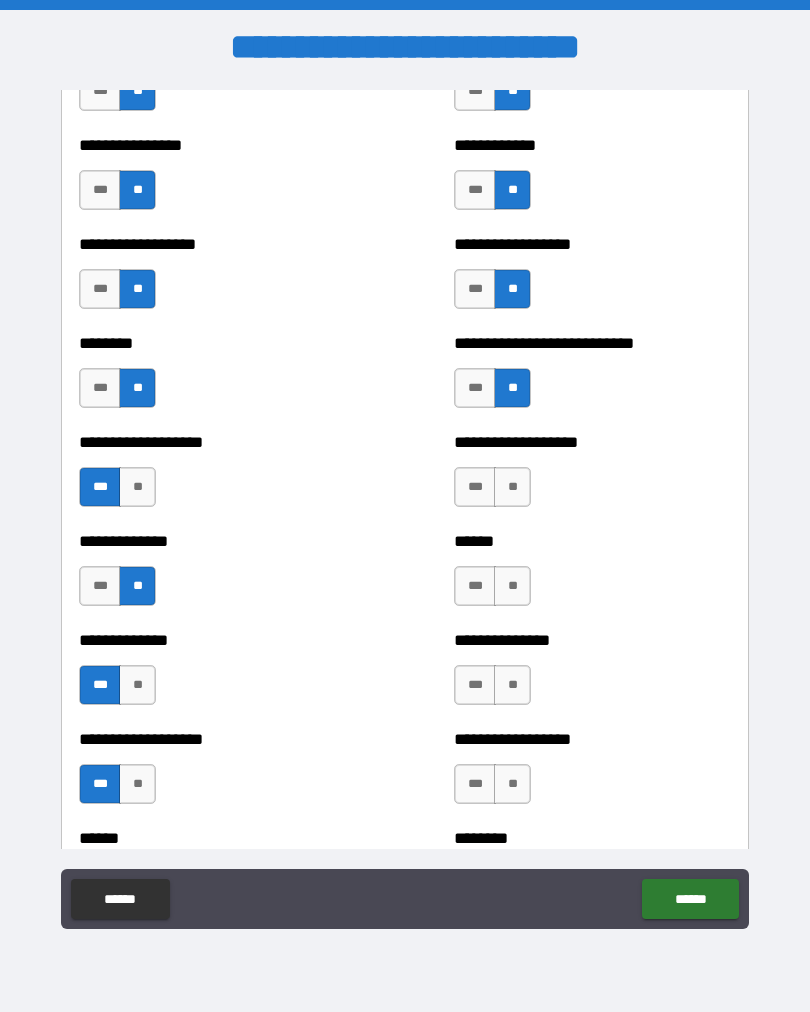 click on "**" at bounding box center [512, 487] 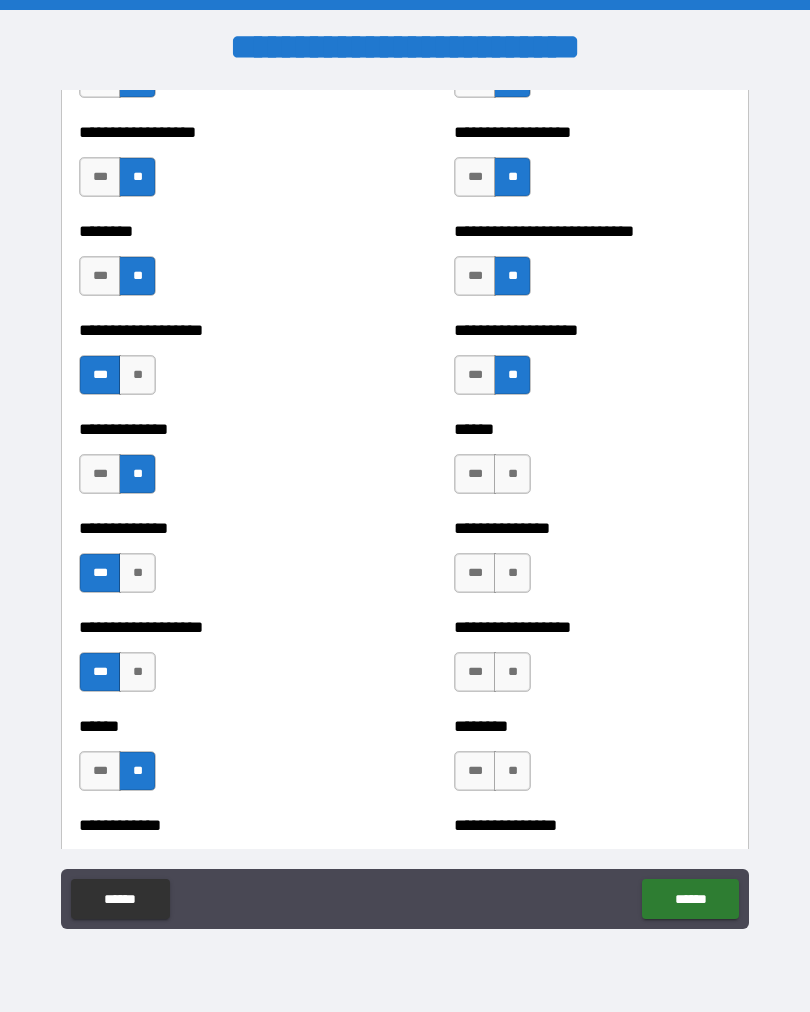 click on "**" at bounding box center (512, 474) 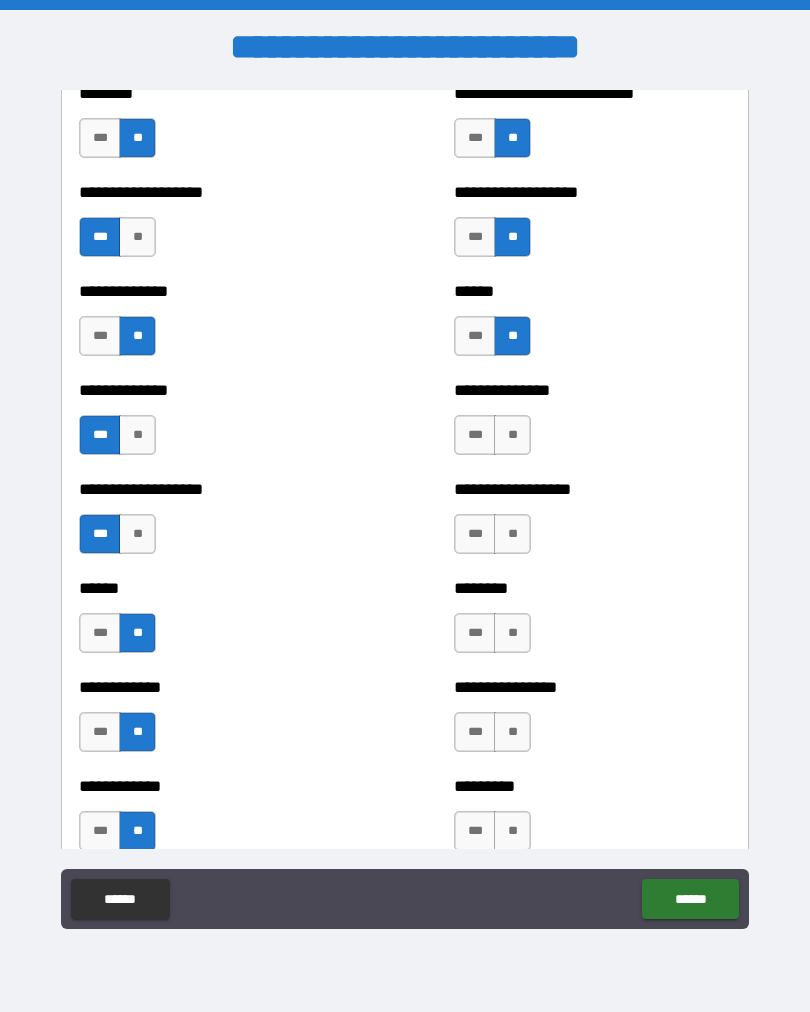 scroll, scrollTop: 4565, scrollLeft: 0, axis: vertical 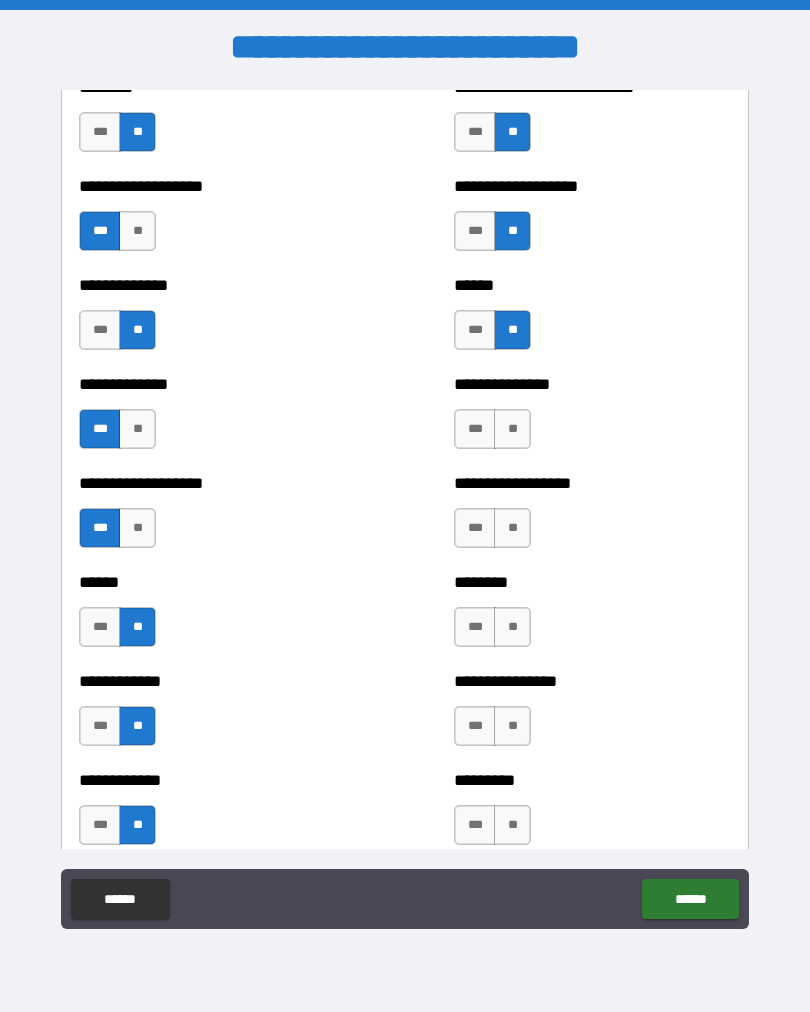 click on "***" at bounding box center [475, 429] 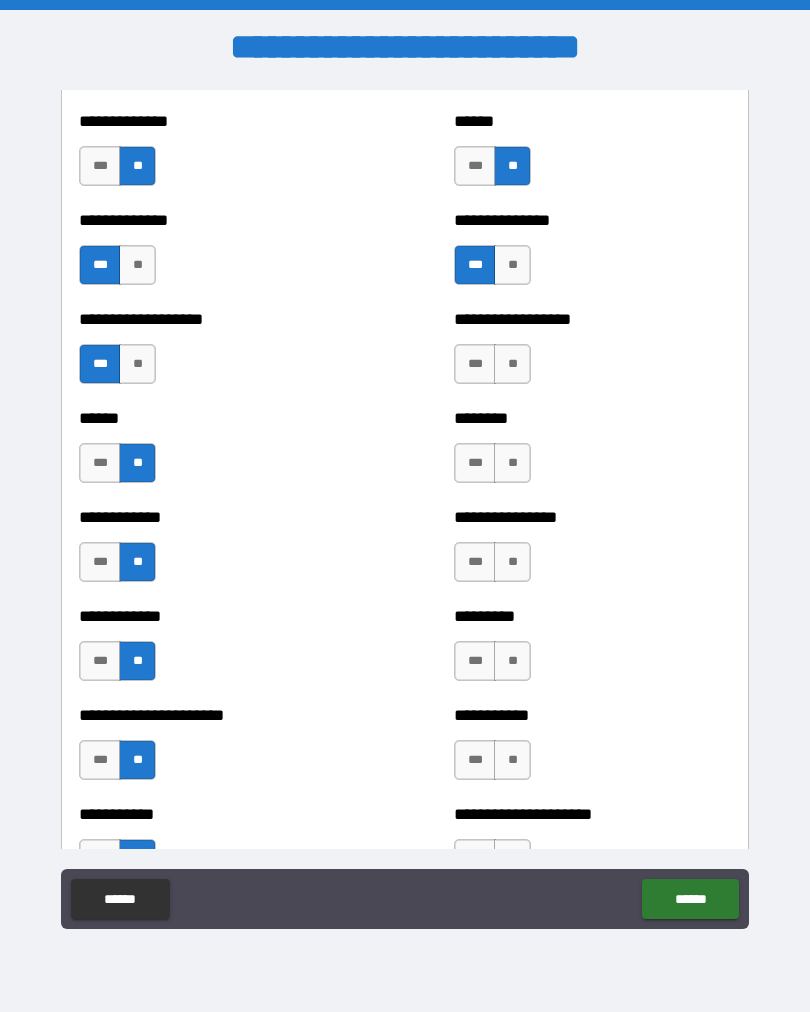 scroll, scrollTop: 4739, scrollLeft: 0, axis: vertical 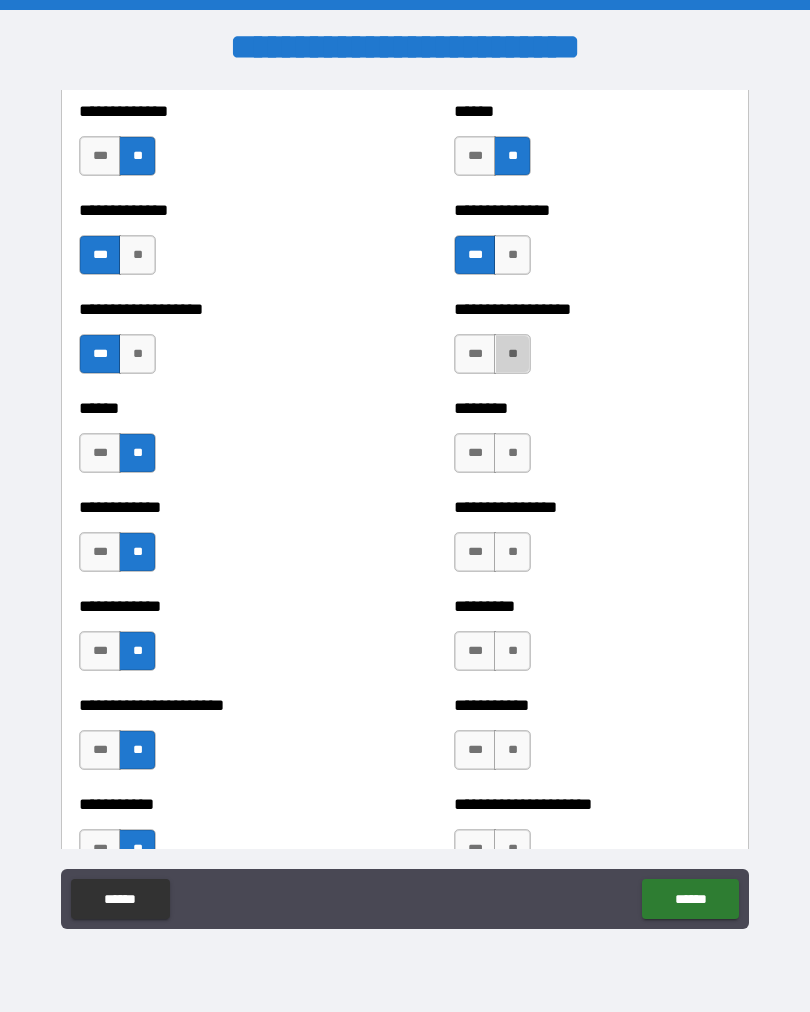 click on "**" at bounding box center (512, 354) 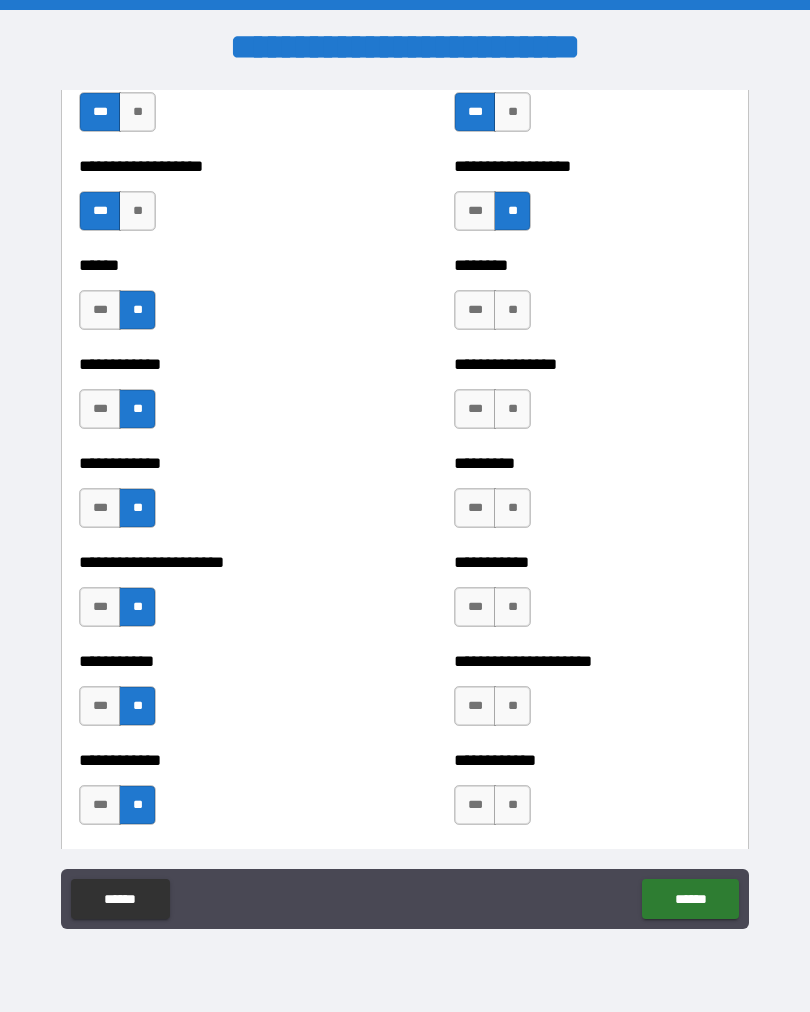 scroll, scrollTop: 4902, scrollLeft: 0, axis: vertical 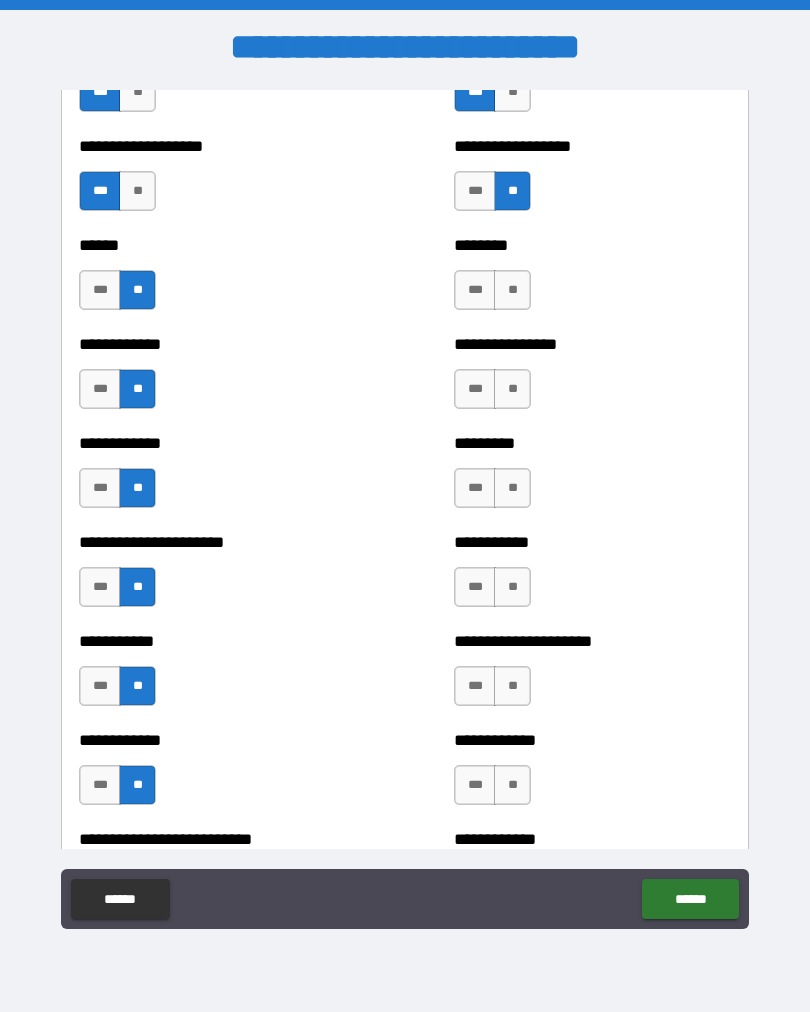 click on "**" at bounding box center (512, 290) 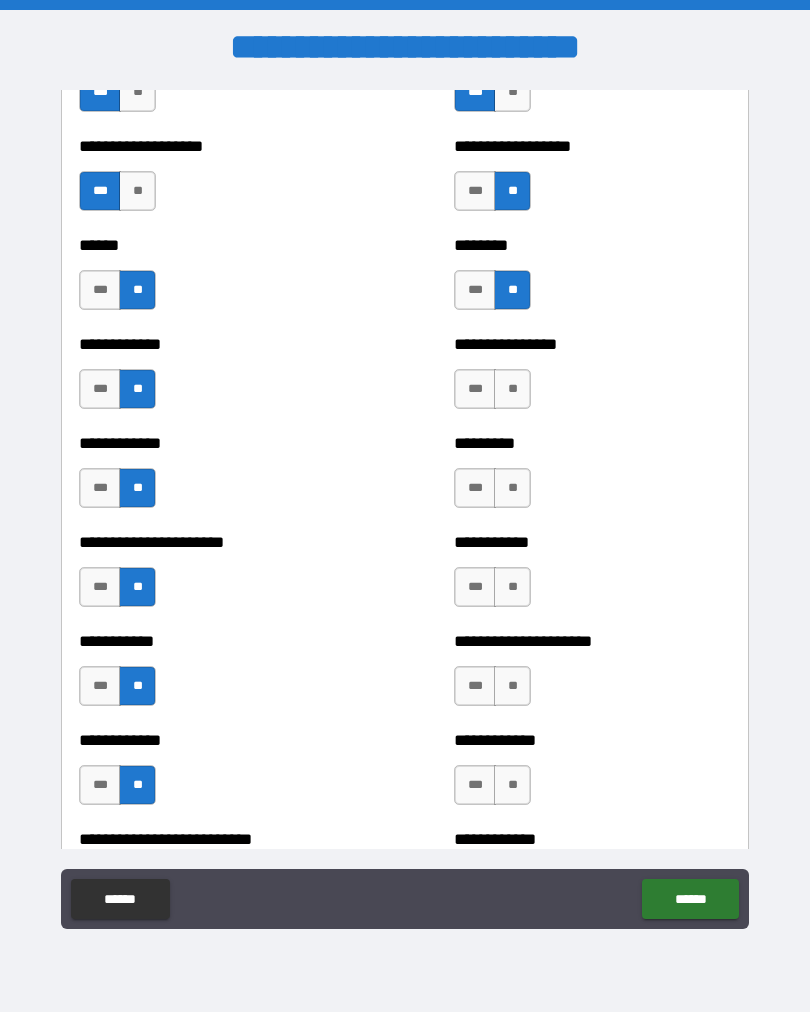 click on "***" at bounding box center (475, 389) 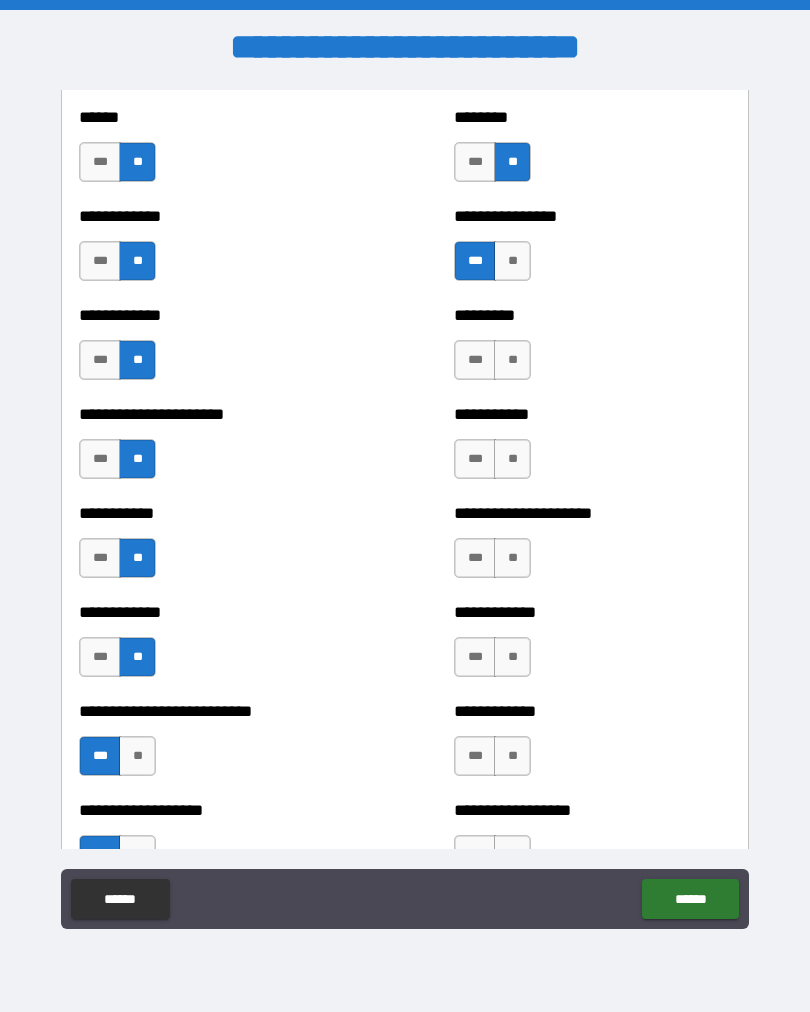 scroll, scrollTop: 5047, scrollLeft: 0, axis: vertical 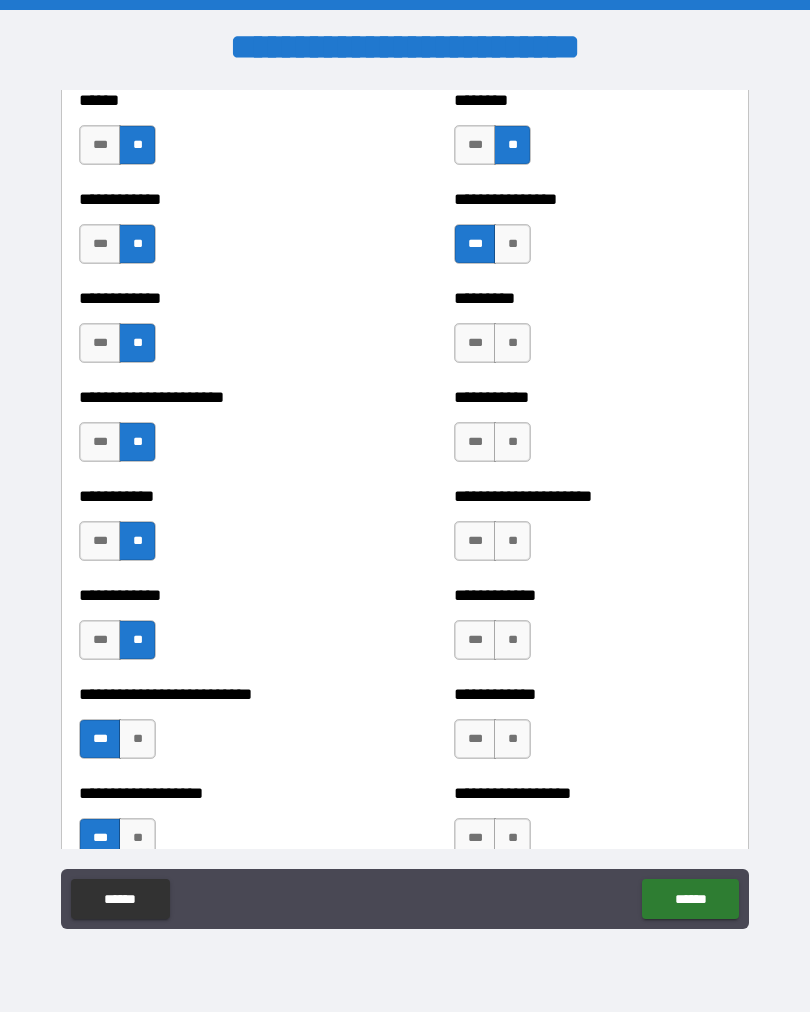 click on "**" at bounding box center (512, 343) 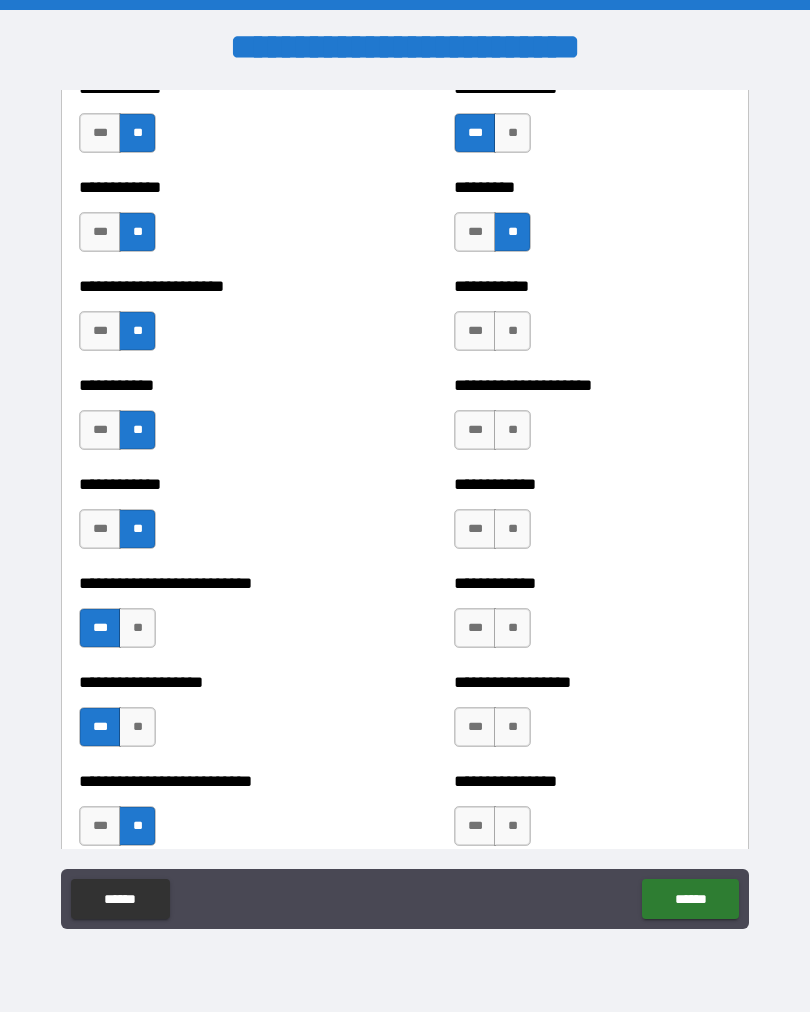 click on "***" at bounding box center (475, 331) 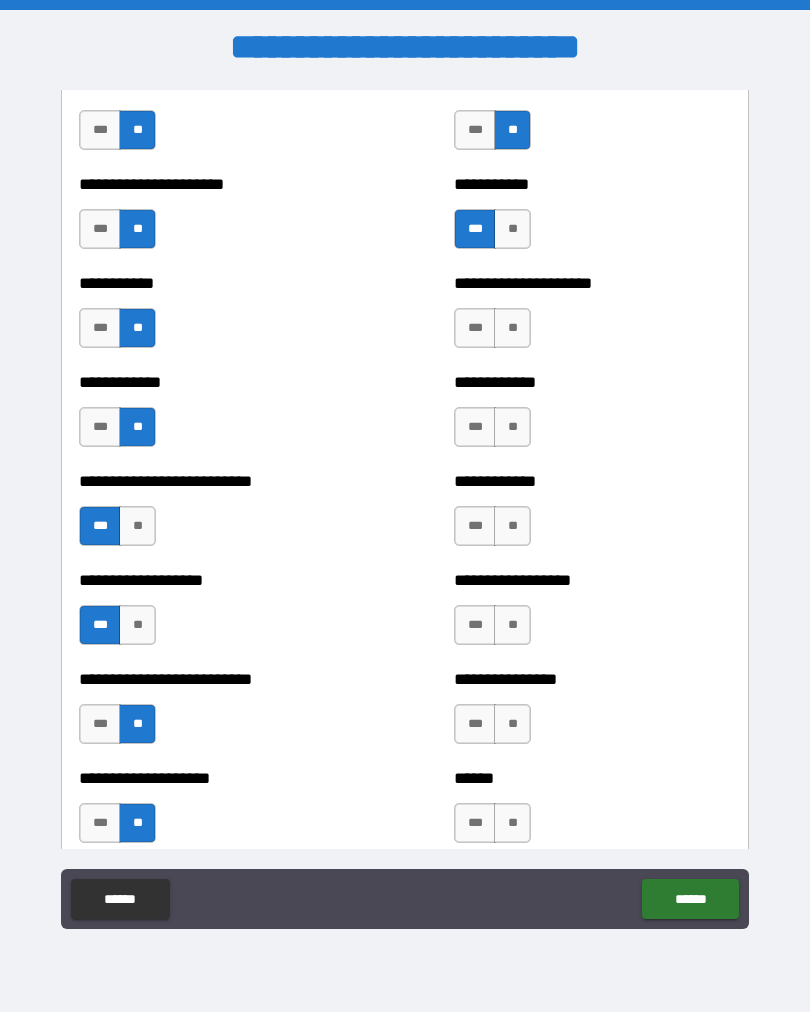 scroll, scrollTop: 5271, scrollLeft: 0, axis: vertical 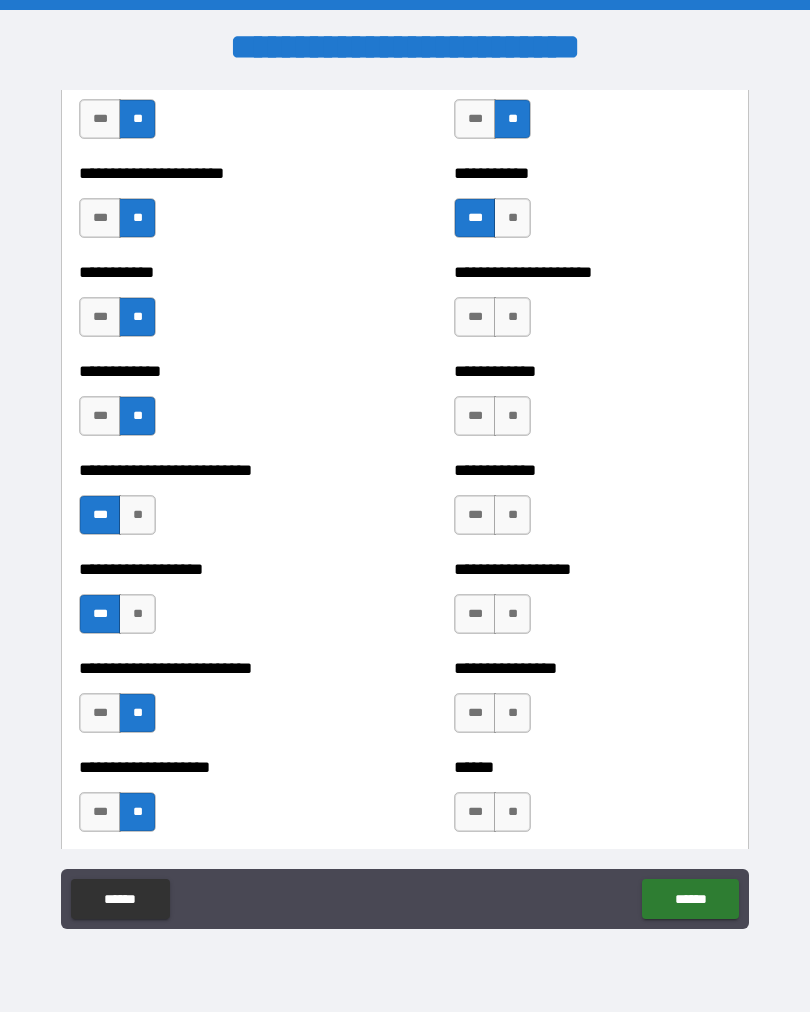 click on "**" at bounding box center [512, 317] 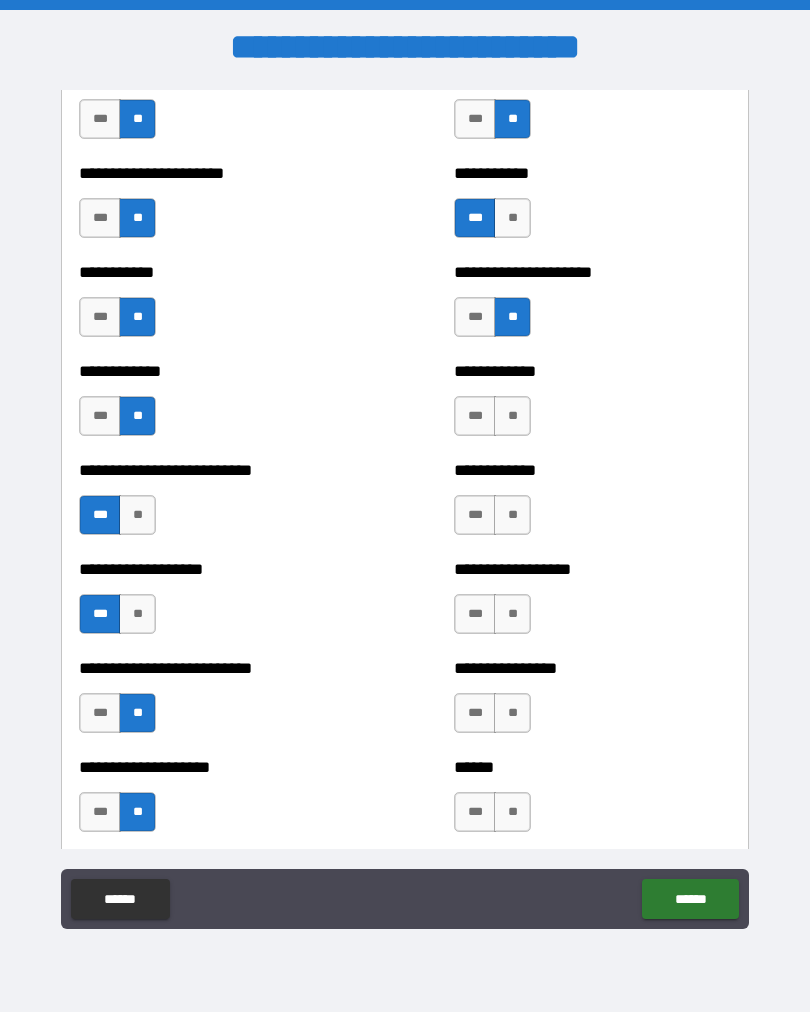 click on "**" at bounding box center [512, 416] 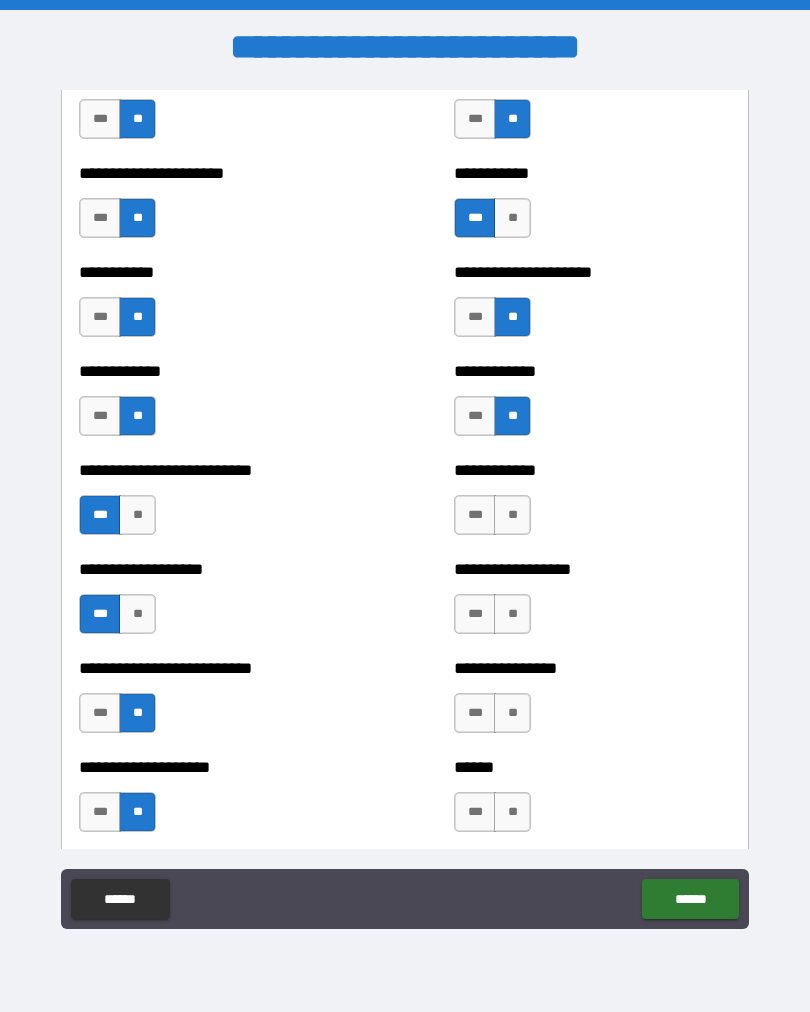 click on "**" at bounding box center [512, 515] 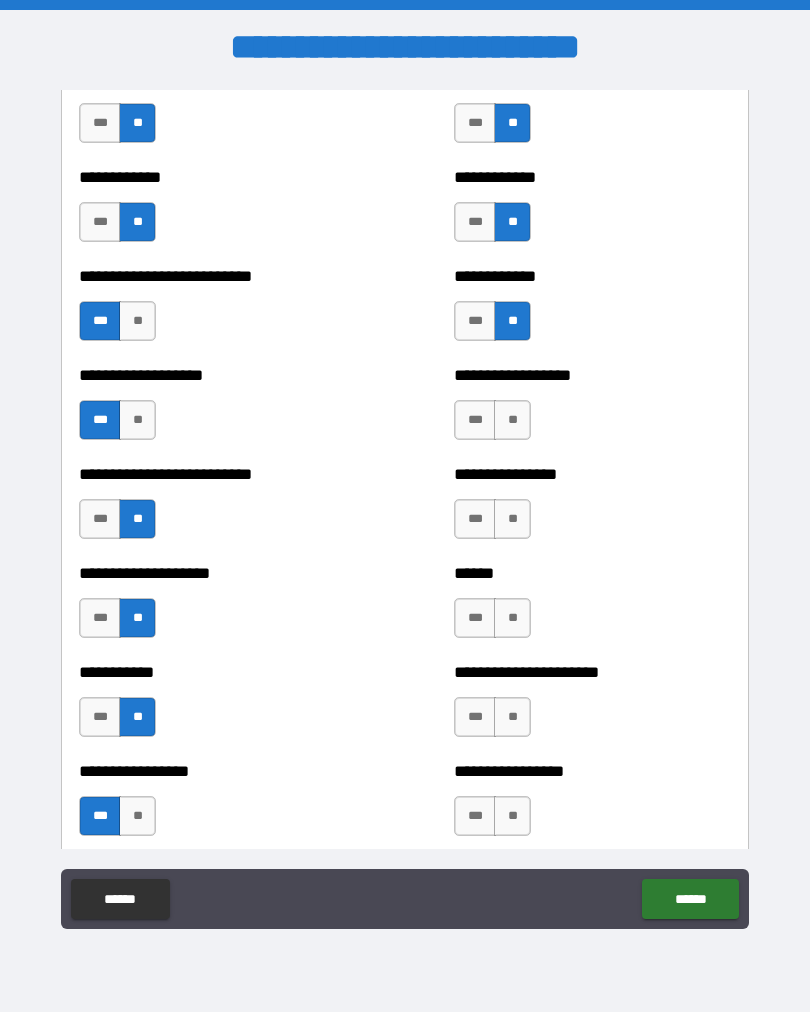 scroll, scrollTop: 5466, scrollLeft: 0, axis: vertical 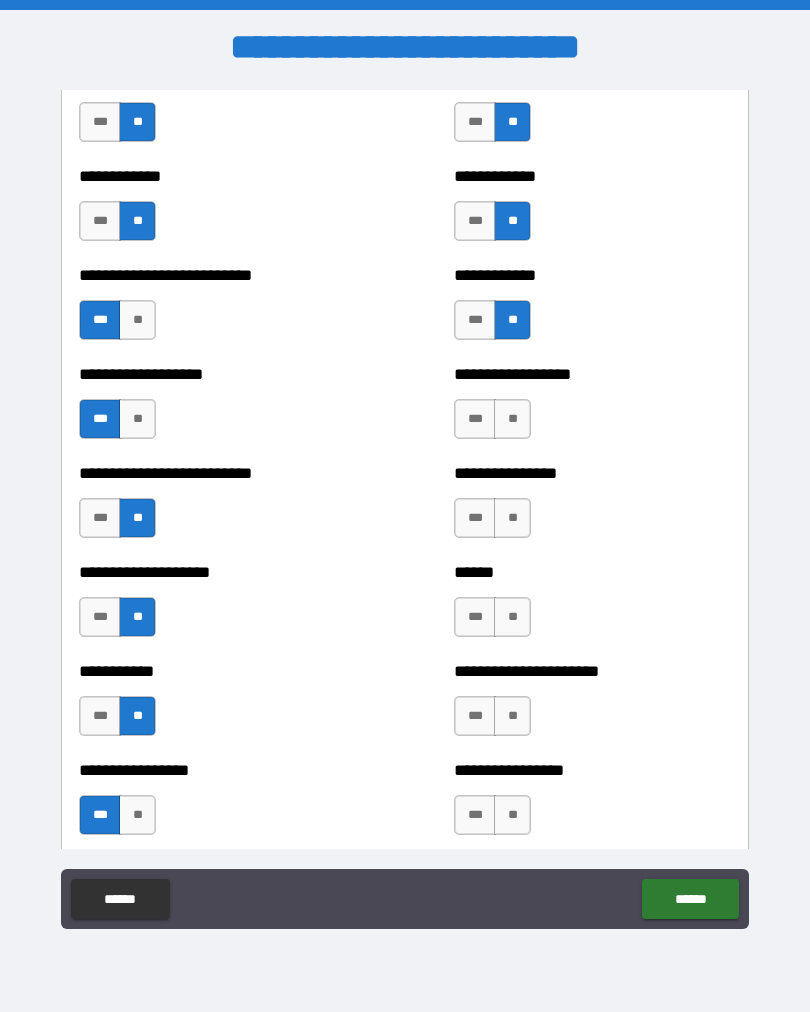 click on "**" at bounding box center [512, 419] 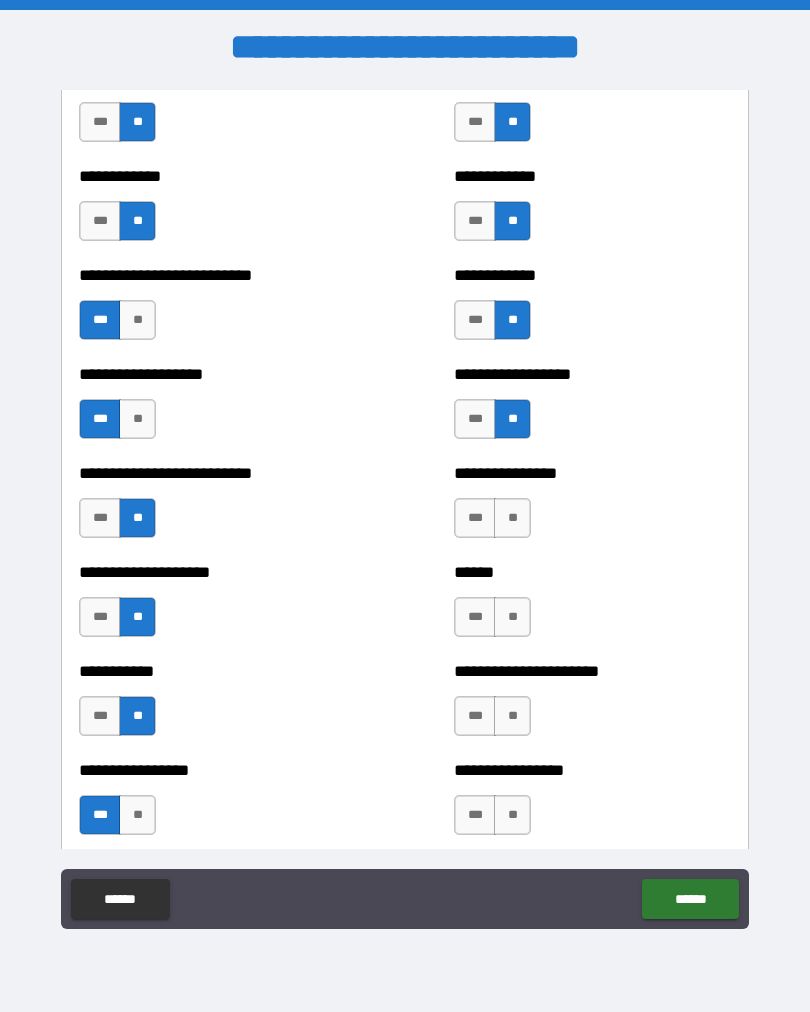 click on "**" at bounding box center (512, 518) 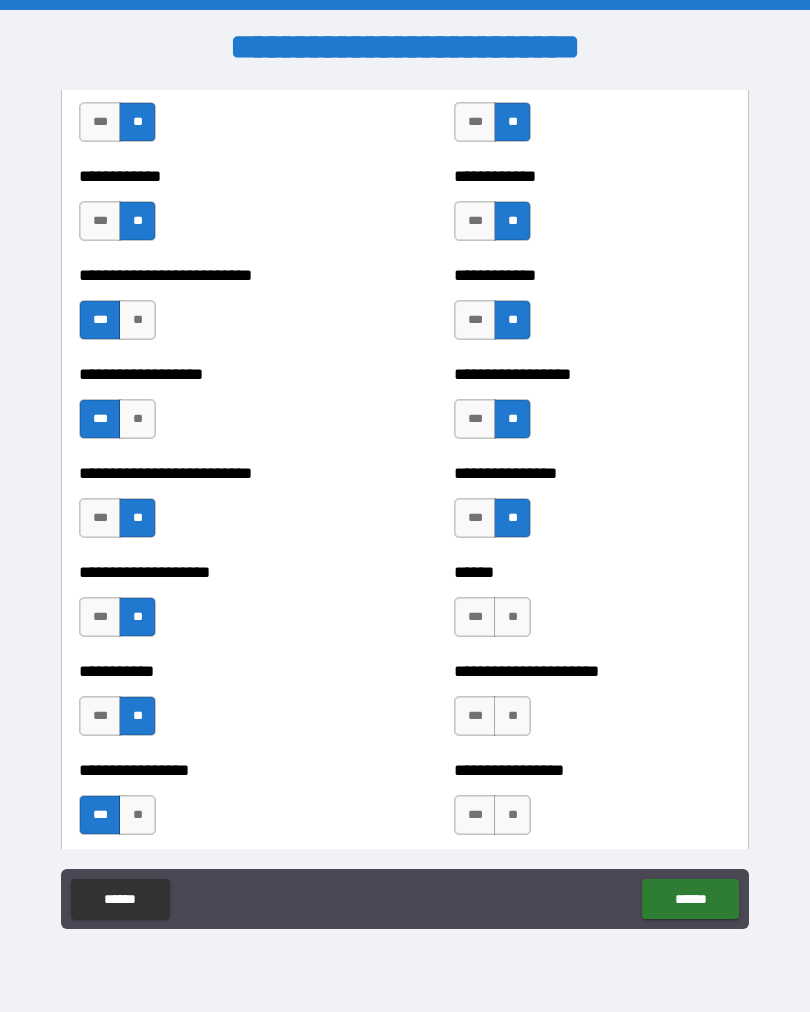 scroll, scrollTop: 5644, scrollLeft: 0, axis: vertical 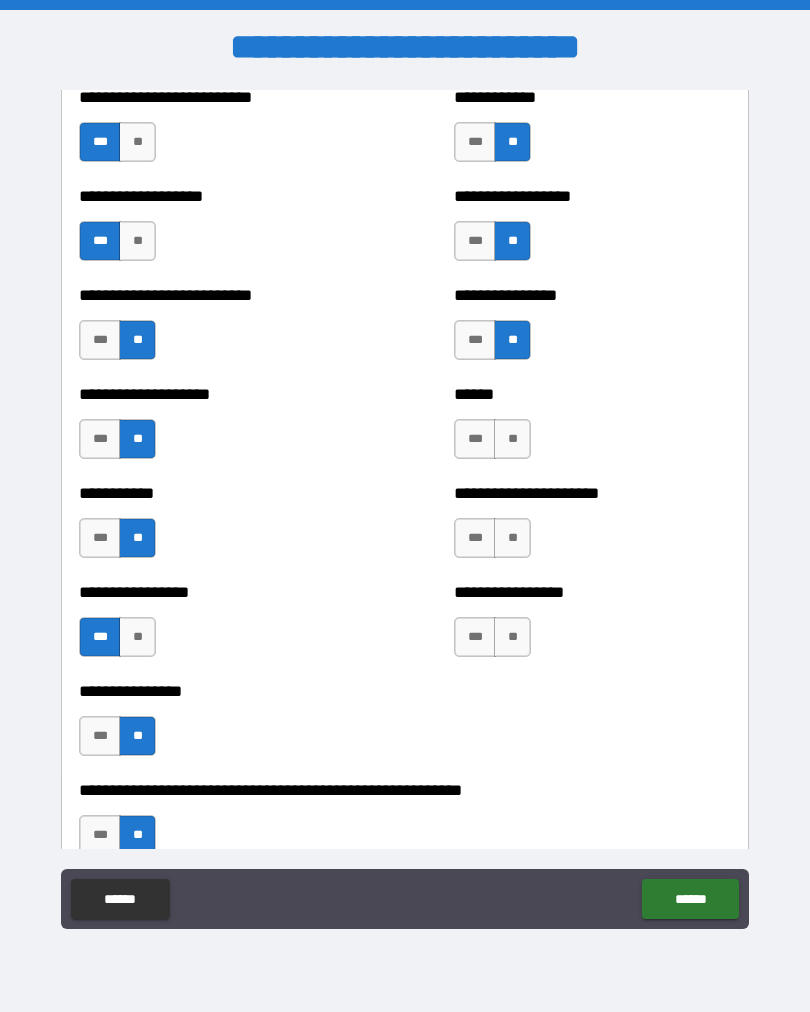click on "**" at bounding box center [512, 439] 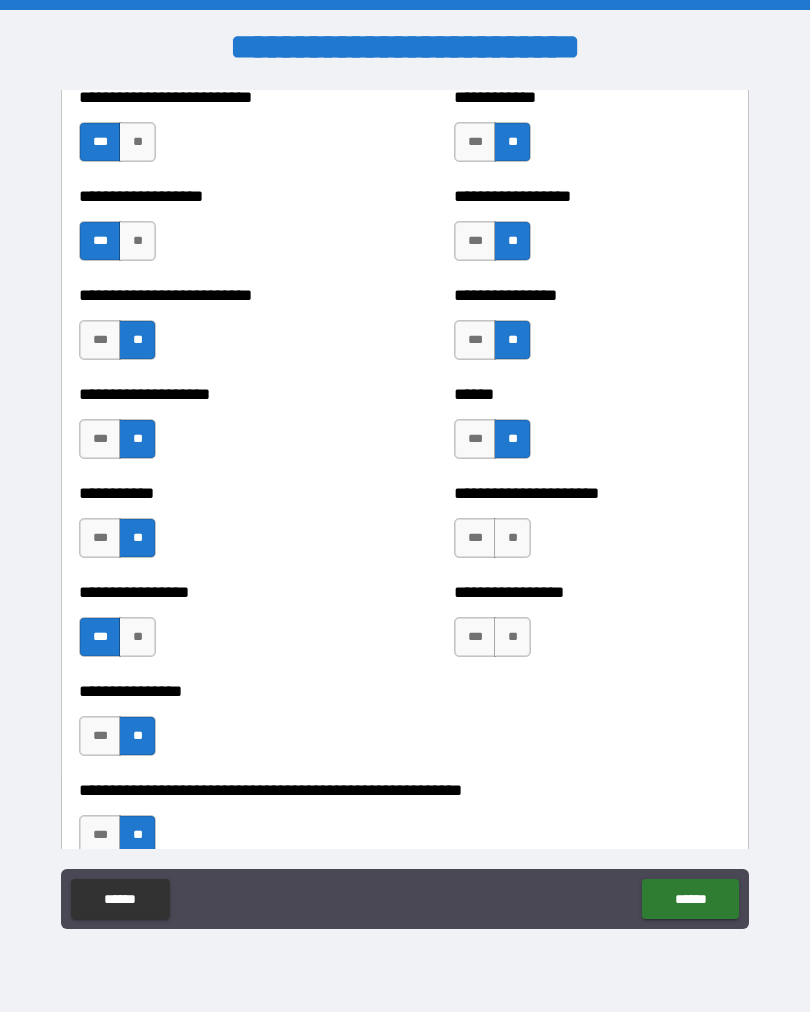 click on "**" at bounding box center [512, 538] 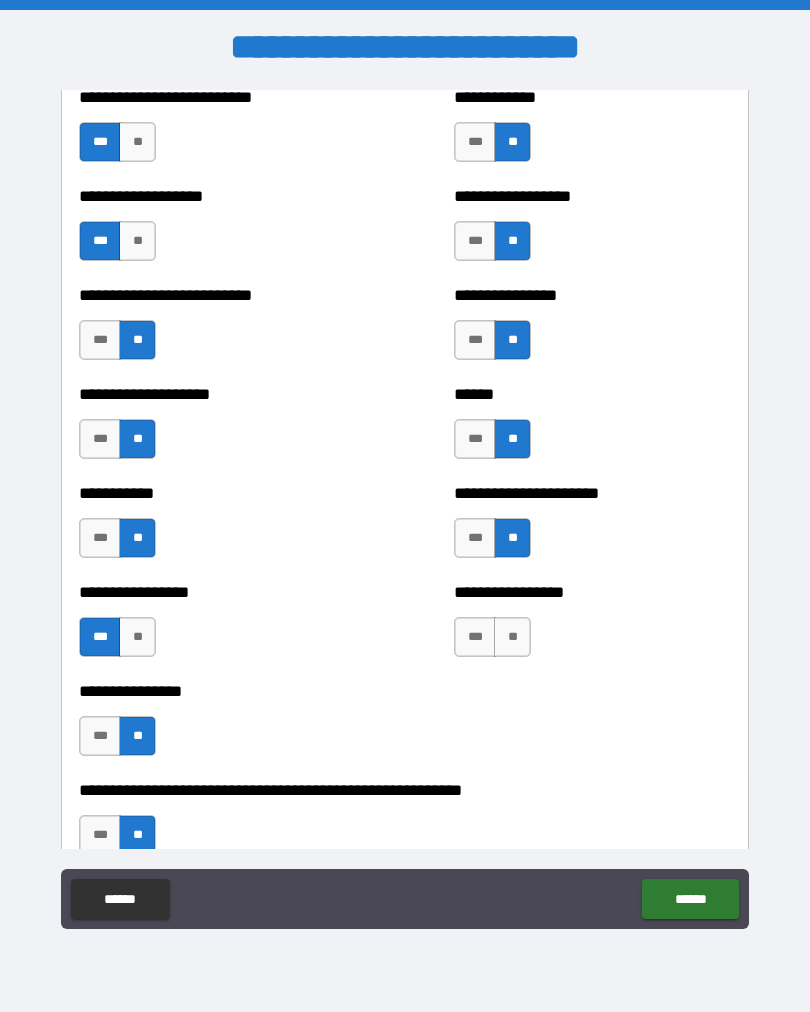 click on "**" at bounding box center (512, 637) 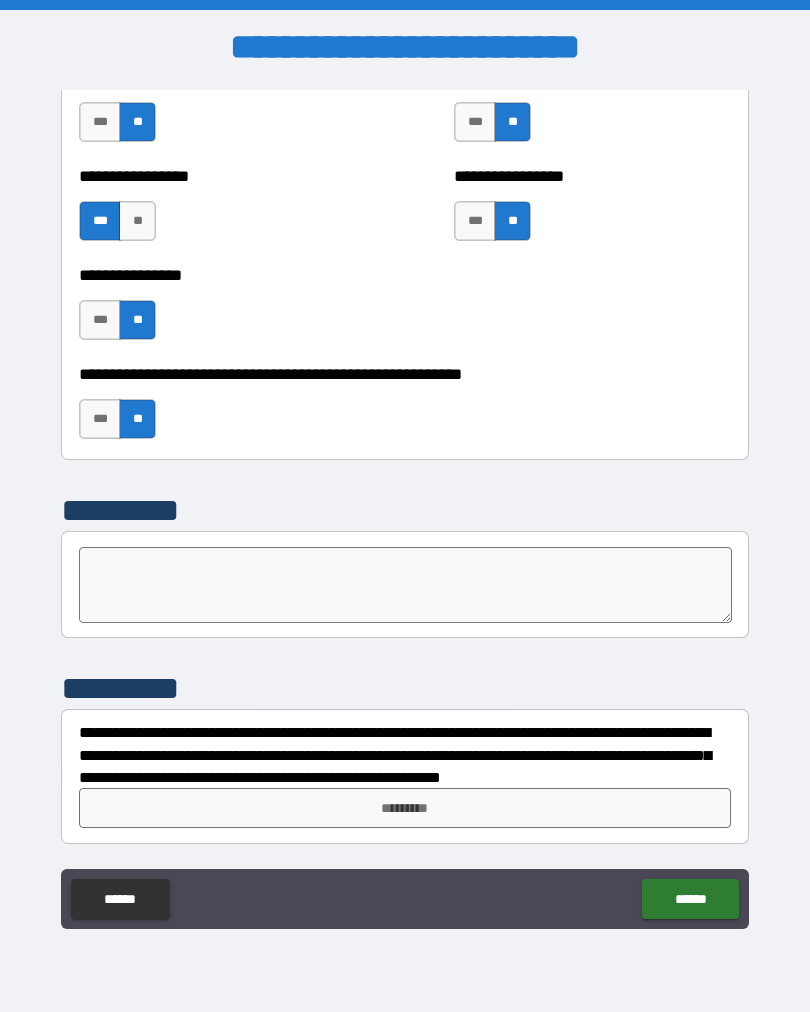 scroll, scrollTop: 6060, scrollLeft: 0, axis: vertical 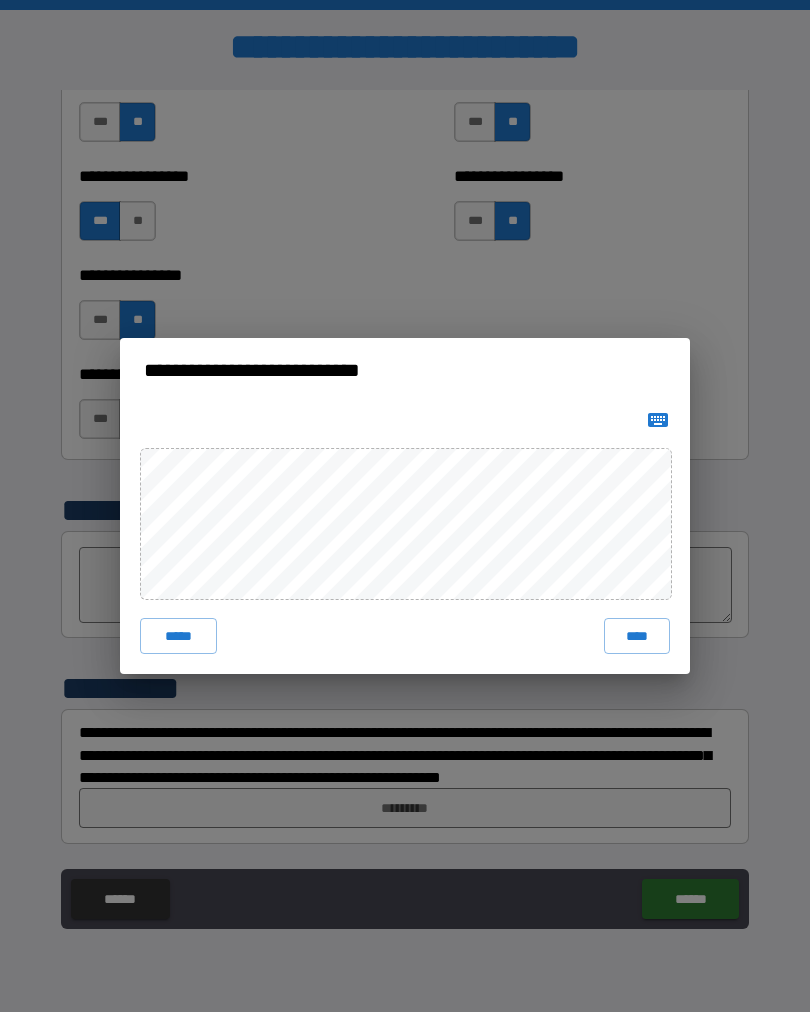 click on "****" at bounding box center [637, 636] 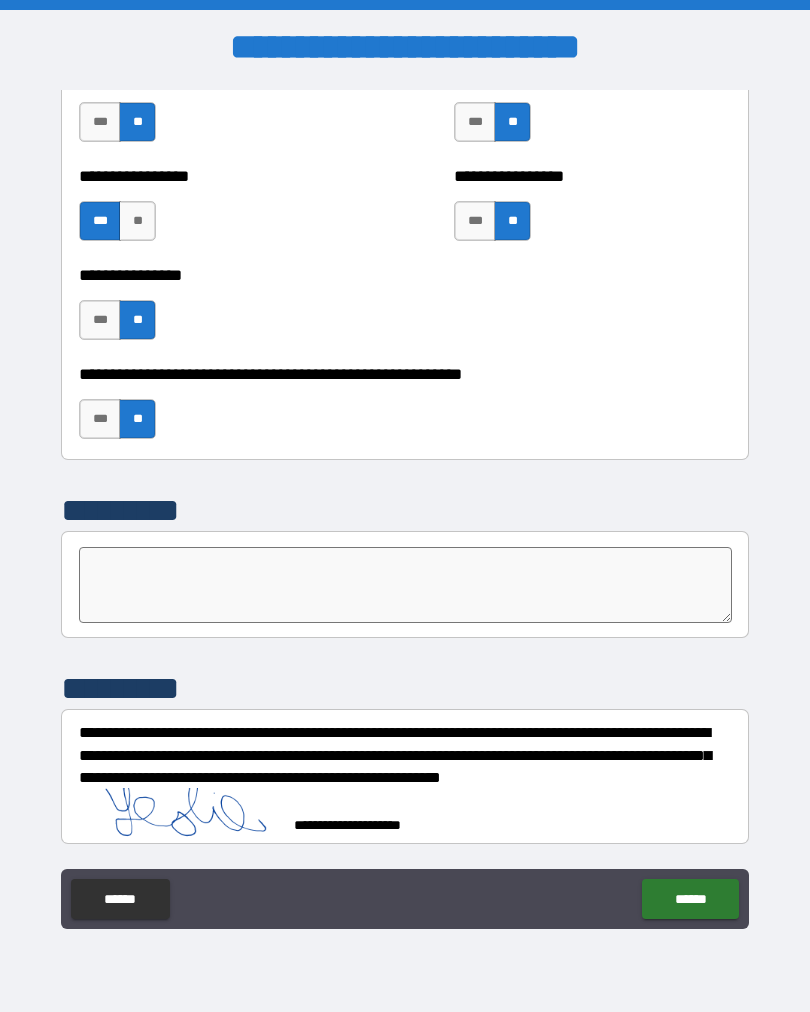 scroll, scrollTop: 6050, scrollLeft: 0, axis: vertical 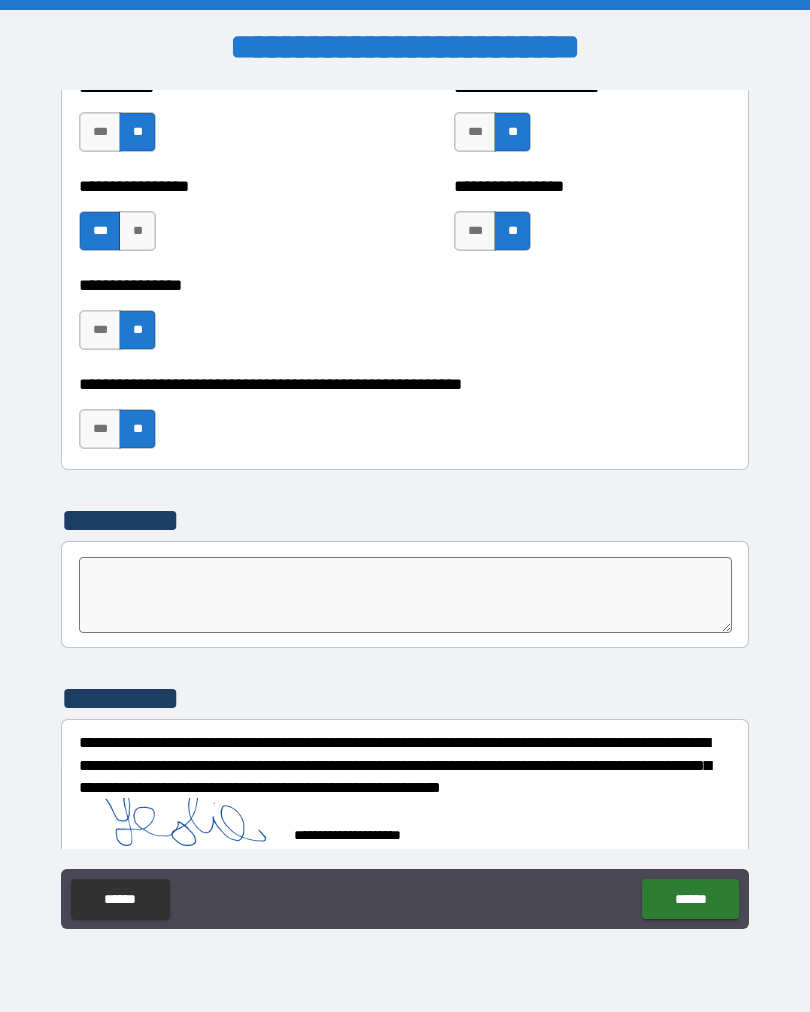 click on "******   ******" at bounding box center (405, 901) 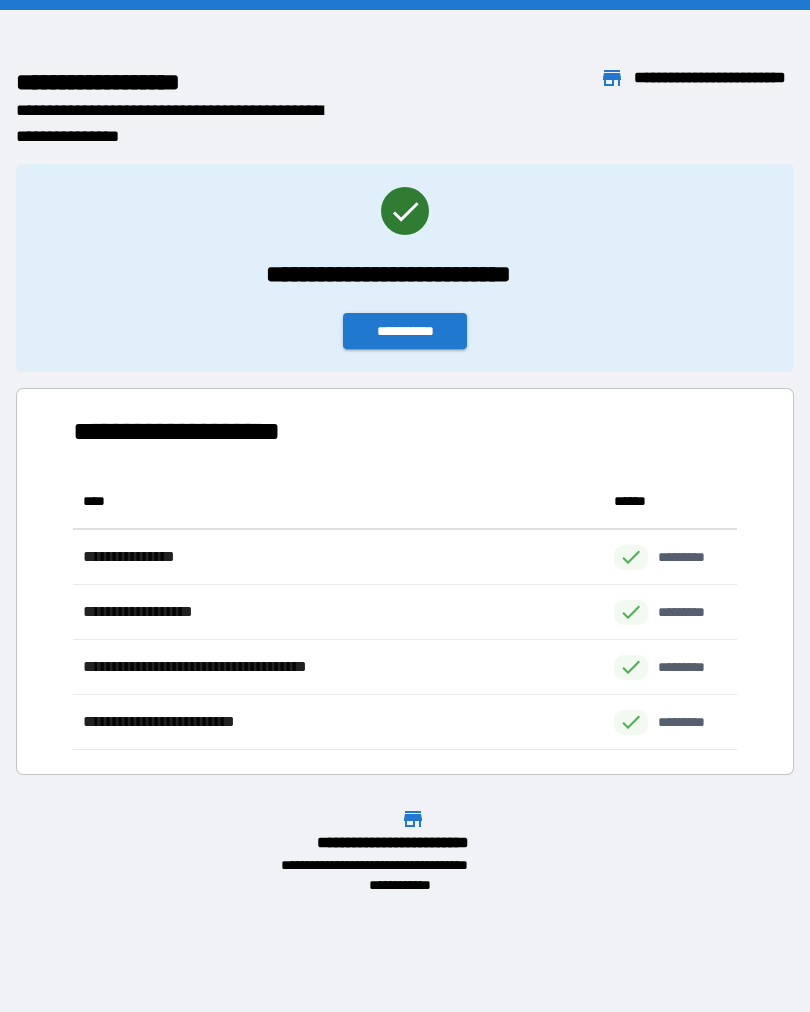 scroll, scrollTop: 1, scrollLeft: 1, axis: both 